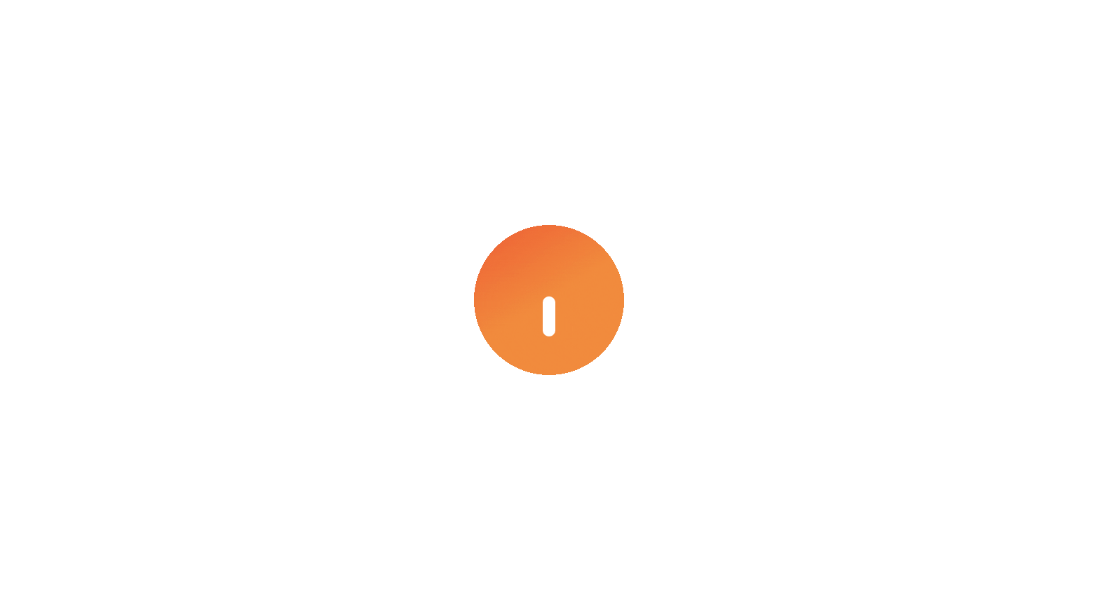 scroll, scrollTop: 0, scrollLeft: 0, axis: both 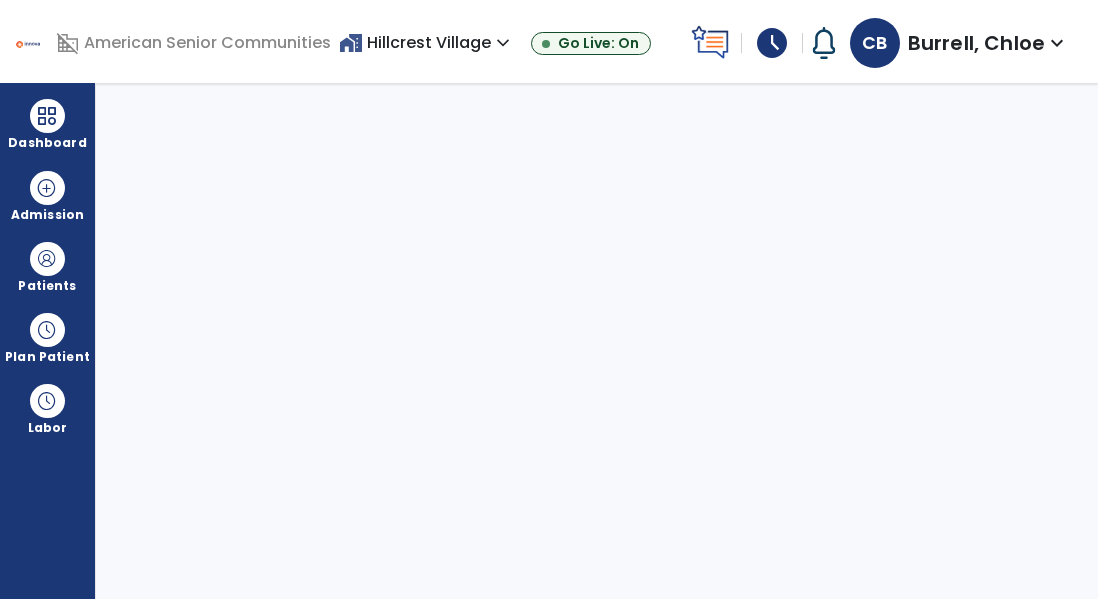 select on "****" 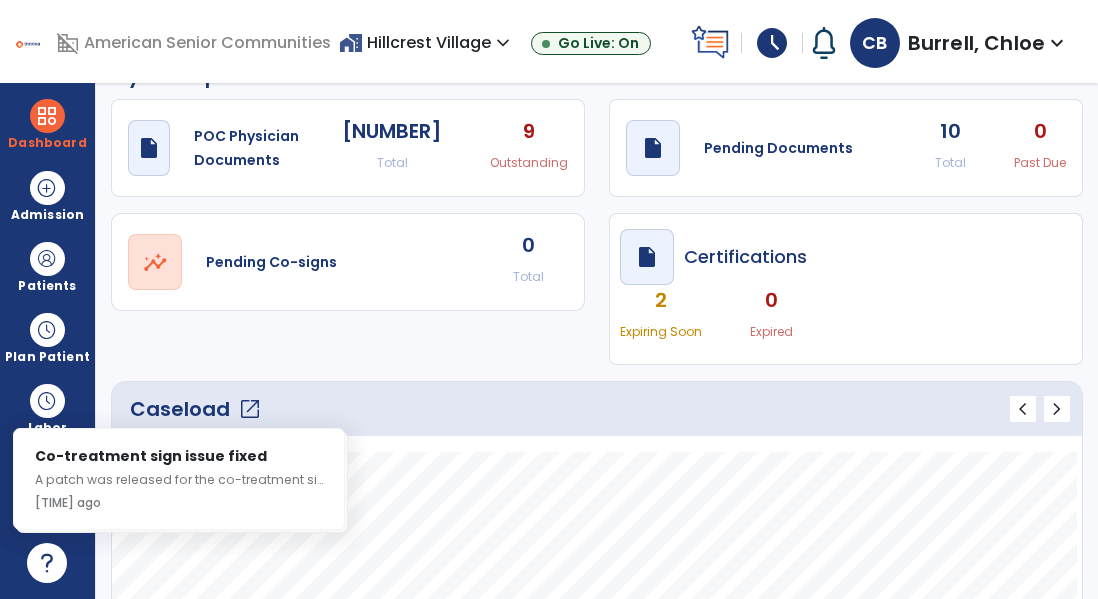 scroll, scrollTop: 35, scrollLeft: 0, axis: vertical 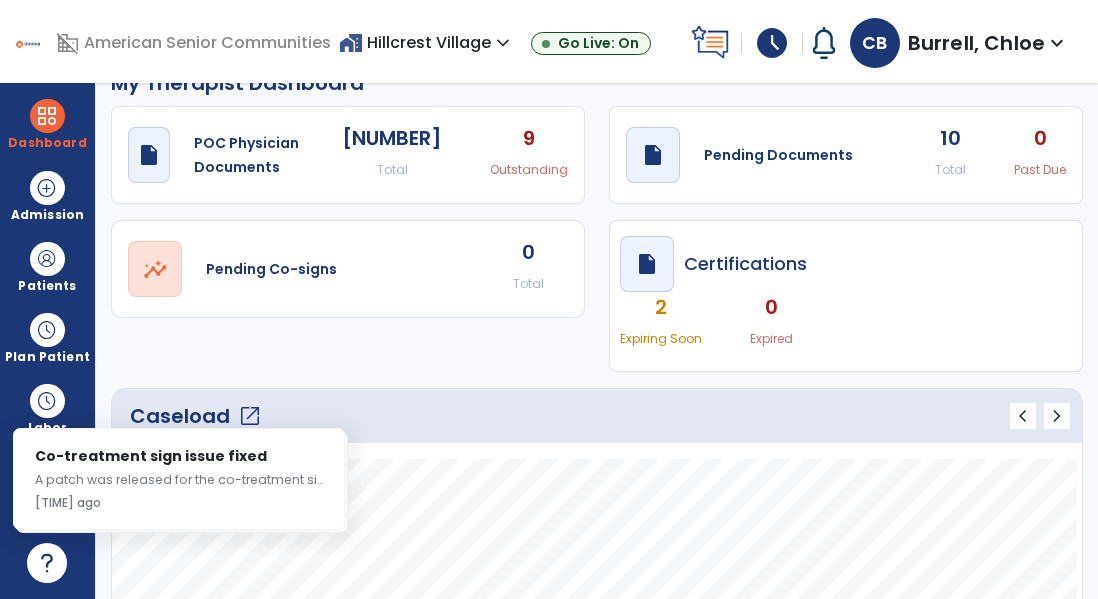 click on "open_in_new" 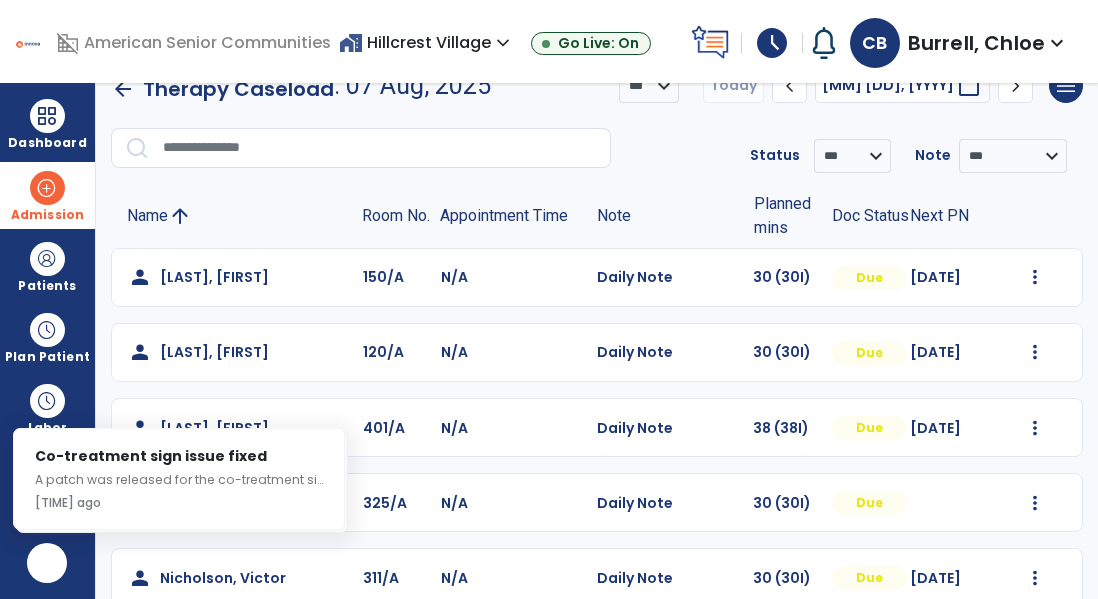 scroll, scrollTop: 0, scrollLeft: 0, axis: both 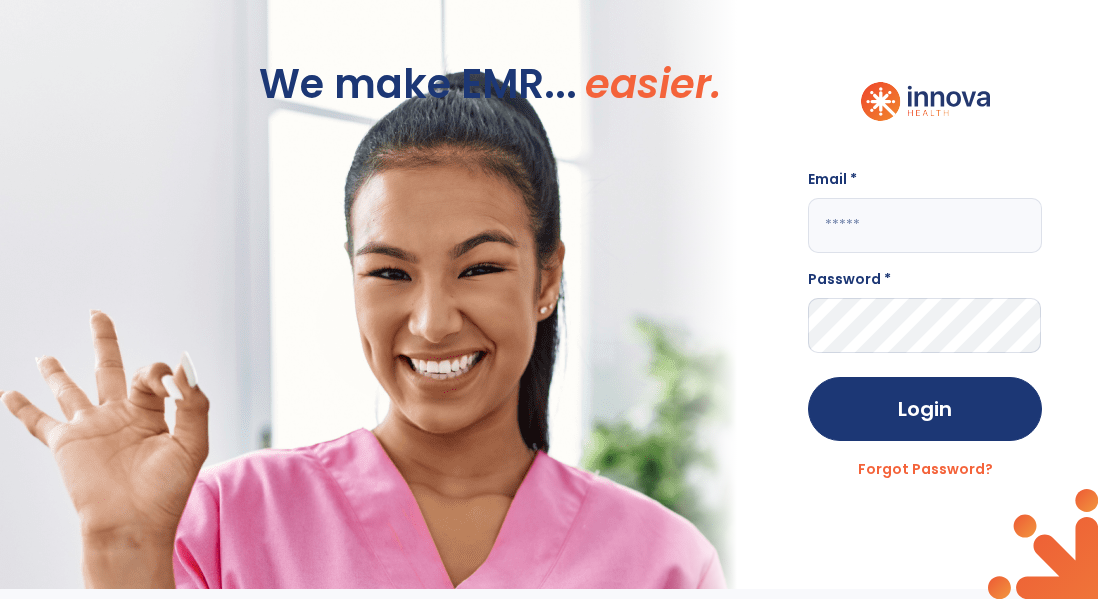 click 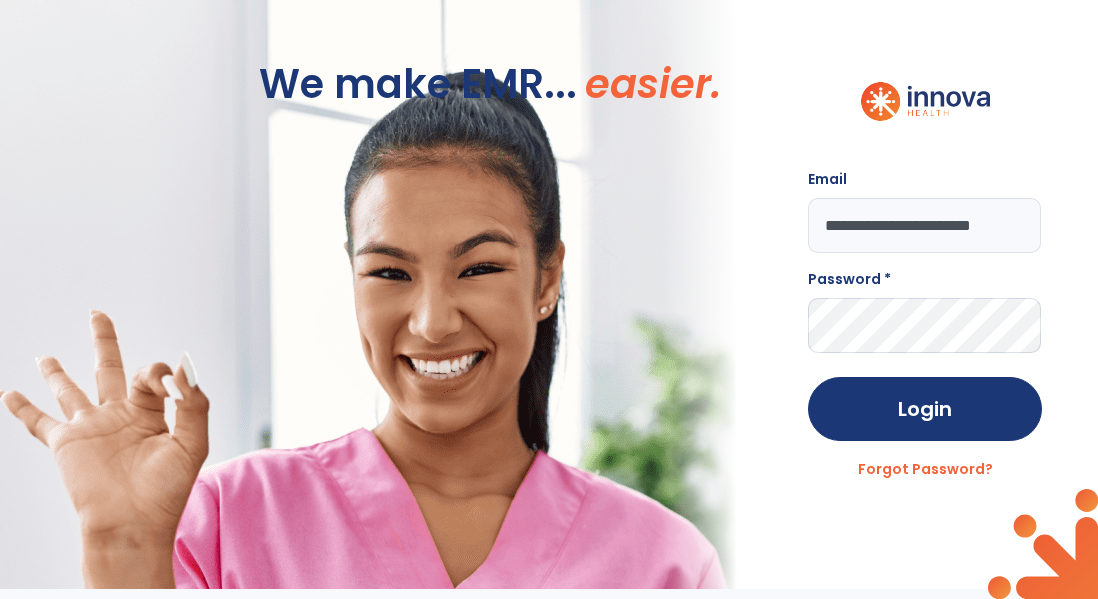 scroll, scrollTop: 0, scrollLeft: 17, axis: horizontal 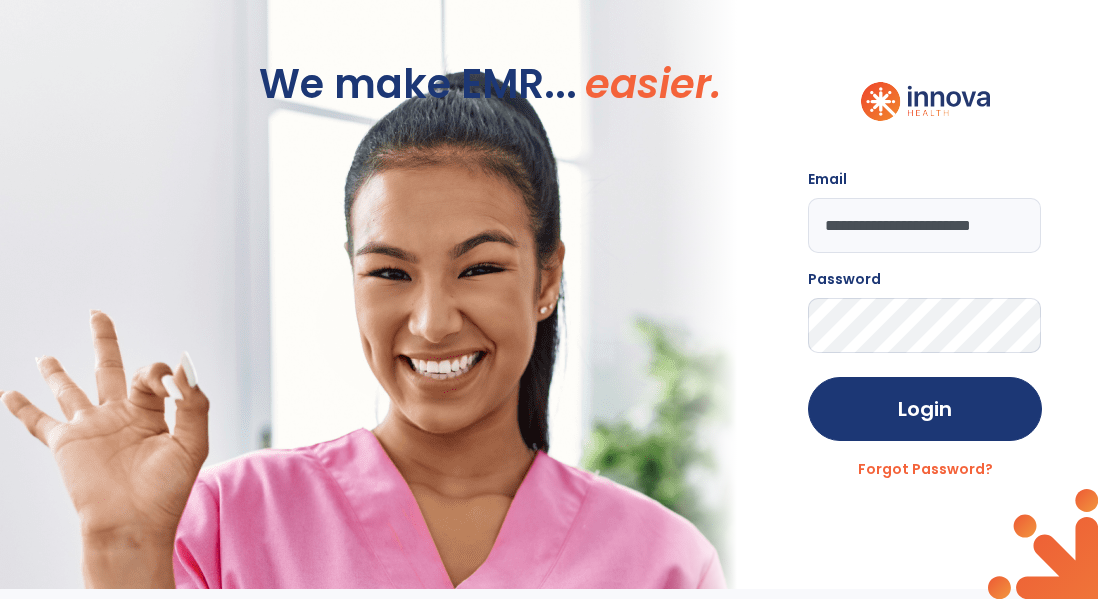 click on "Login" 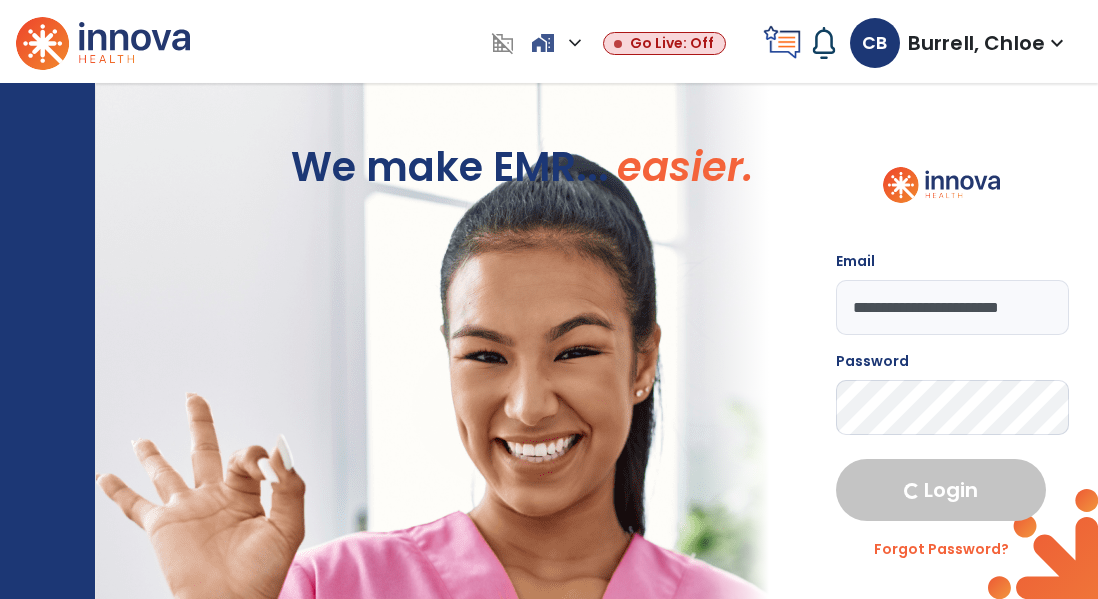 select on "****" 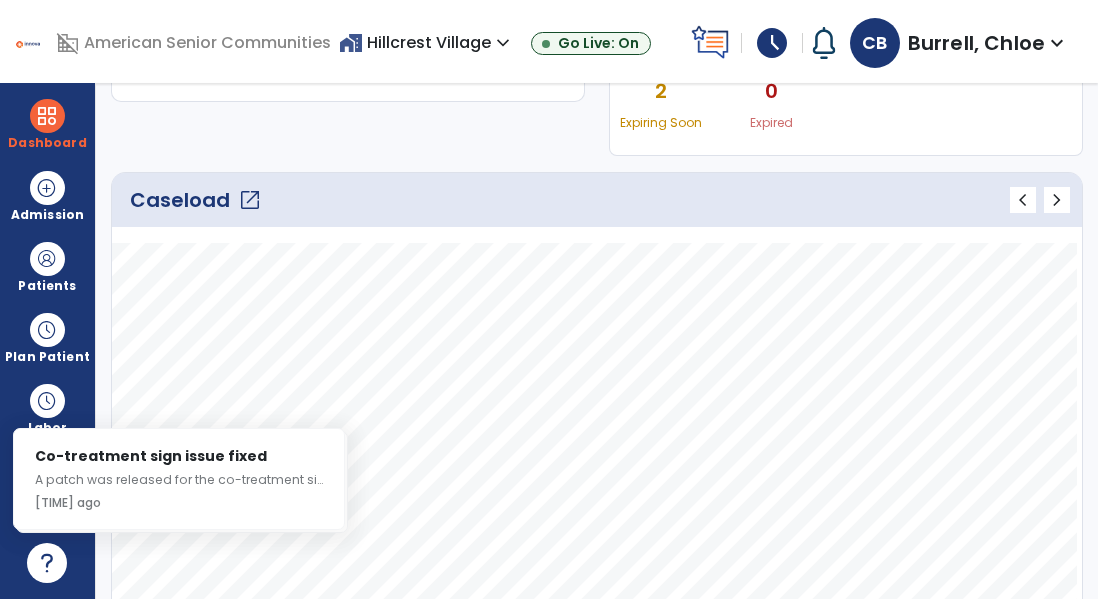 click on "open_in_new" 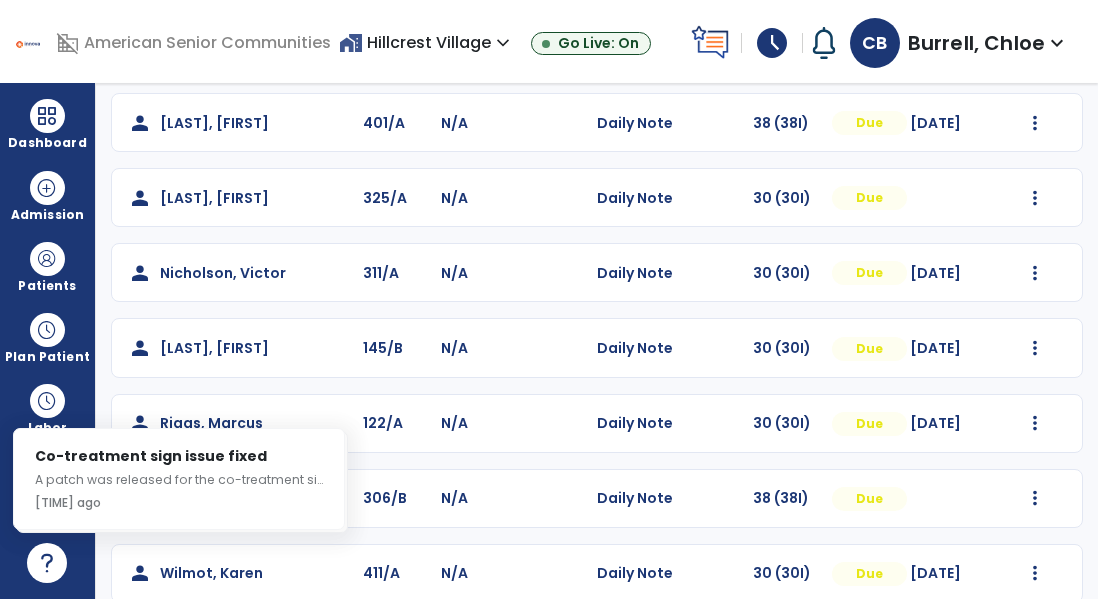 scroll, scrollTop: 368, scrollLeft: 0, axis: vertical 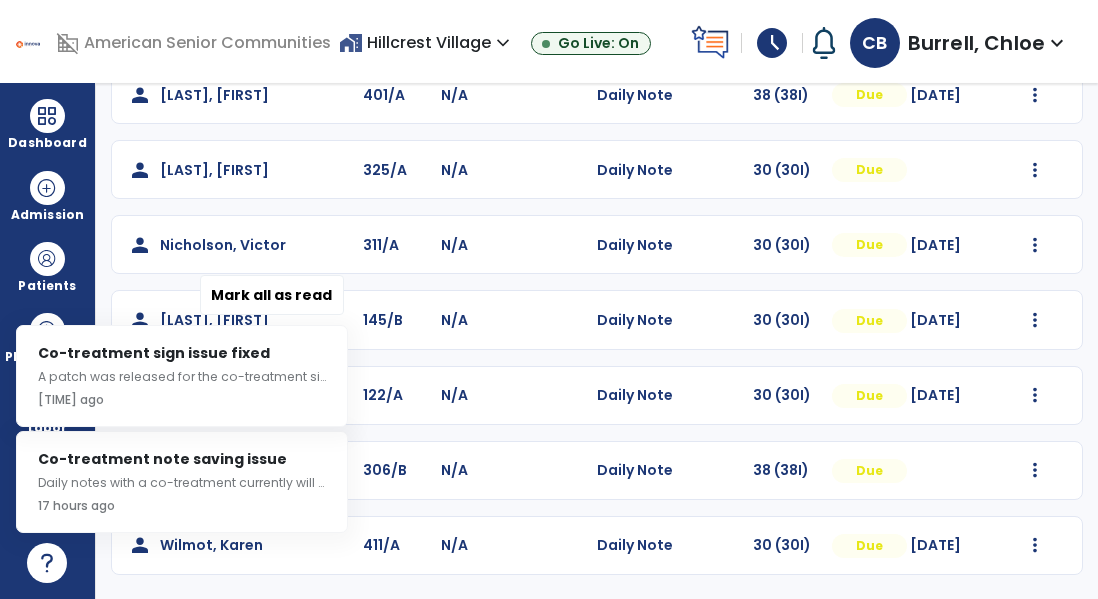 click on "Mark all as read" at bounding box center (272, 295) 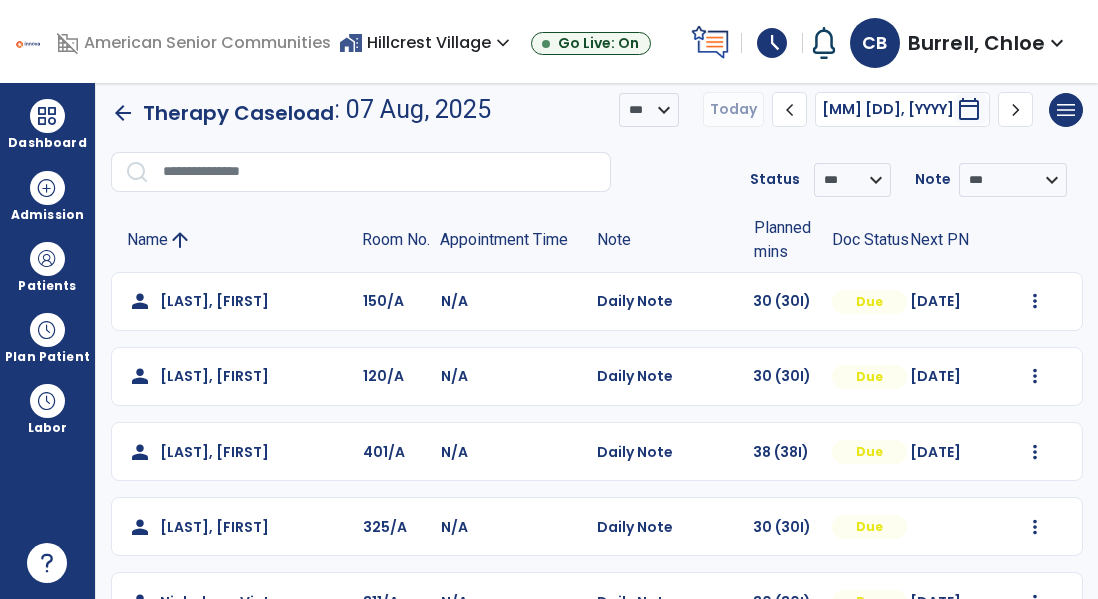 scroll, scrollTop: 0, scrollLeft: 0, axis: both 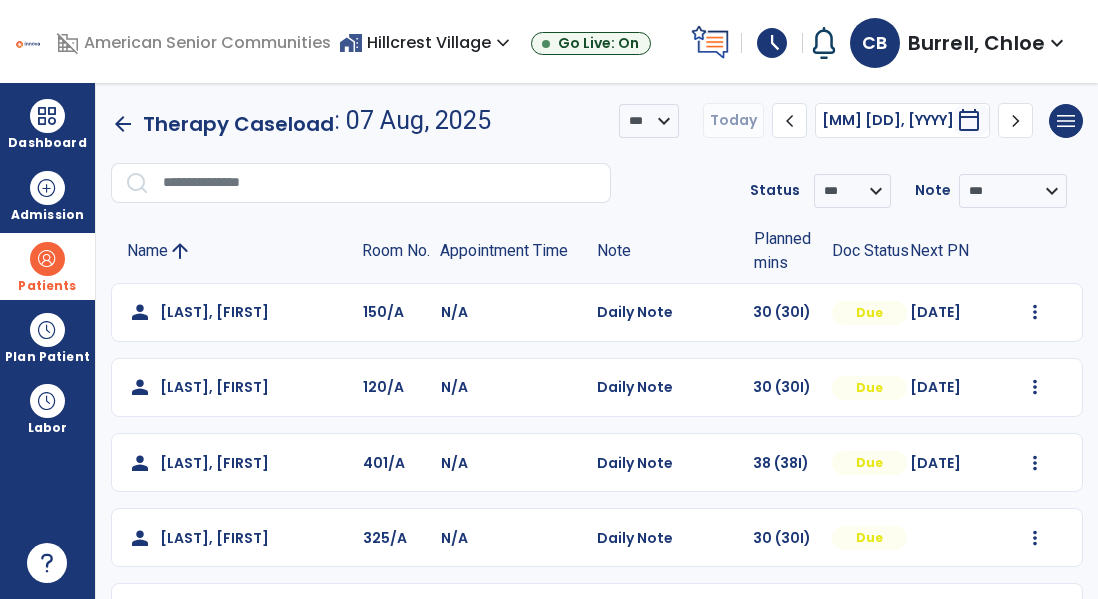 click at bounding box center (47, 259) 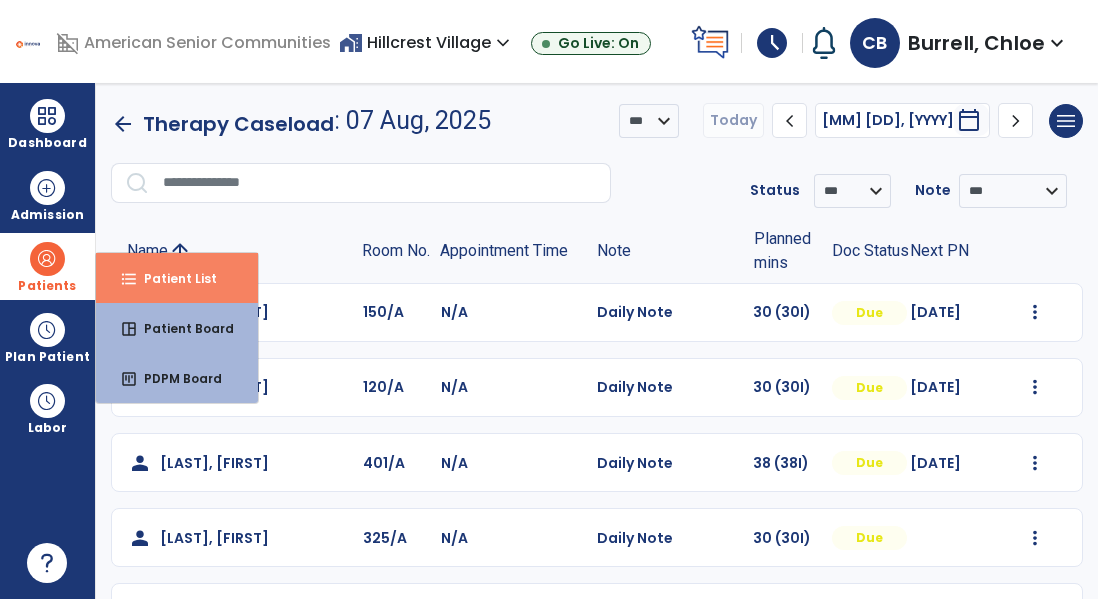 click on "Patient List" at bounding box center (172, 278) 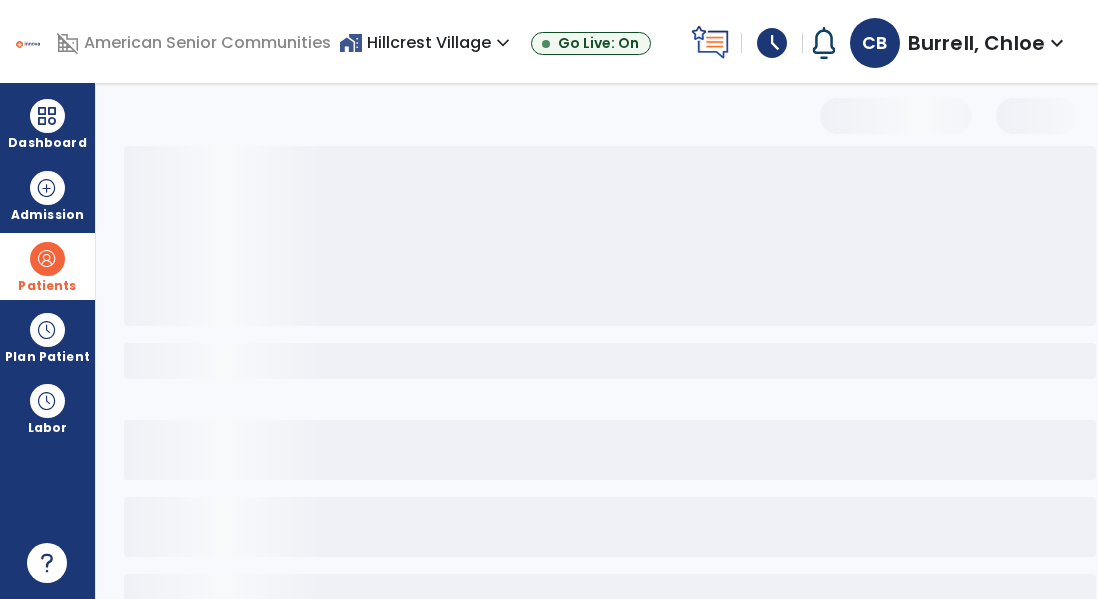 select on "***" 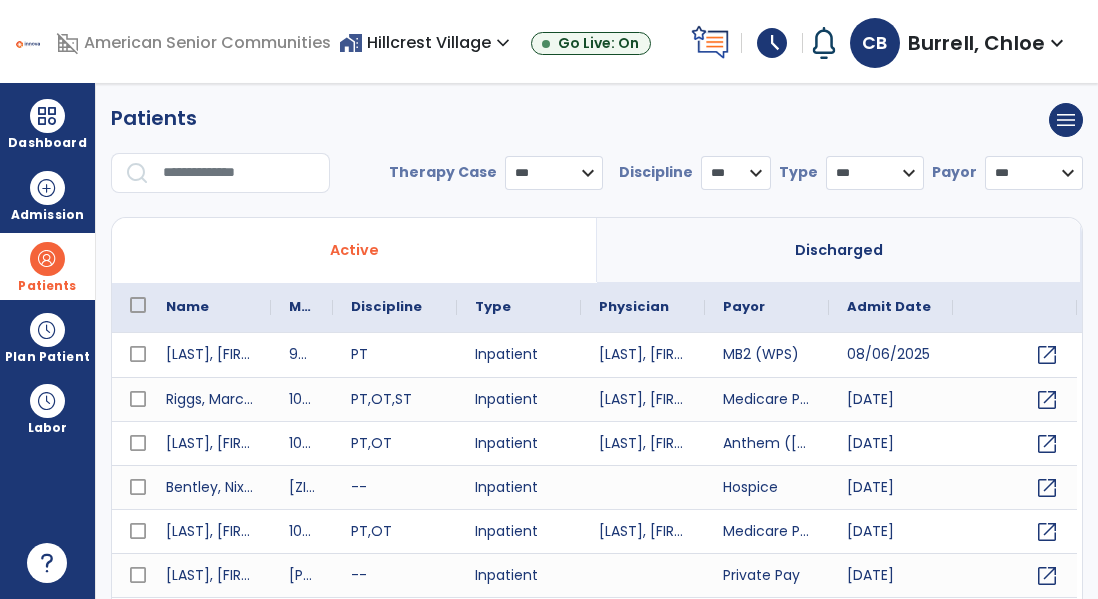 click at bounding box center (239, 173) 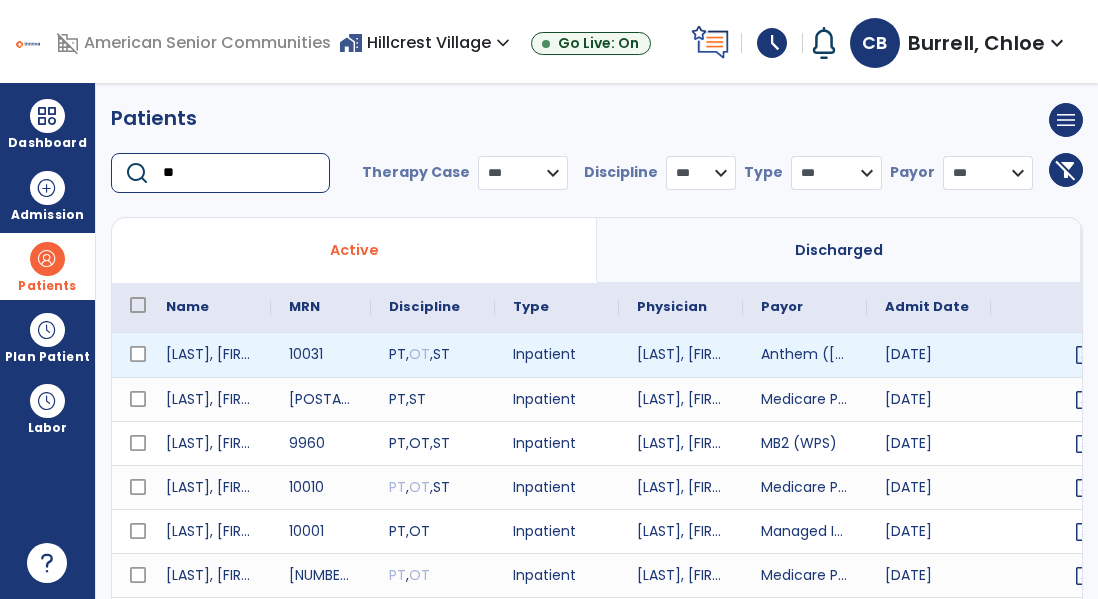 type on "**" 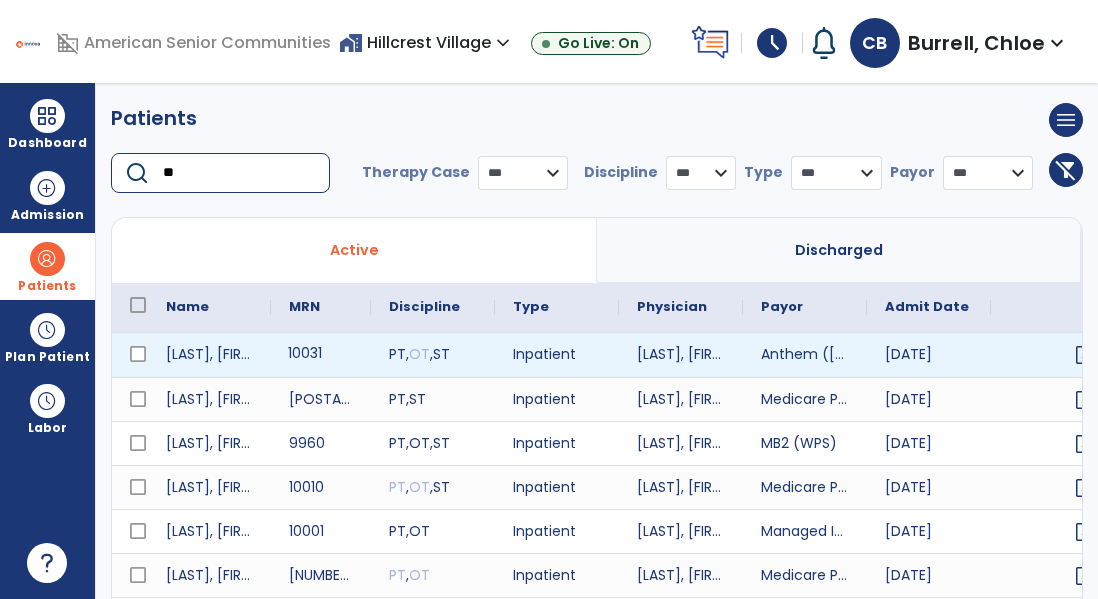 click on "10031" at bounding box center [321, 355] 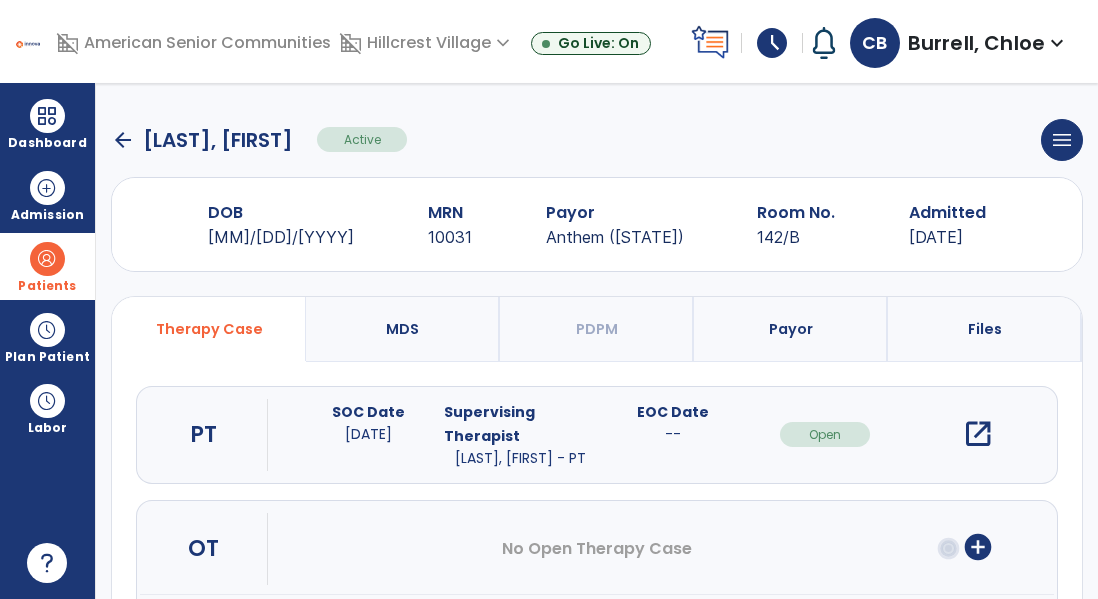 scroll, scrollTop: 207, scrollLeft: 0, axis: vertical 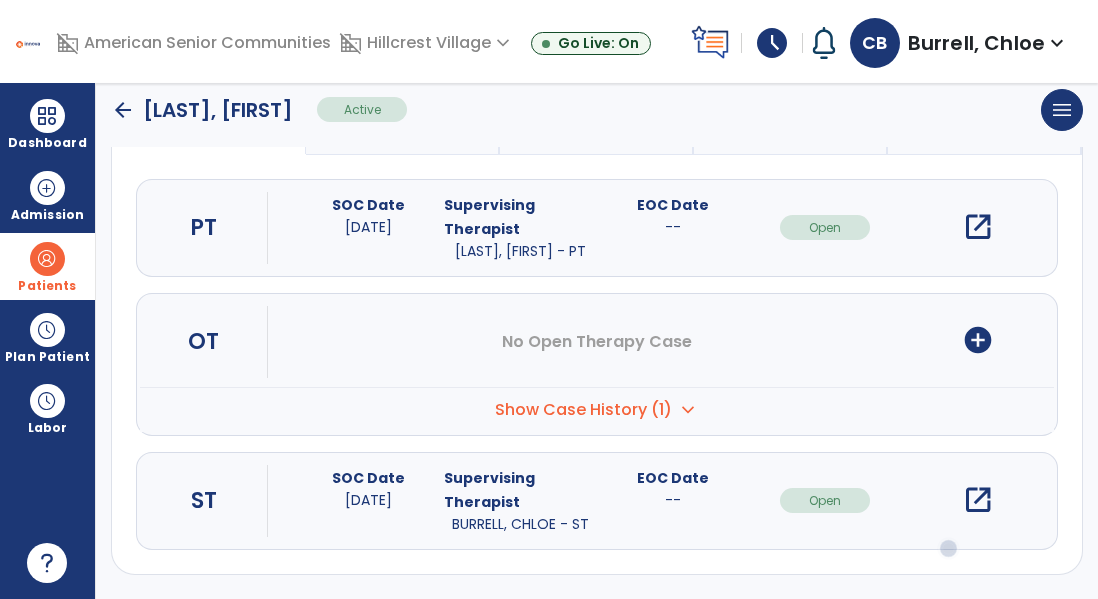 click on "open_in_new" at bounding box center [978, 500] 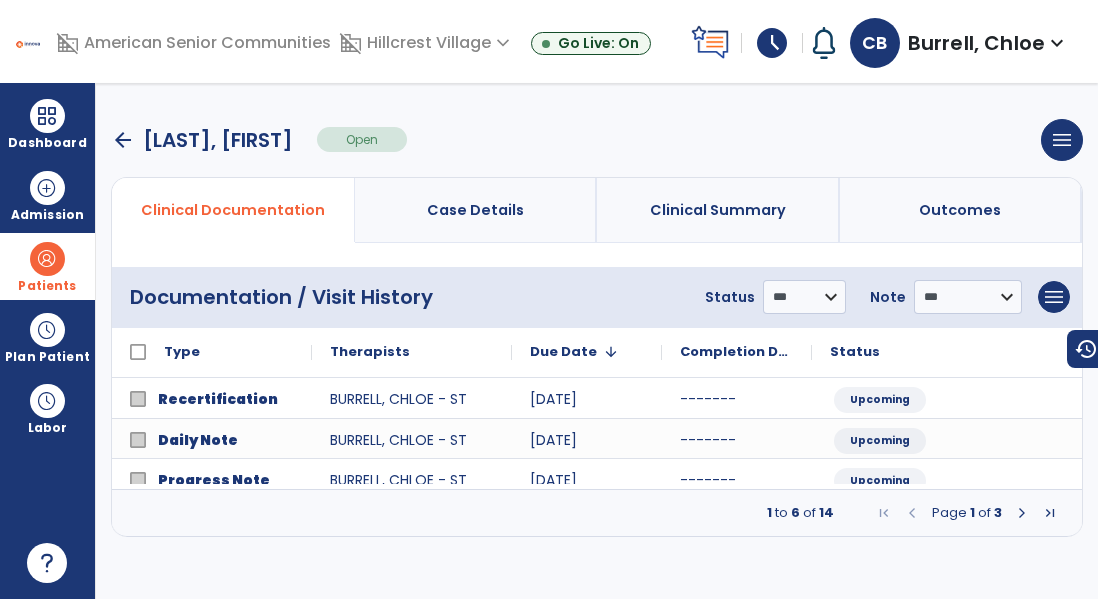 scroll, scrollTop: 0, scrollLeft: 0, axis: both 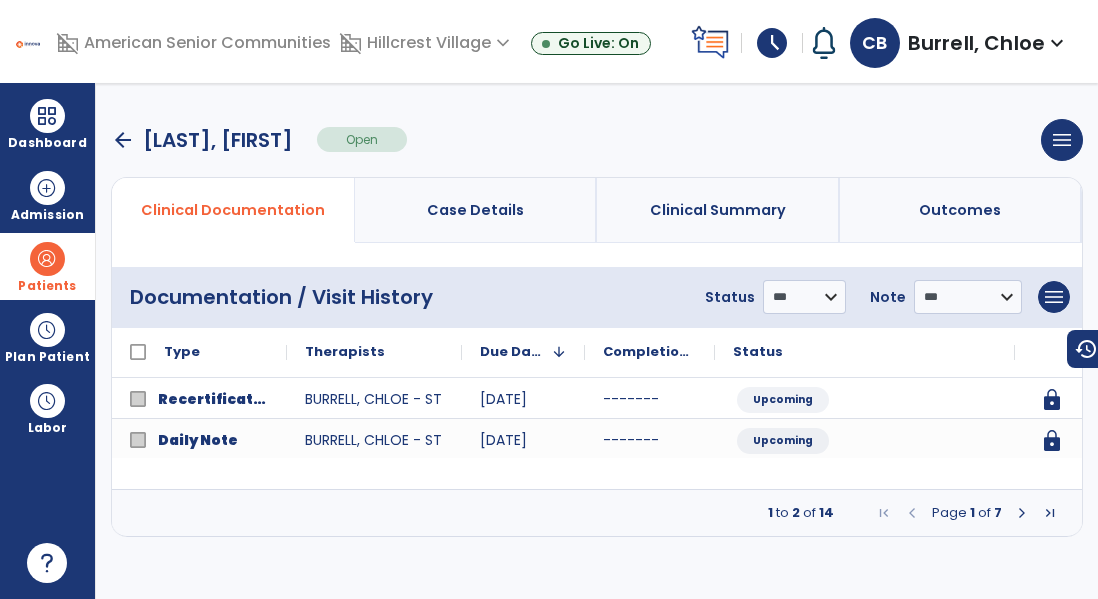 click at bounding box center [1022, 513] 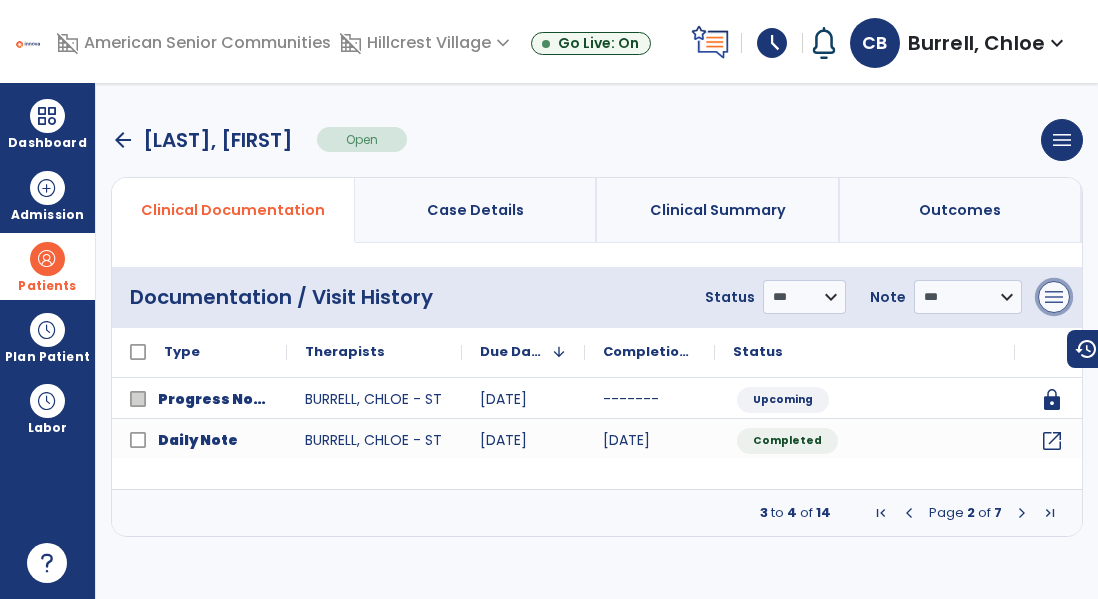 click on "menu" at bounding box center [1054, 297] 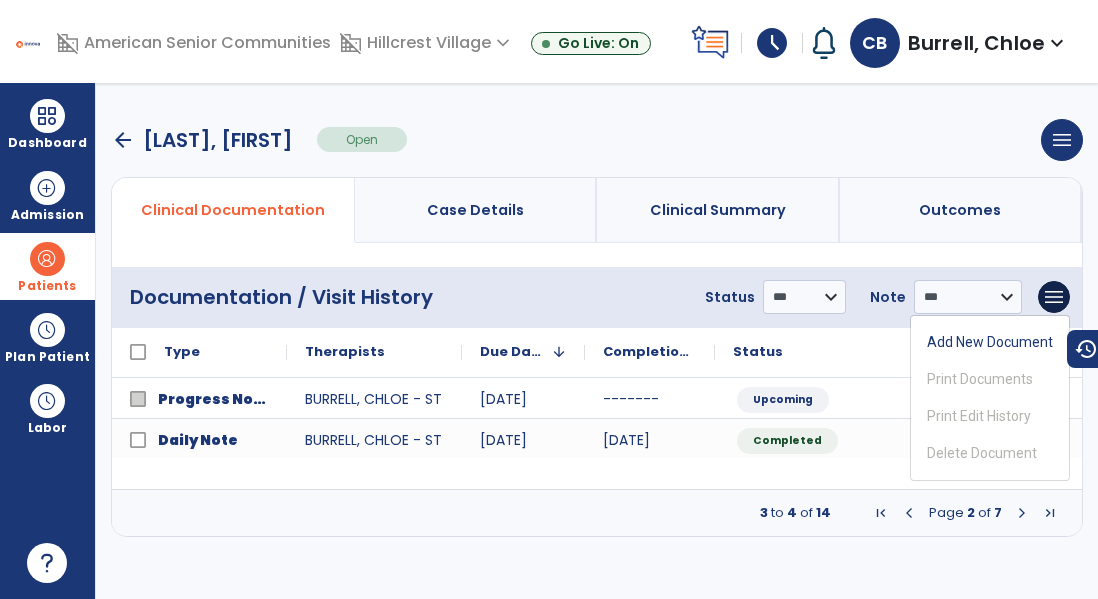 click at bounding box center (909, 513) 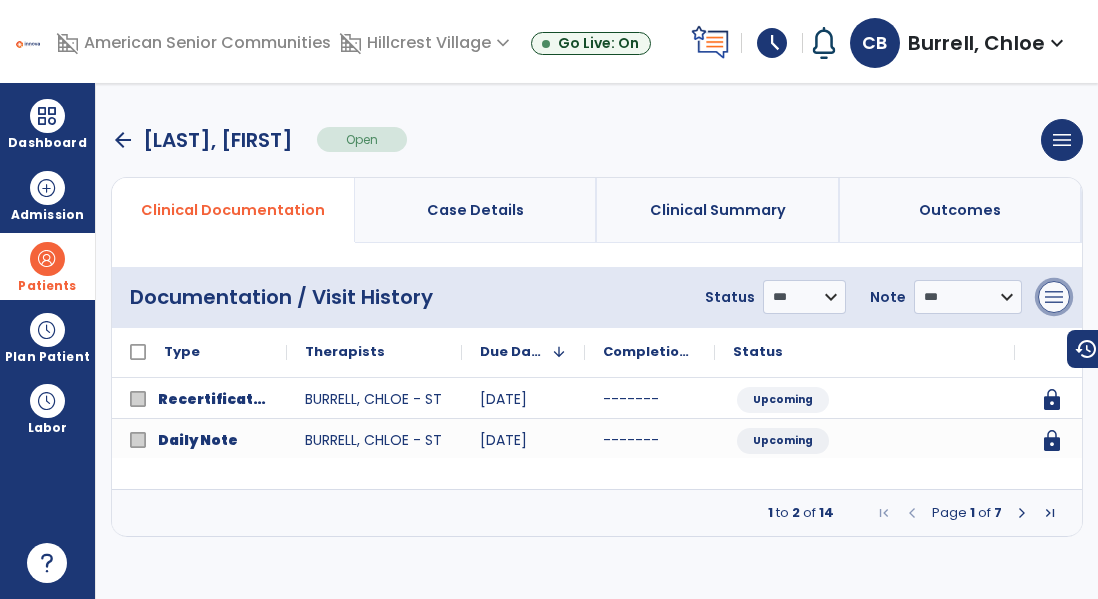 click on "menu" at bounding box center [1054, 297] 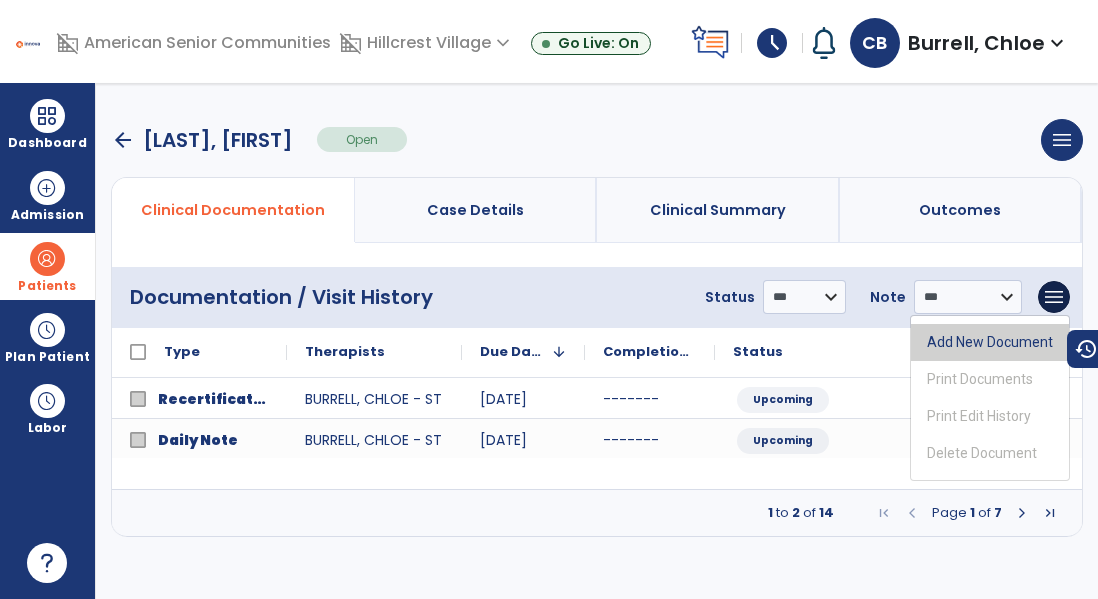 click on "Add New Document" at bounding box center [990, 342] 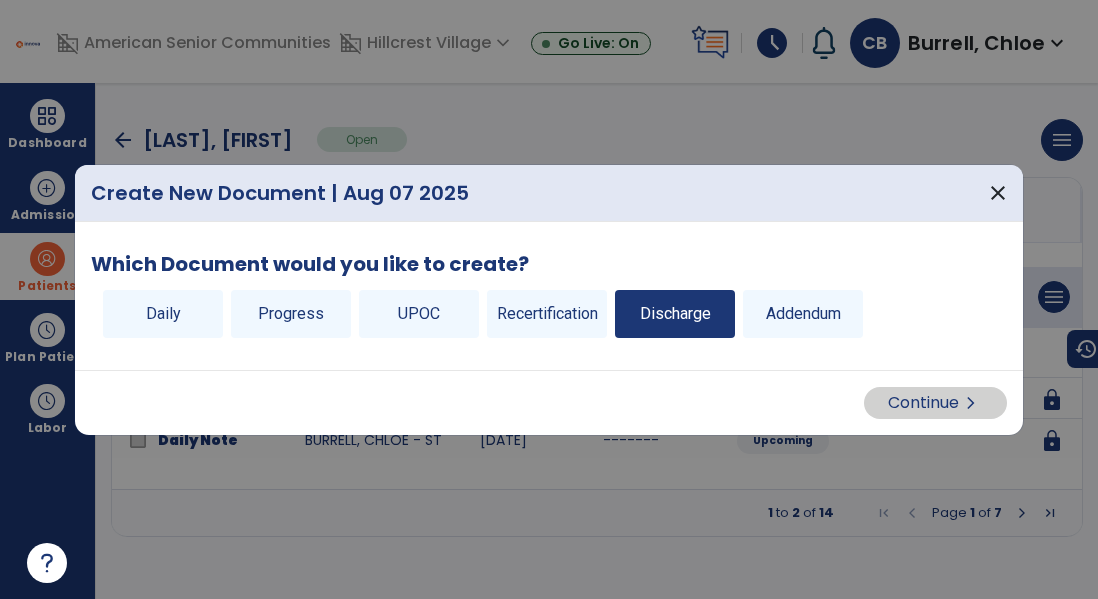 click on "Discharge" at bounding box center [675, 314] 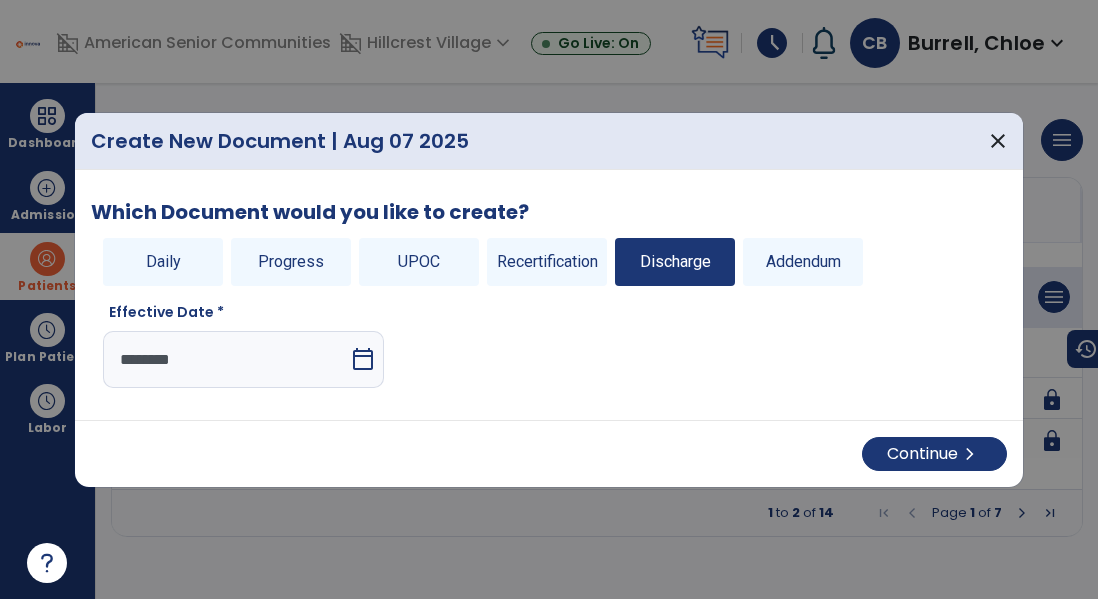 click on "calendar_today" at bounding box center (363, 359) 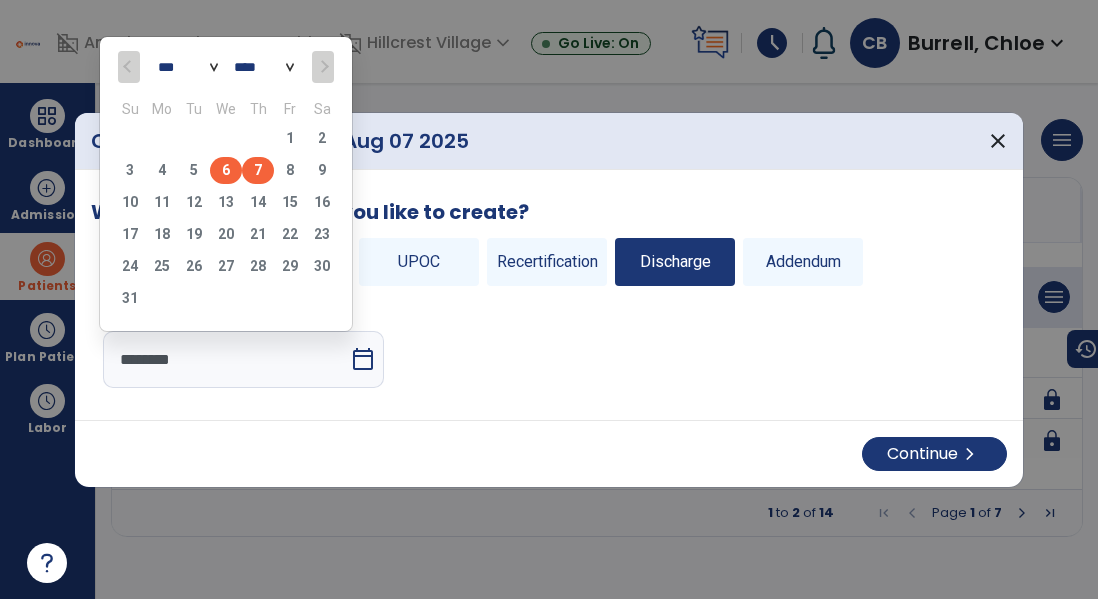 click on "6" 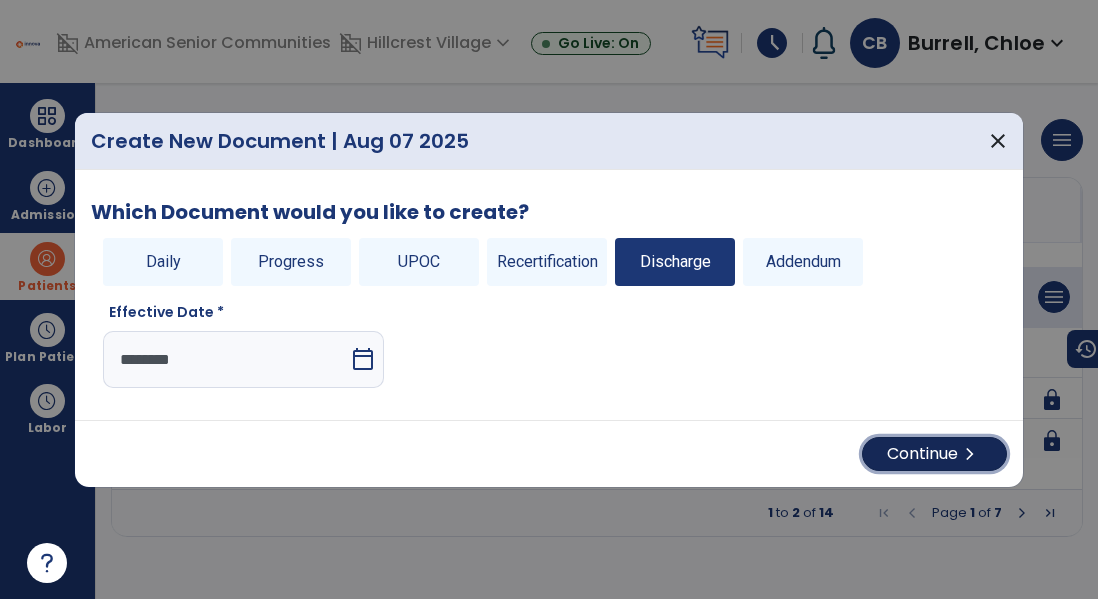 click on "Continue   chevron_right" at bounding box center (934, 454) 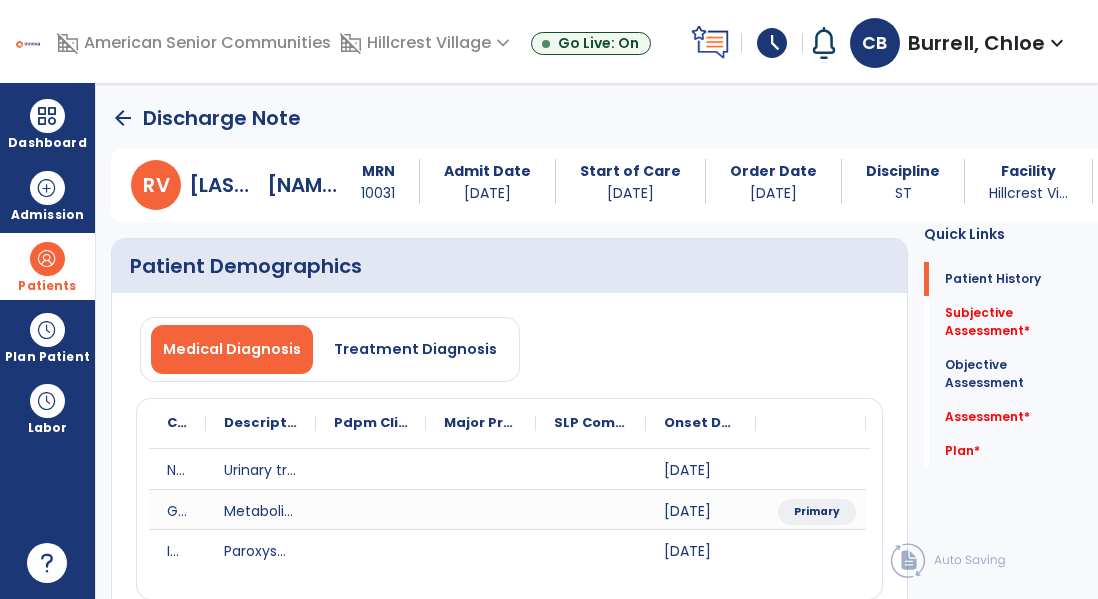 click on "Medical Diagnosis   Treatment Diagnosis
Code
Description
Pdpm Clinical Category
N39.0" 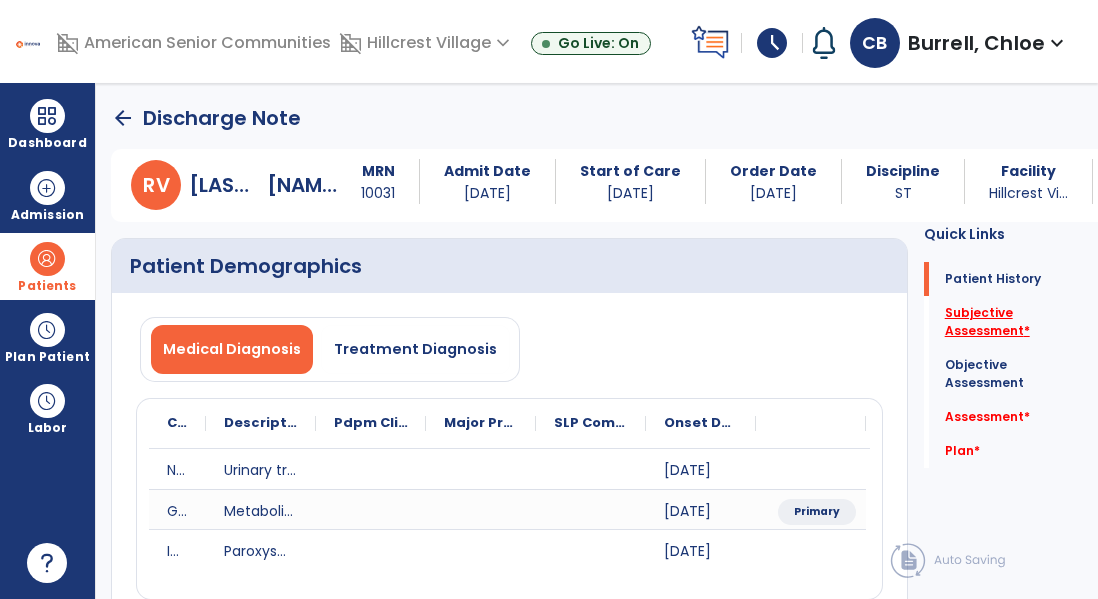 click on "*" 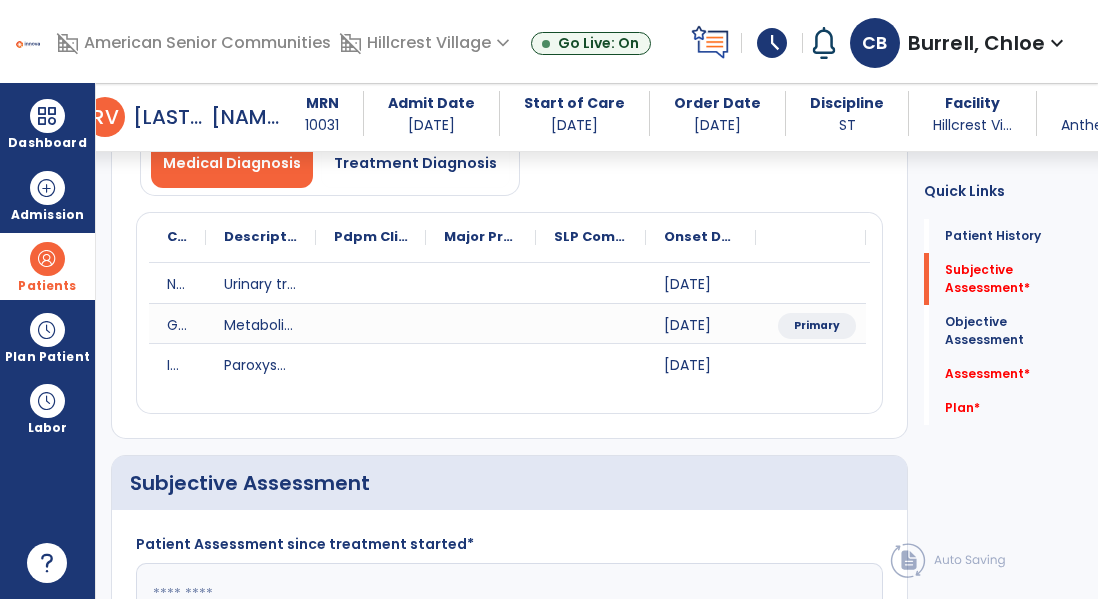 scroll, scrollTop: 441, scrollLeft: 0, axis: vertical 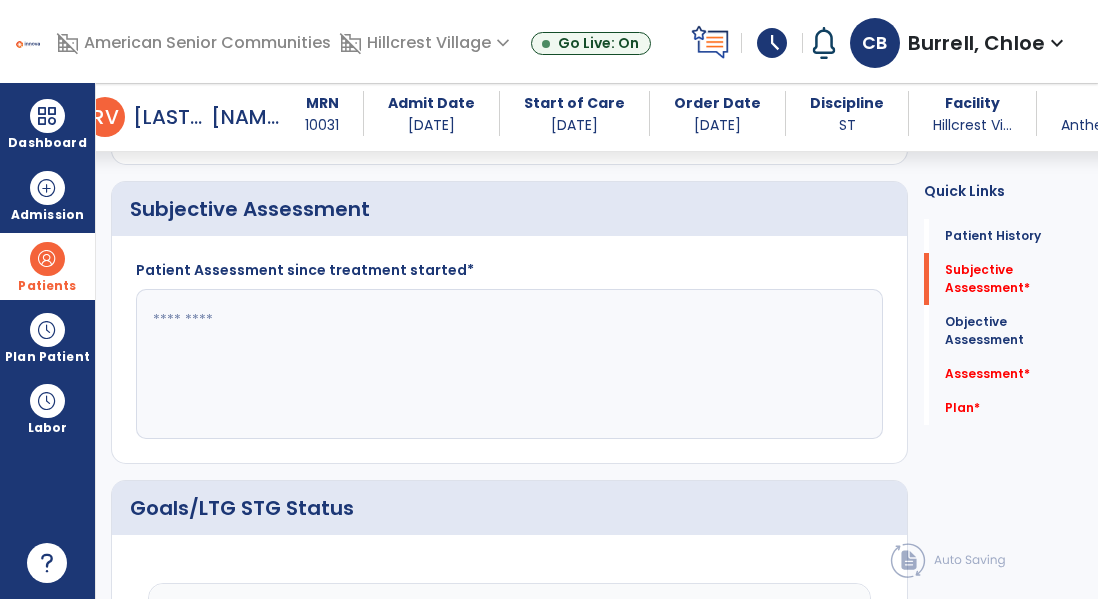 click 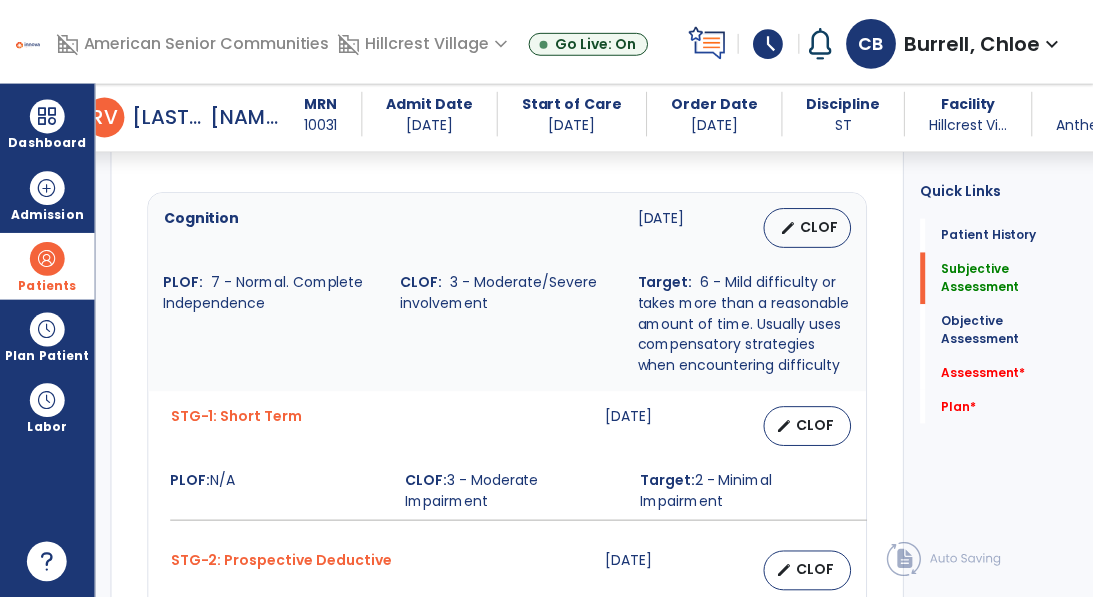 scroll, scrollTop: 833, scrollLeft: 0, axis: vertical 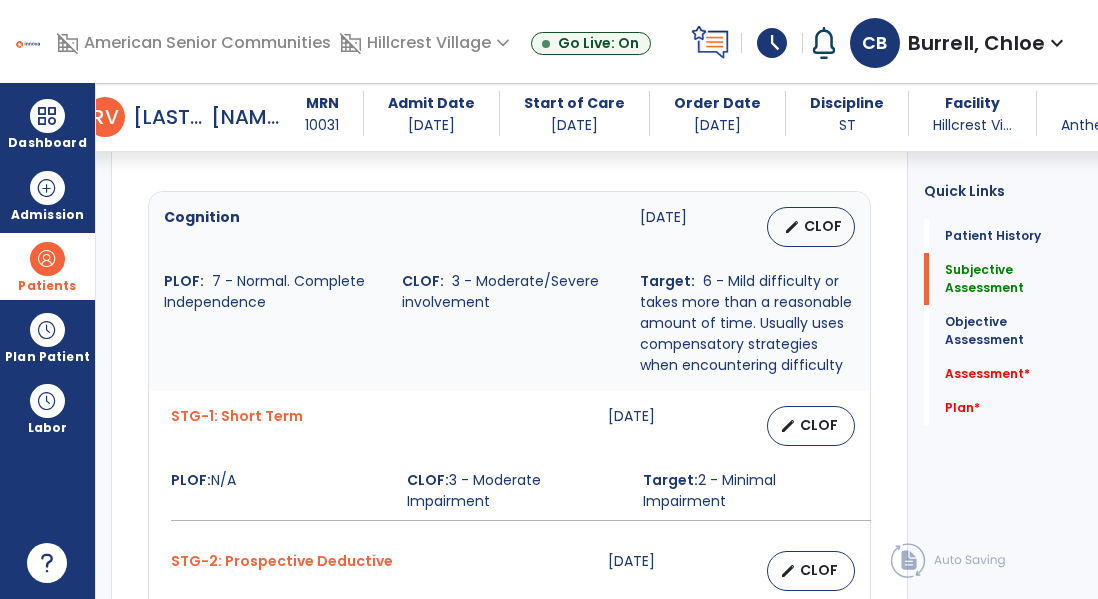 type on "**********" 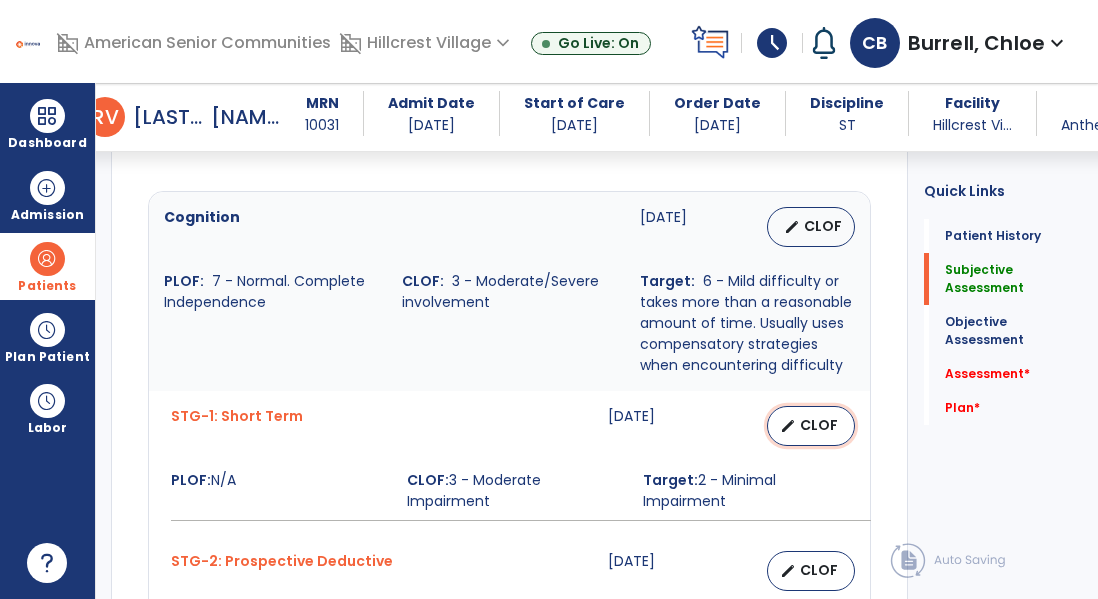 click on "CLOF" at bounding box center [819, 425] 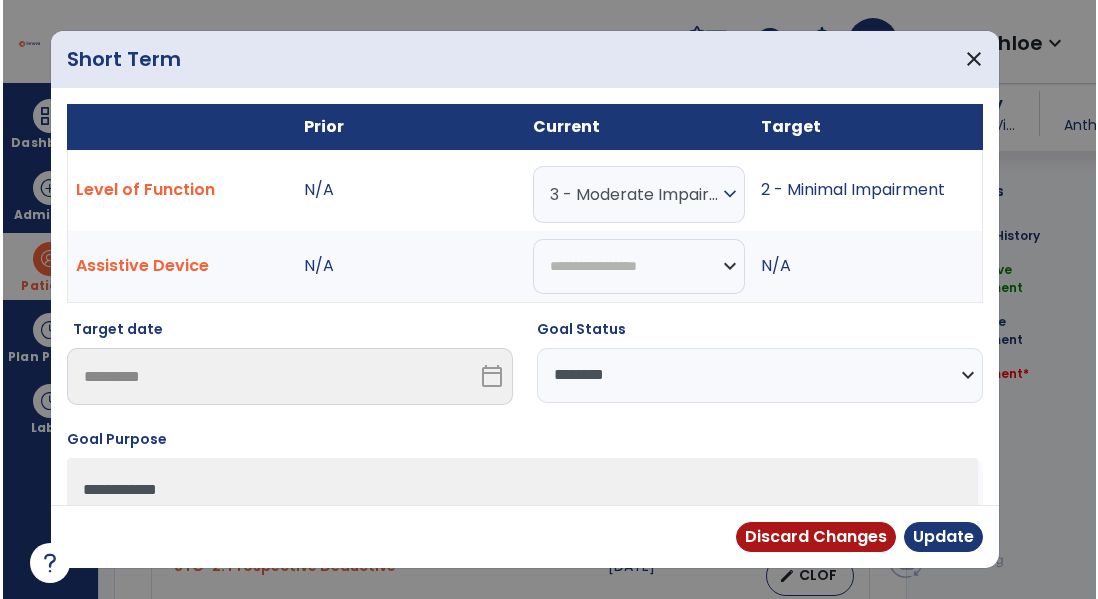 scroll, scrollTop: 833, scrollLeft: 0, axis: vertical 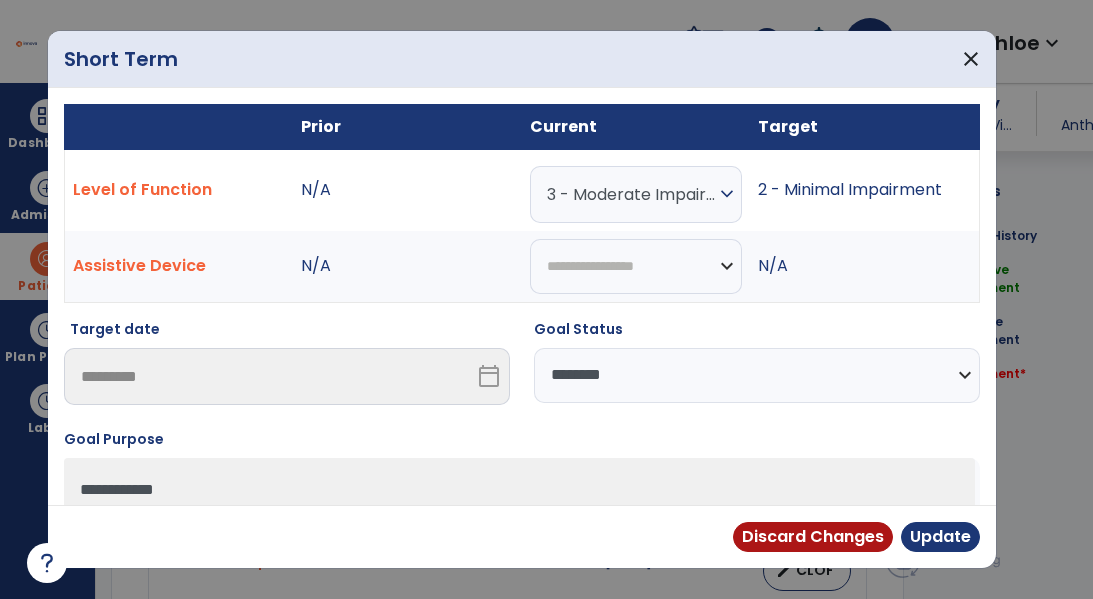click on "**********" at bounding box center [757, 375] 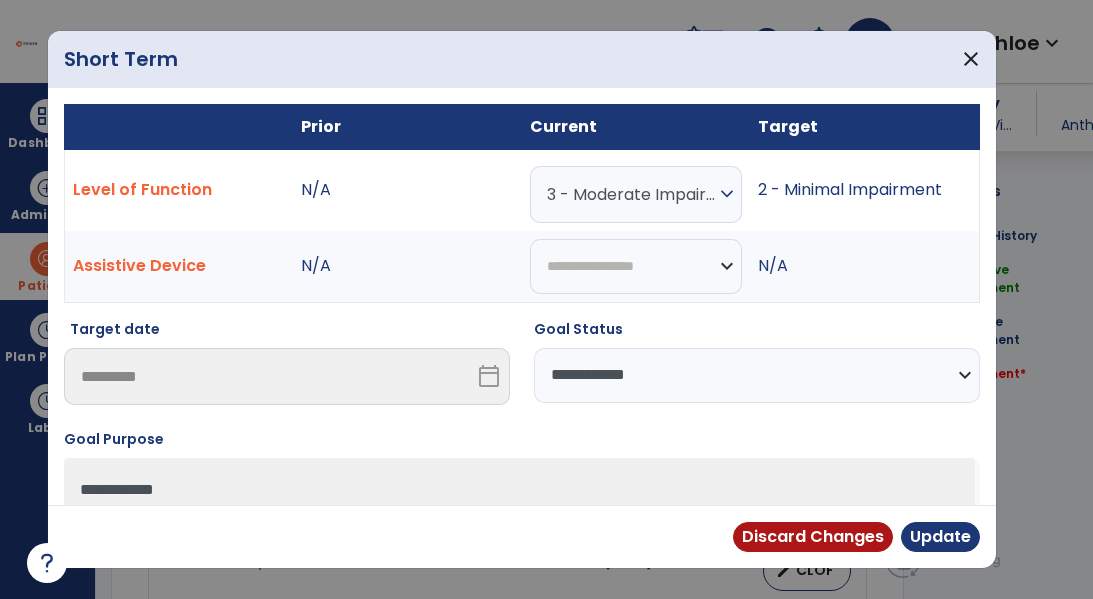 click on "**********" at bounding box center [757, 375] 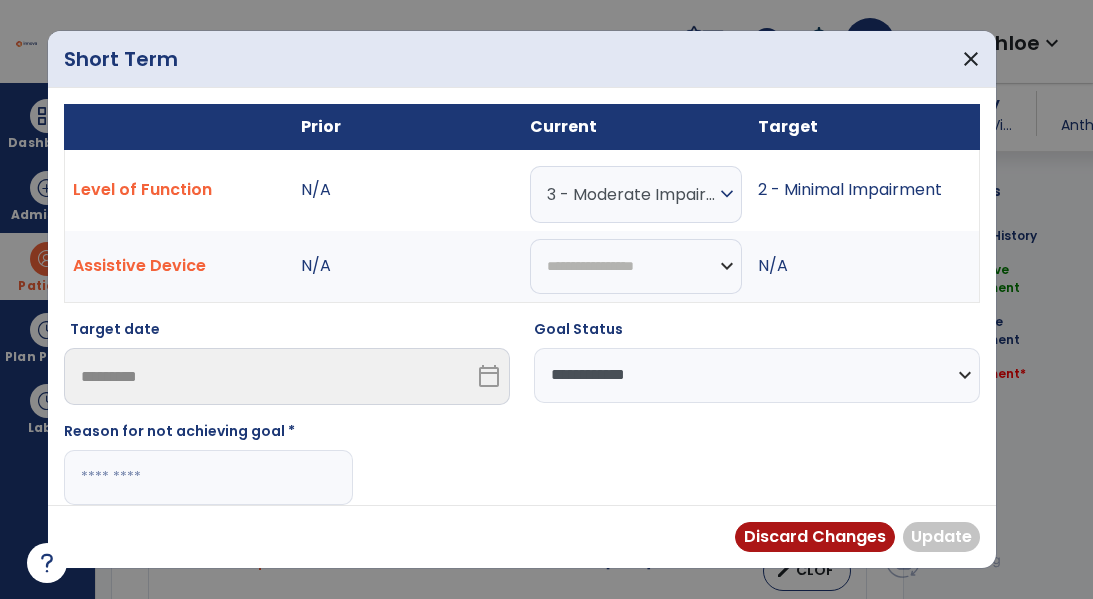 click at bounding box center [208, 477] 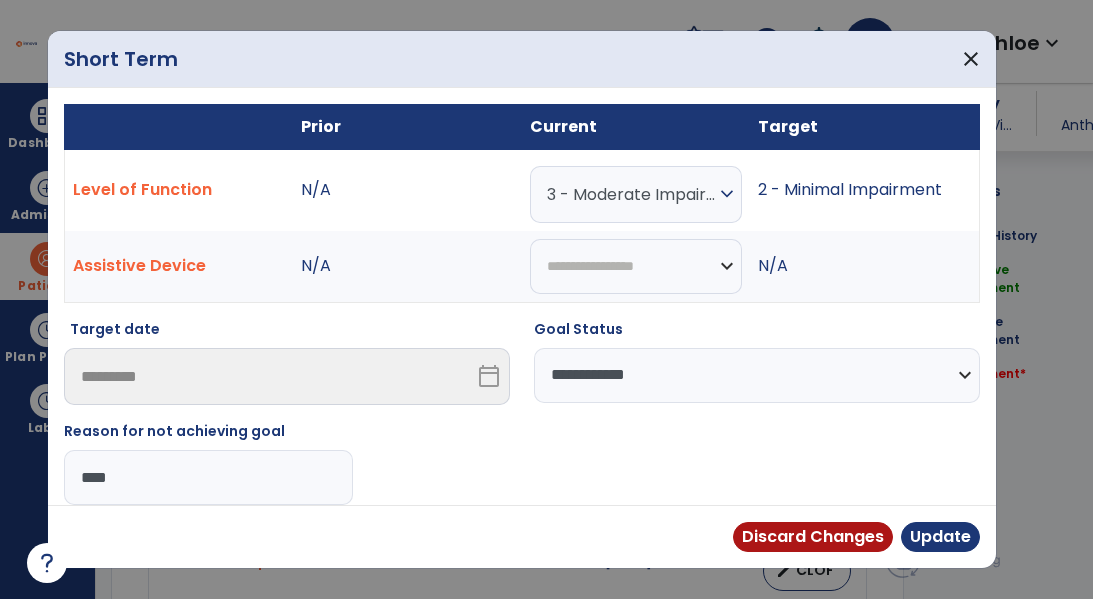 type on "*****" 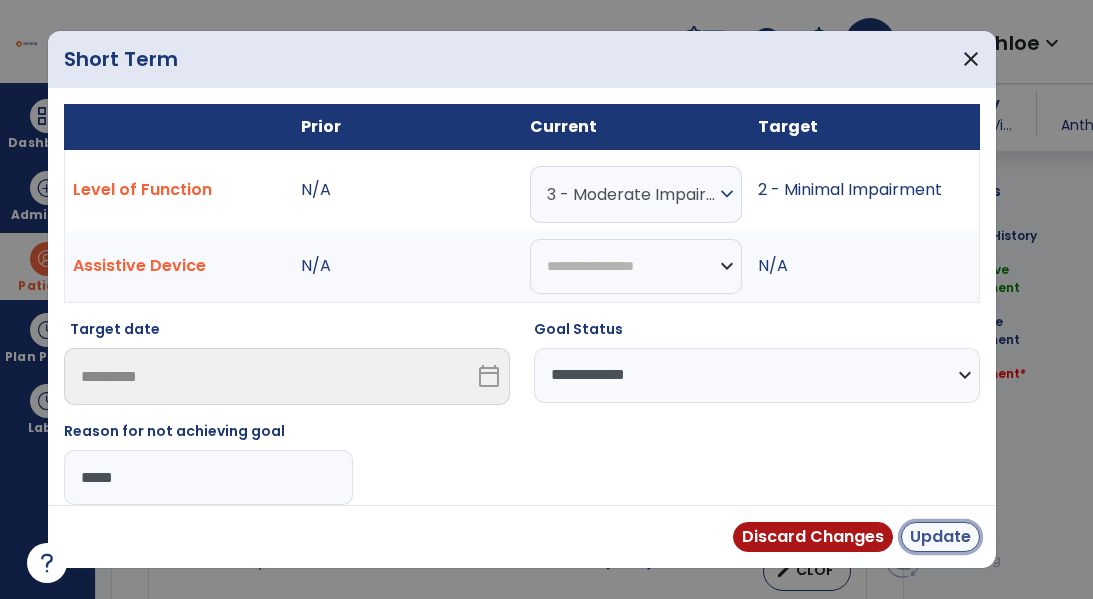 click on "Update" at bounding box center [940, 537] 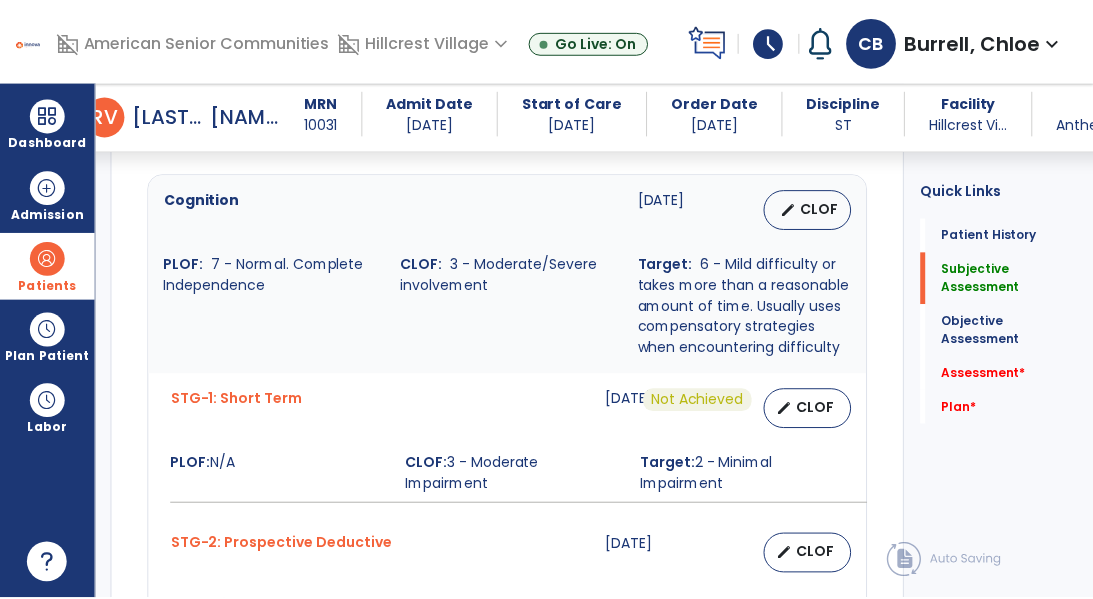 scroll, scrollTop: 837, scrollLeft: 0, axis: vertical 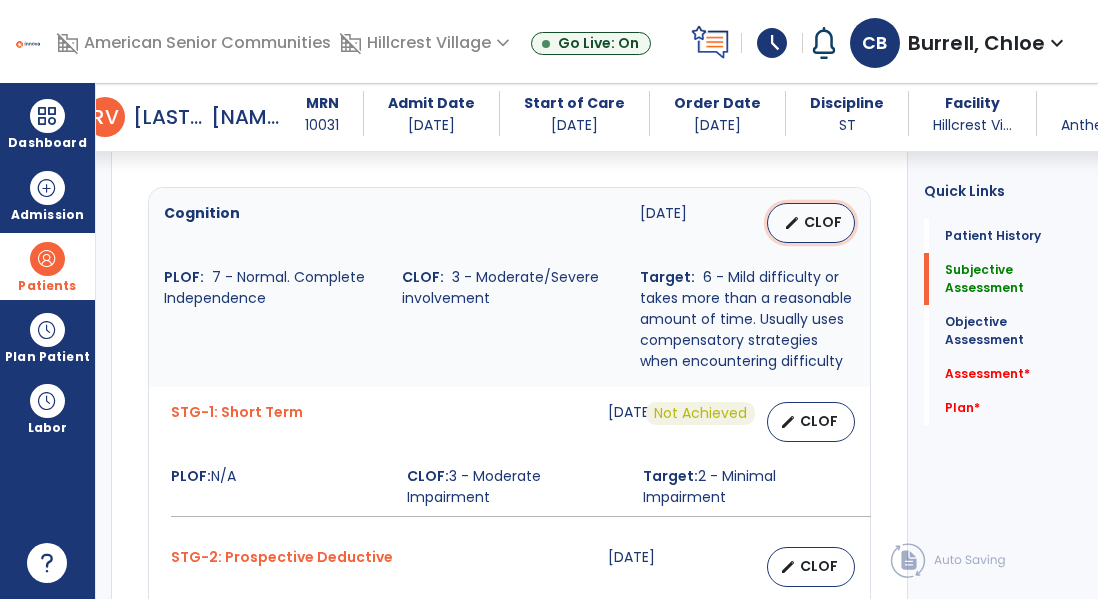 click on "CLOF" at bounding box center [823, 222] 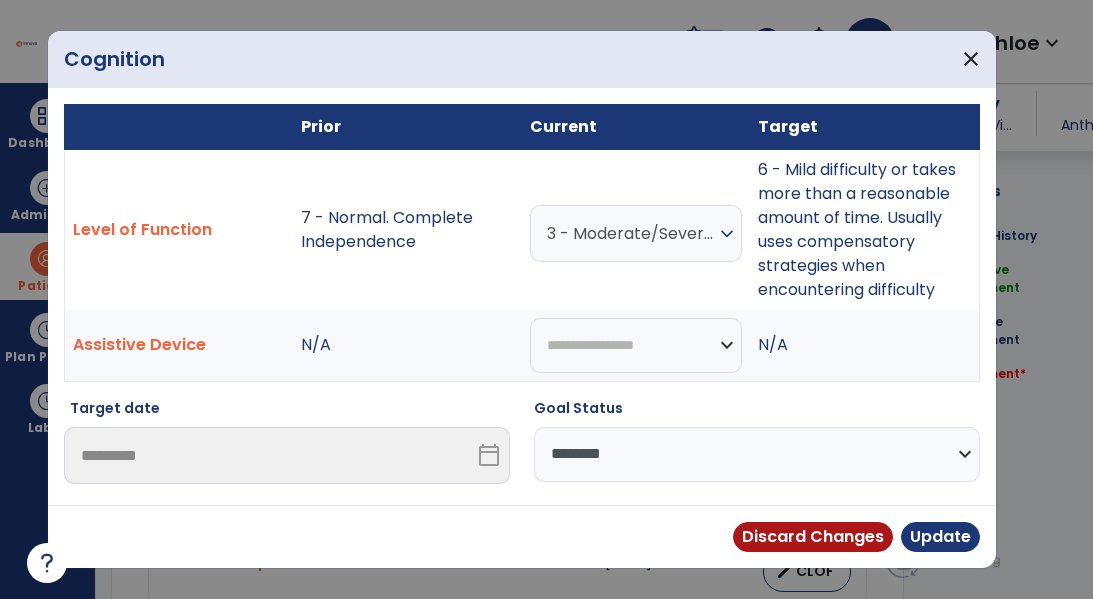 scroll, scrollTop: 837, scrollLeft: 0, axis: vertical 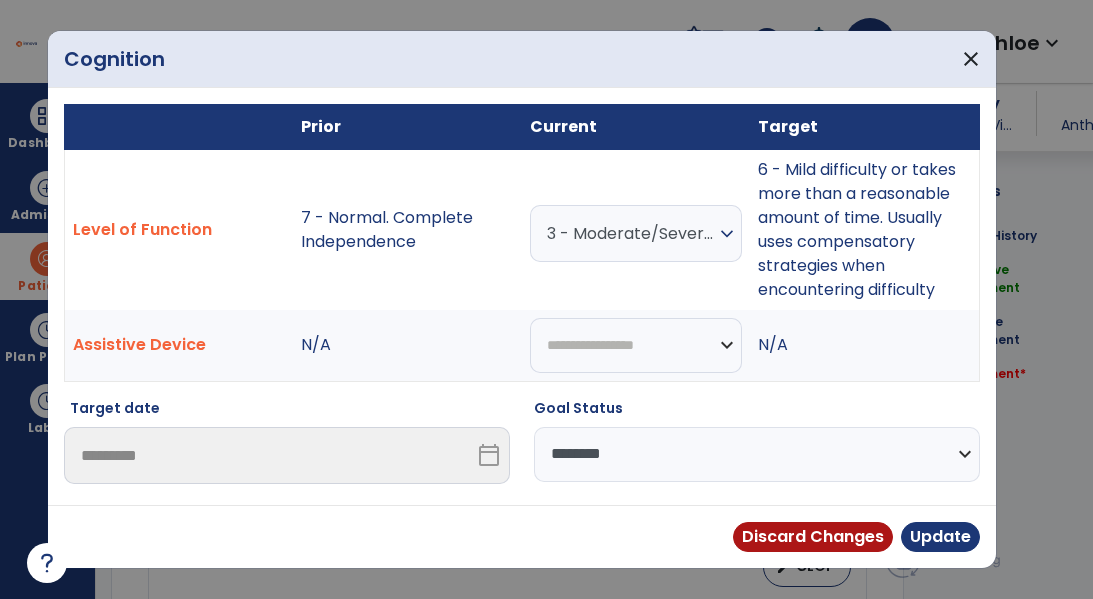click on "3 - Moderate/Severe involvement" at bounding box center [631, 233] 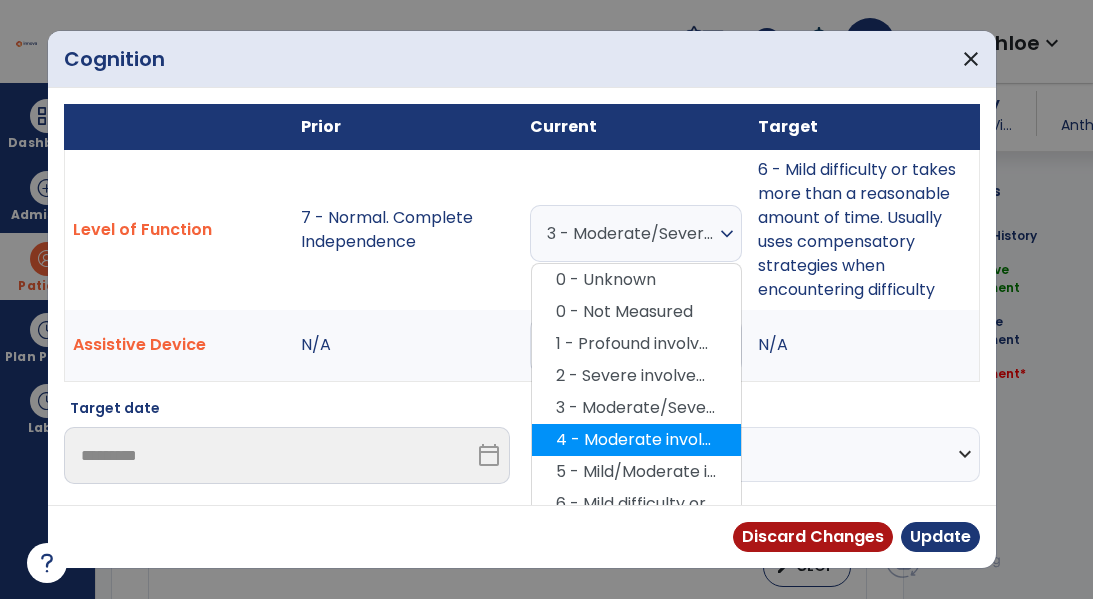 click on "4 - Moderate involvement" at bounding box center (636, 440) 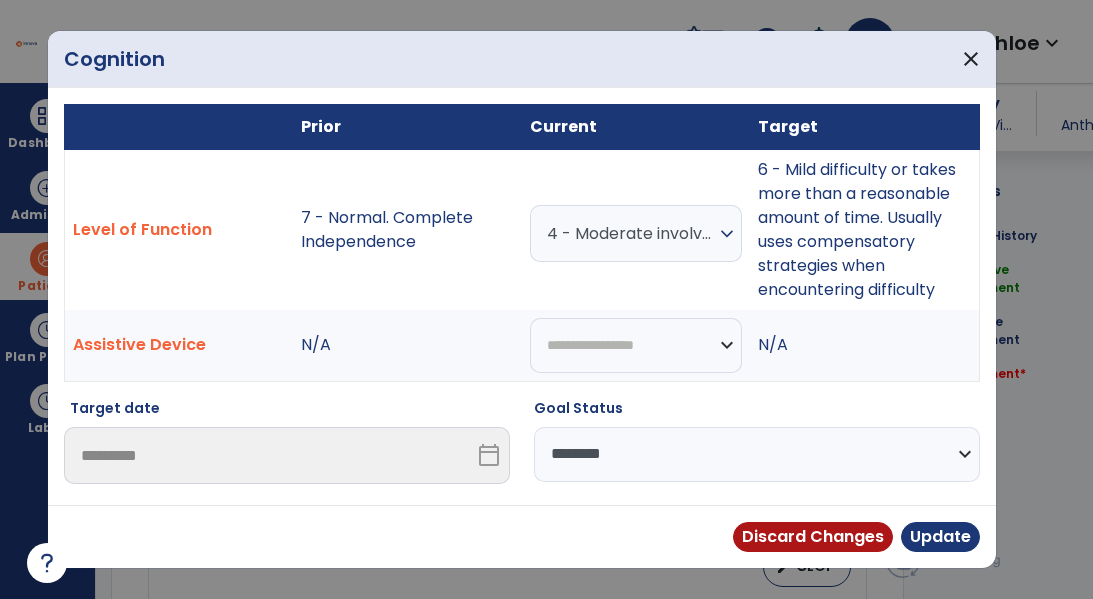 click on "**********" at bounding box center (757, 454) 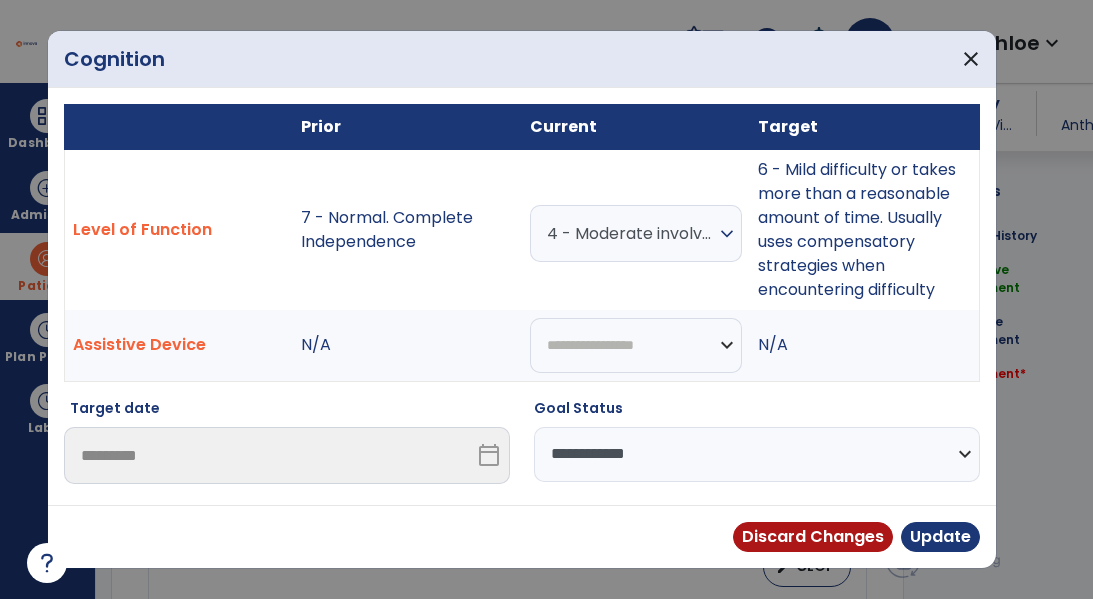 click on "**********" at bounding box center (757, 454) 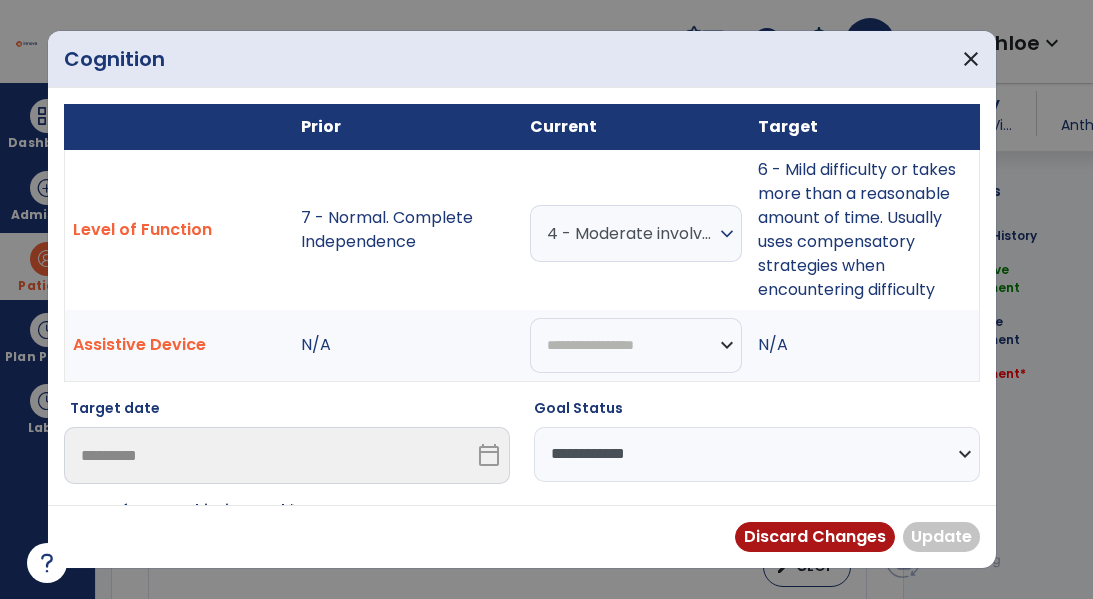 scroll, scrollTop: 58, scrollLeft: 0, axis: vertical 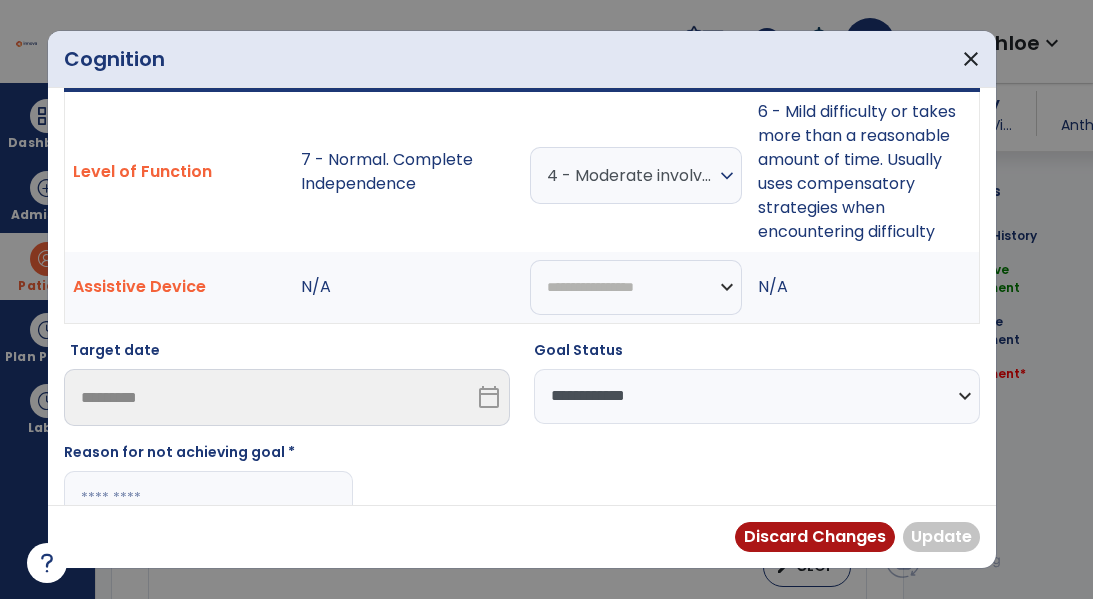 click at bounding box center [208, 498] 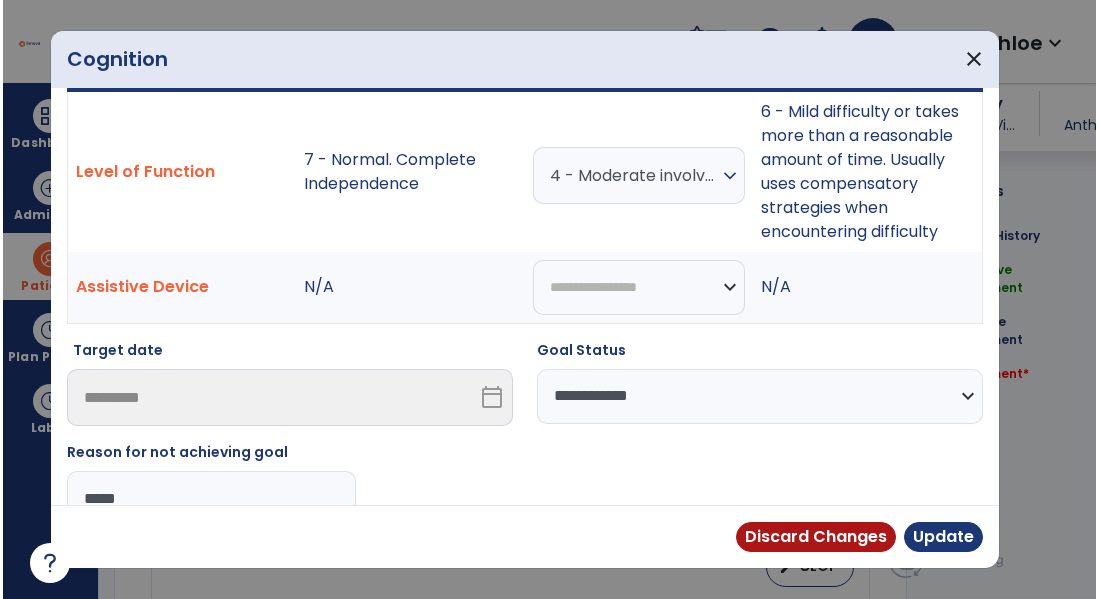scroll, scrollTop: 63, scrollLeft: 0, axis: vertical 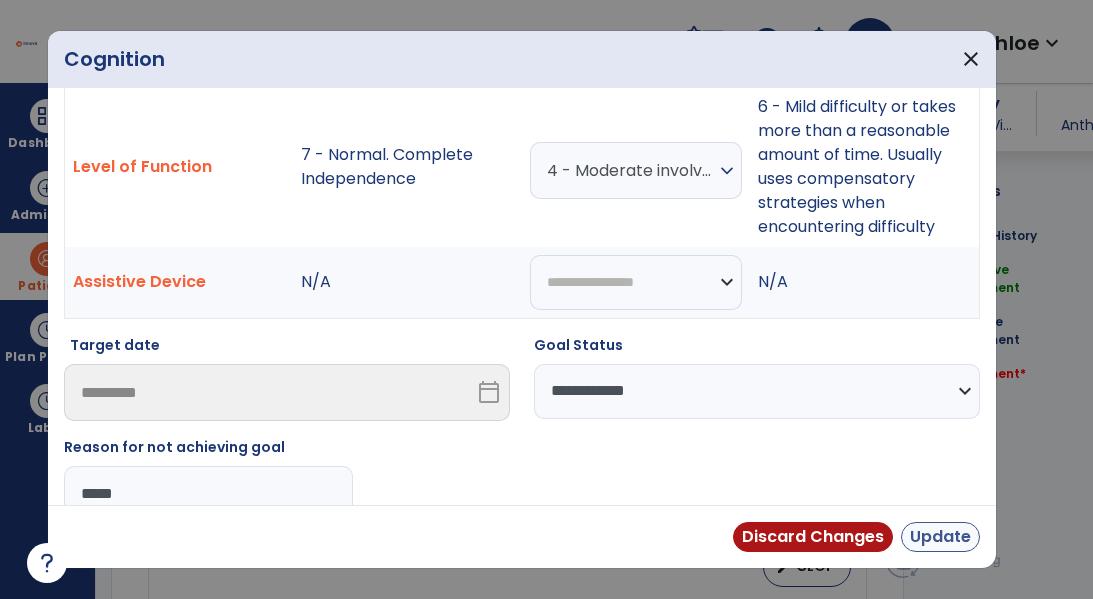 click on "Update" at bounding box center (940, 537) 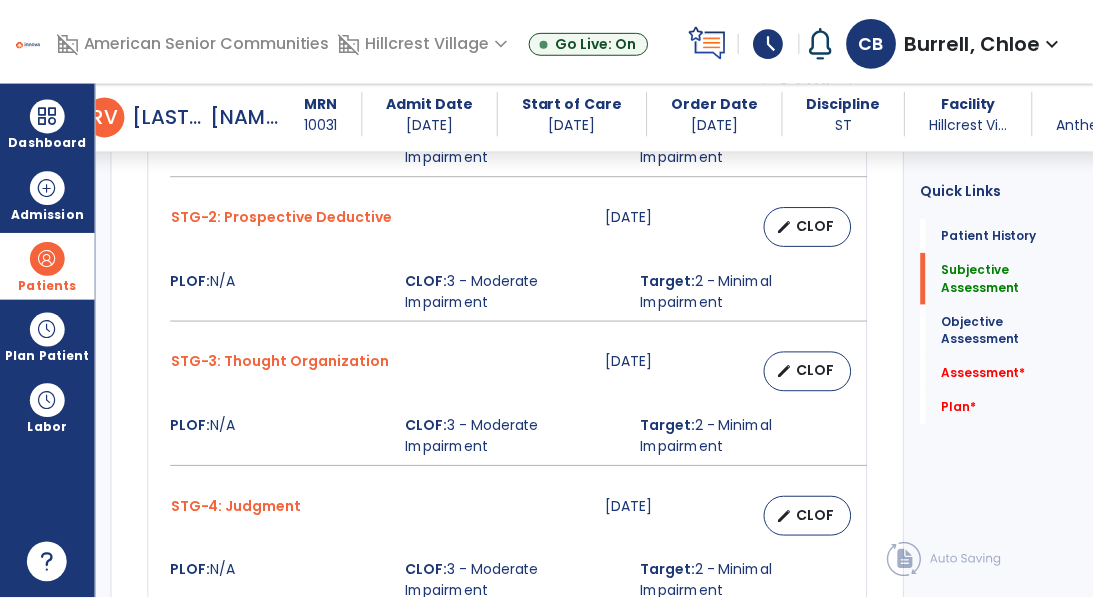scroll, scrollTop: 1180, scrollLeft: 0, axis: vertical 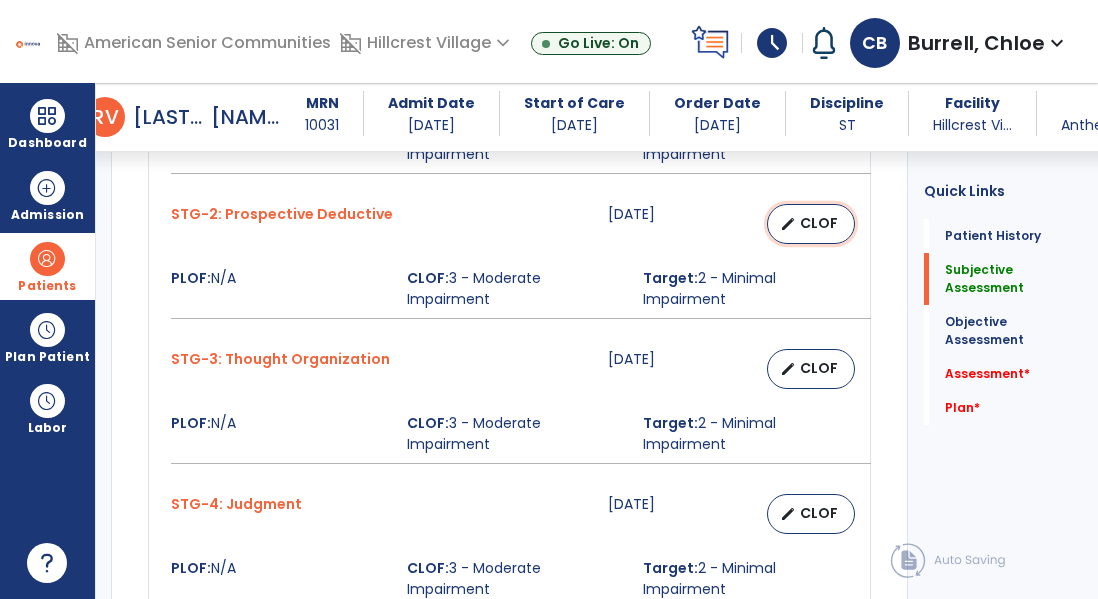 click on "edit   CLOF" at bounding box center [811, 224] 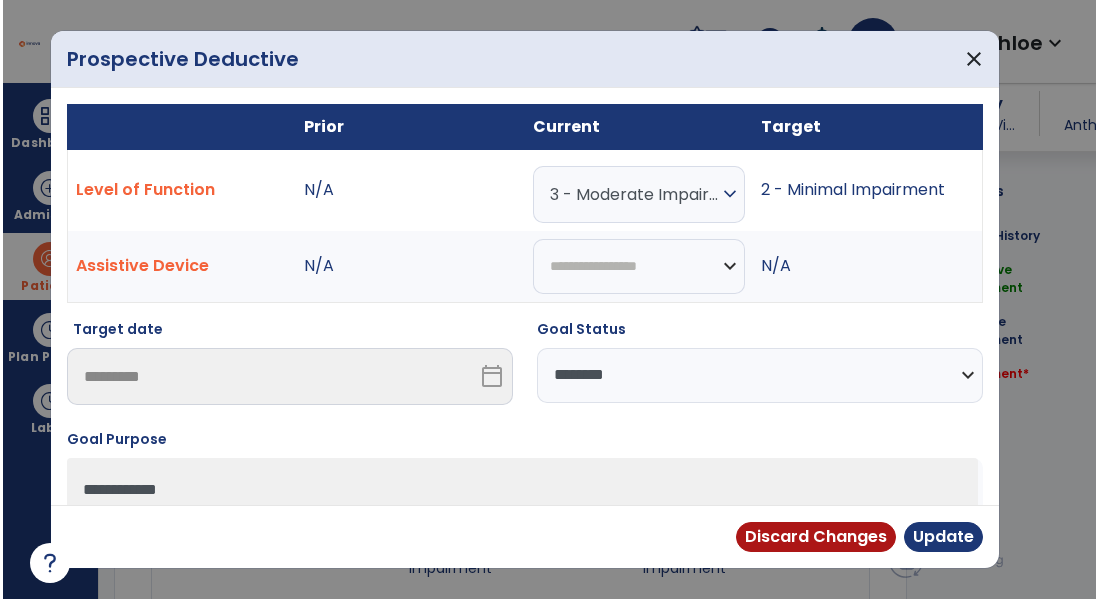 scroll, scrollTop: 1201, scrollLeft: 0, axis: vertical 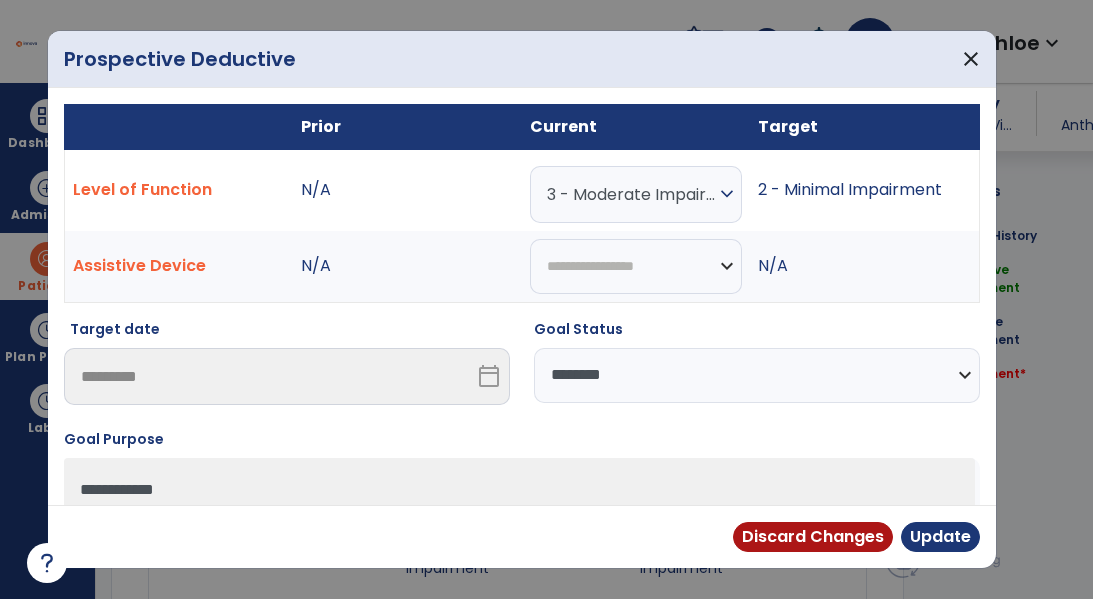click on "**********" at bounding box center (757, 375) 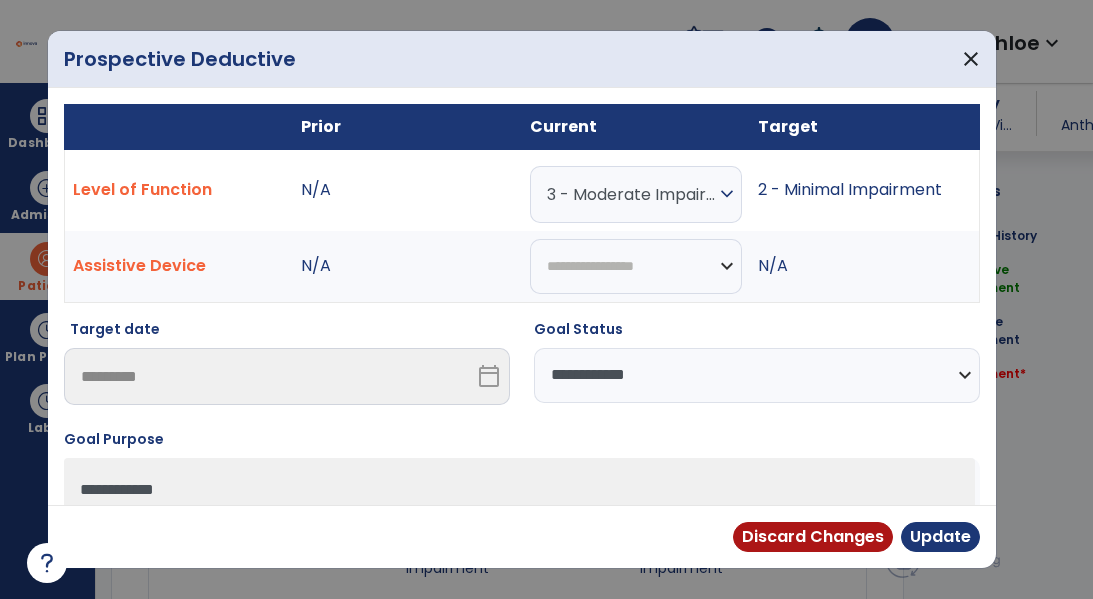click on "**********" at bounding box center (757, 375) 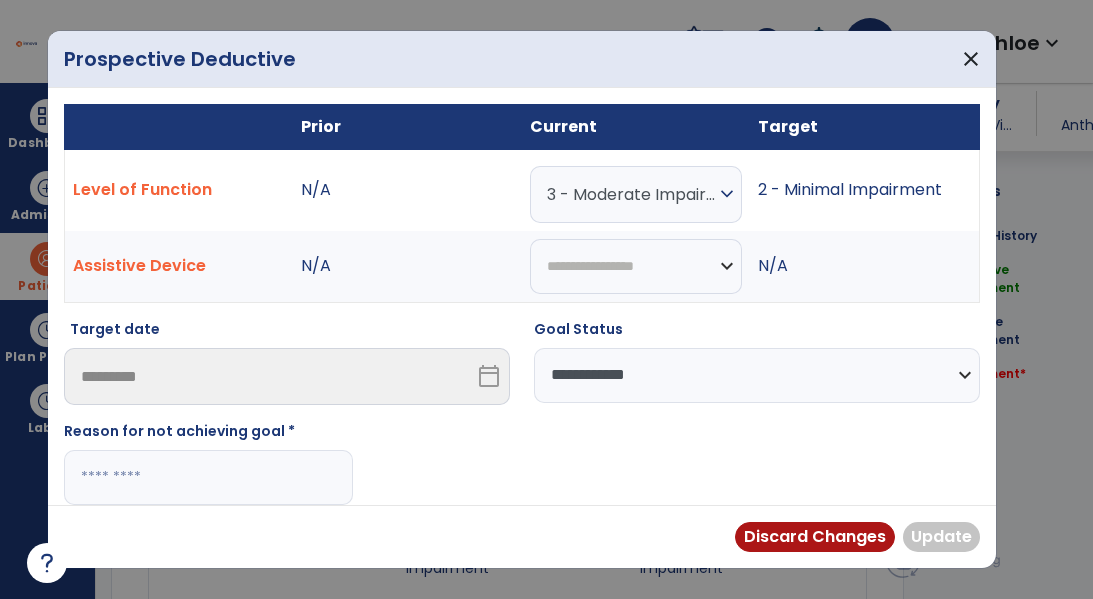 click at bounding box center [208, 477] 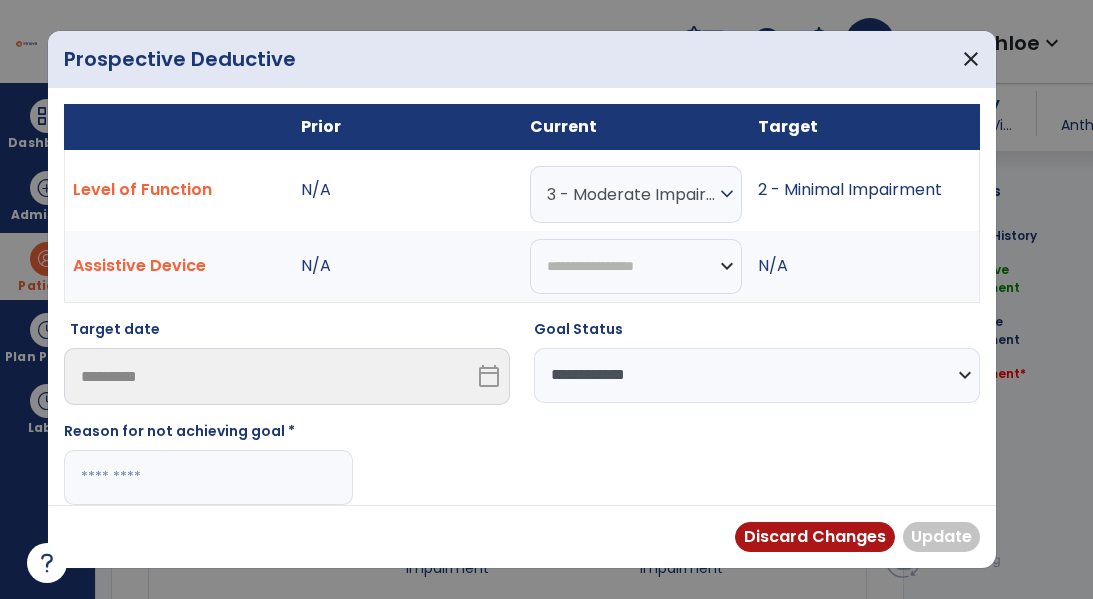 paste on "*****" 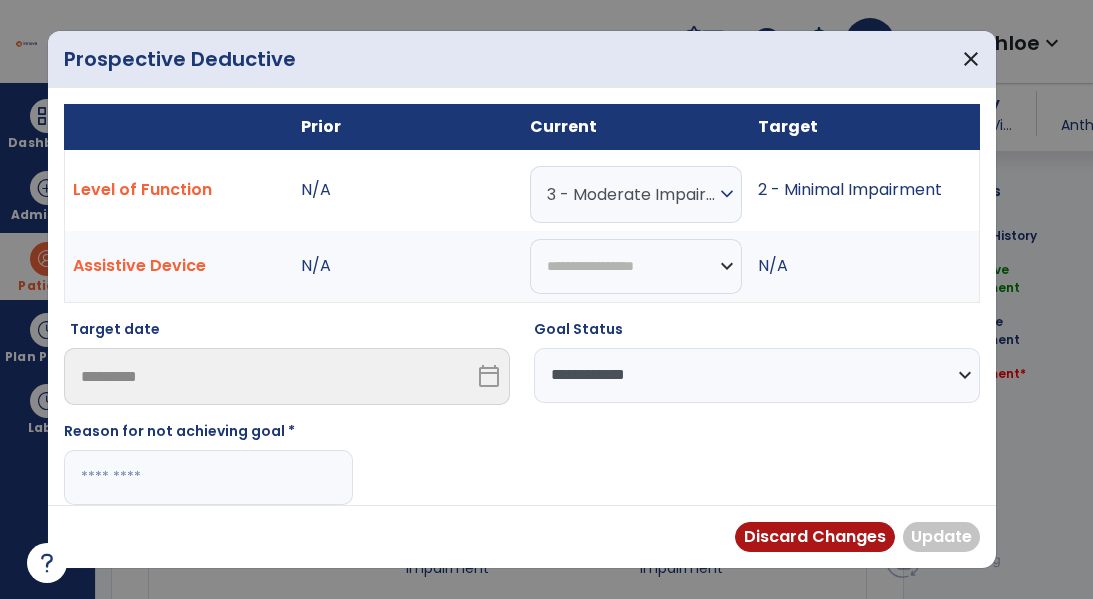 type on "*****" 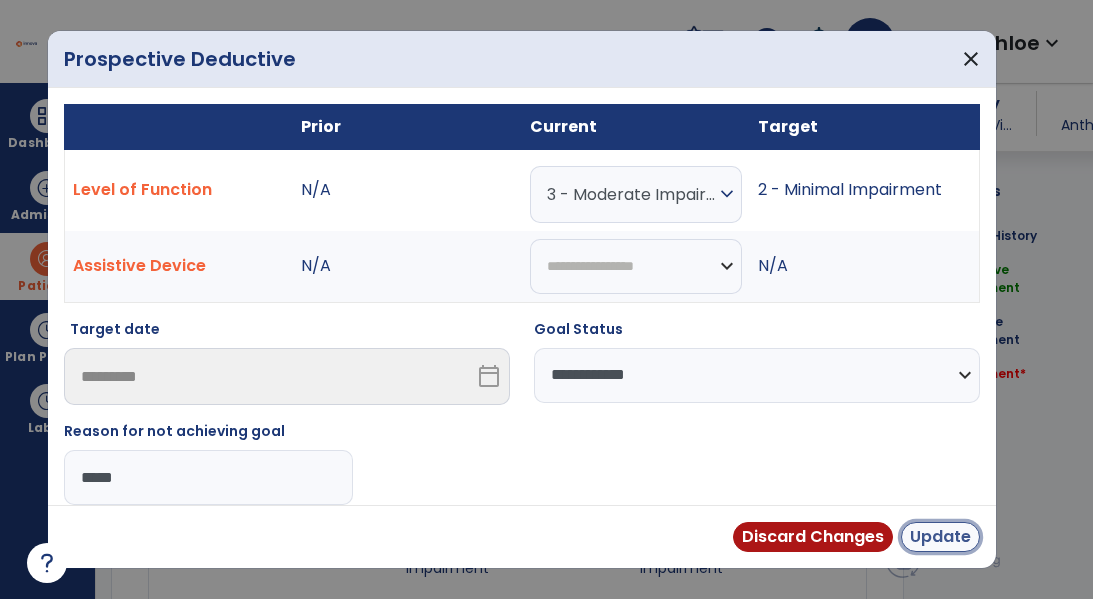 click on "Update" at bounding box center (940, 537) 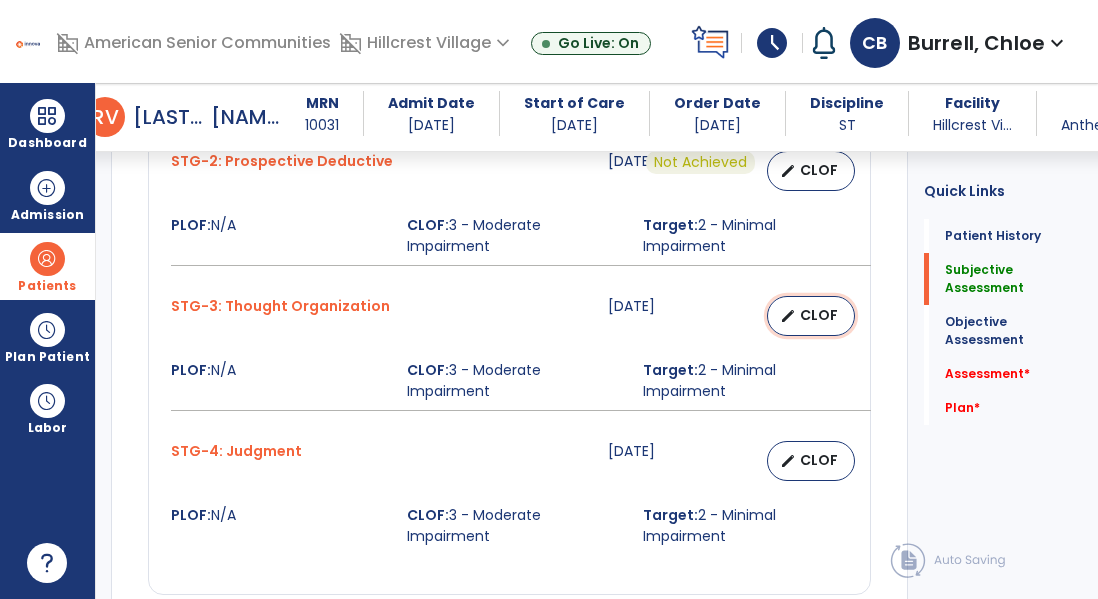 click on "CLOF" at bounding box center (819, 315) 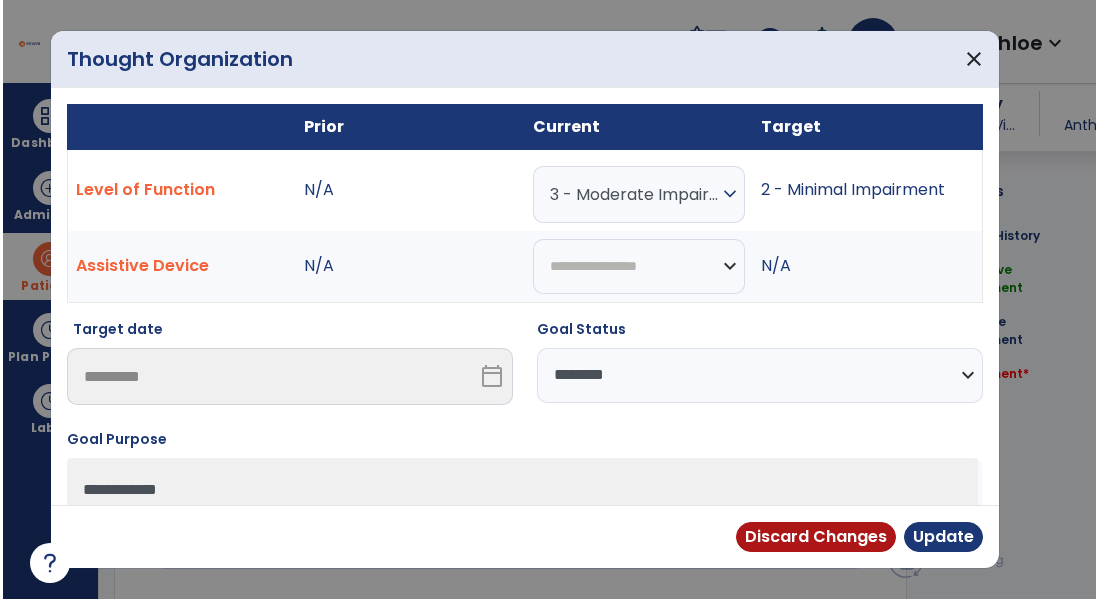 scroll, scrollTop: 1254, scrollLeft: 0, axis: vertical 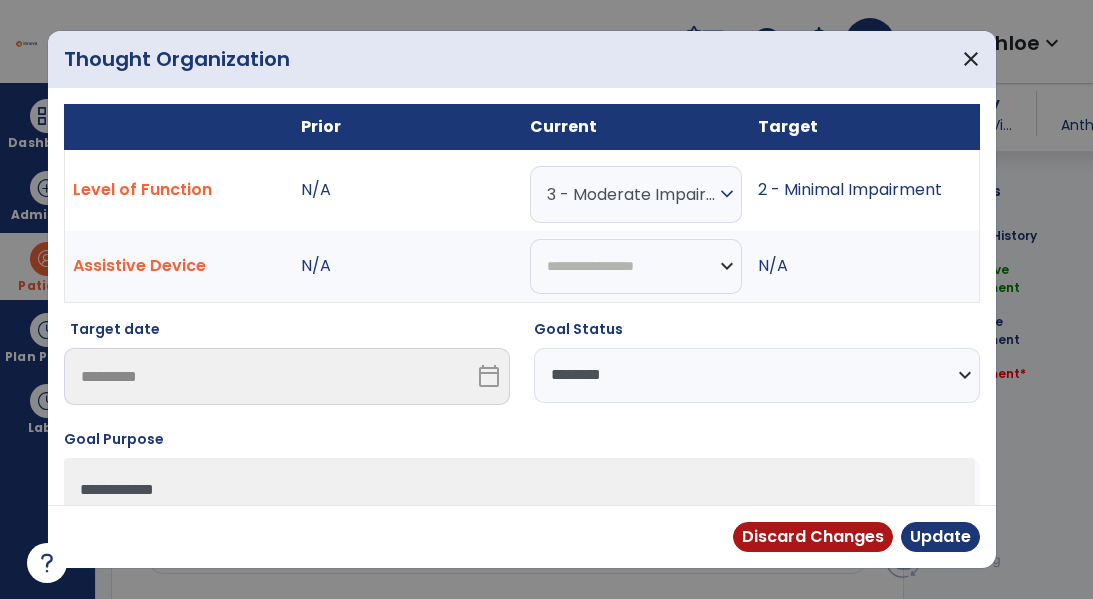 click on "**********" at bounding box center [757, 375] 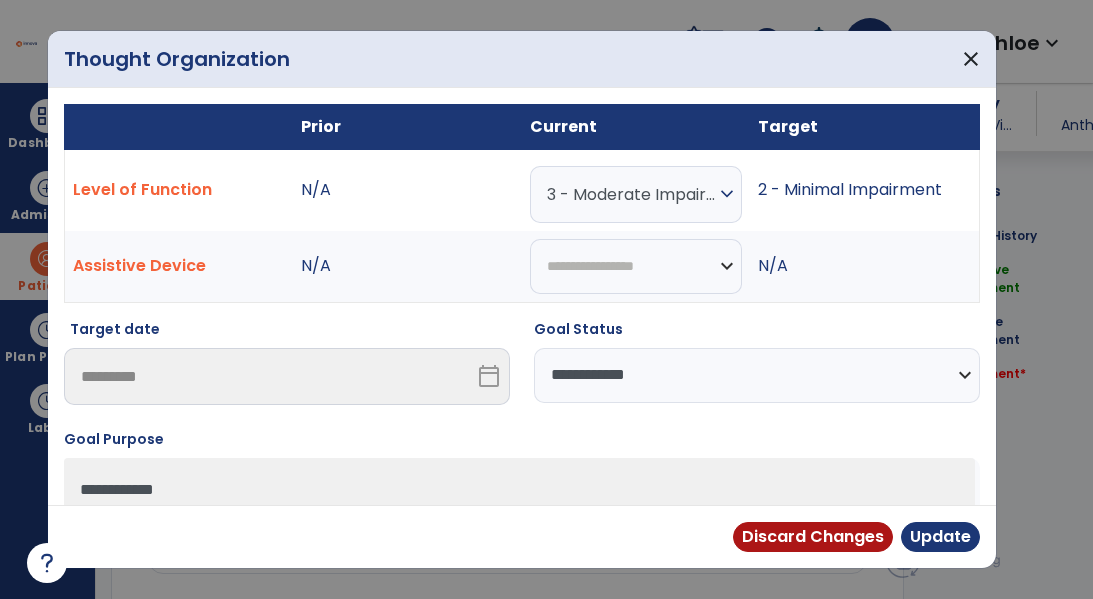 click on "**********" at bounding box center [757, 375] 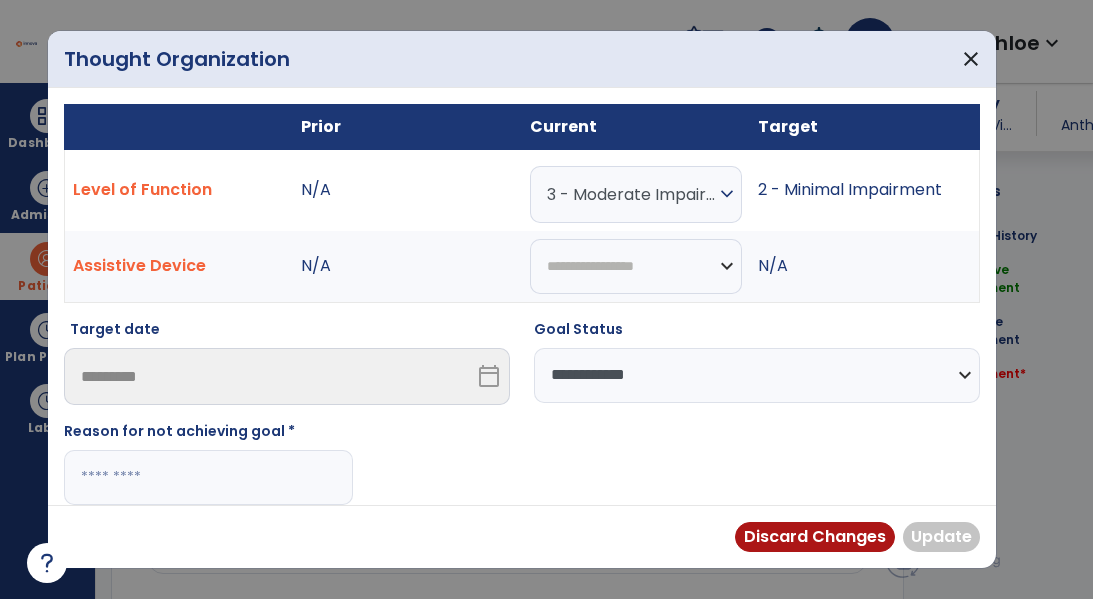 click at bounding box center (208, 477) 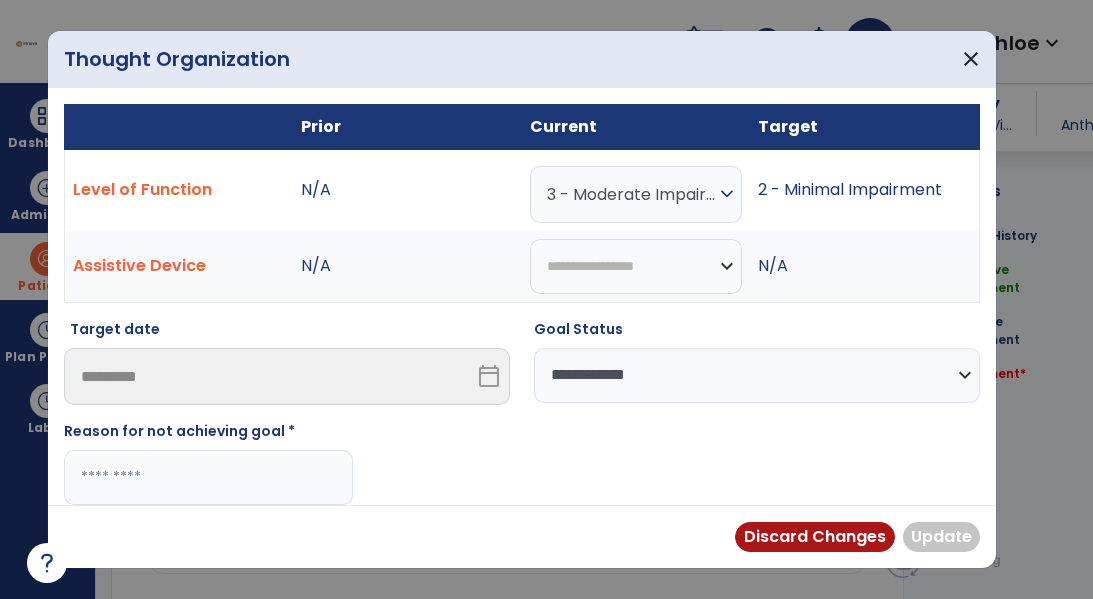 paste on "*****" 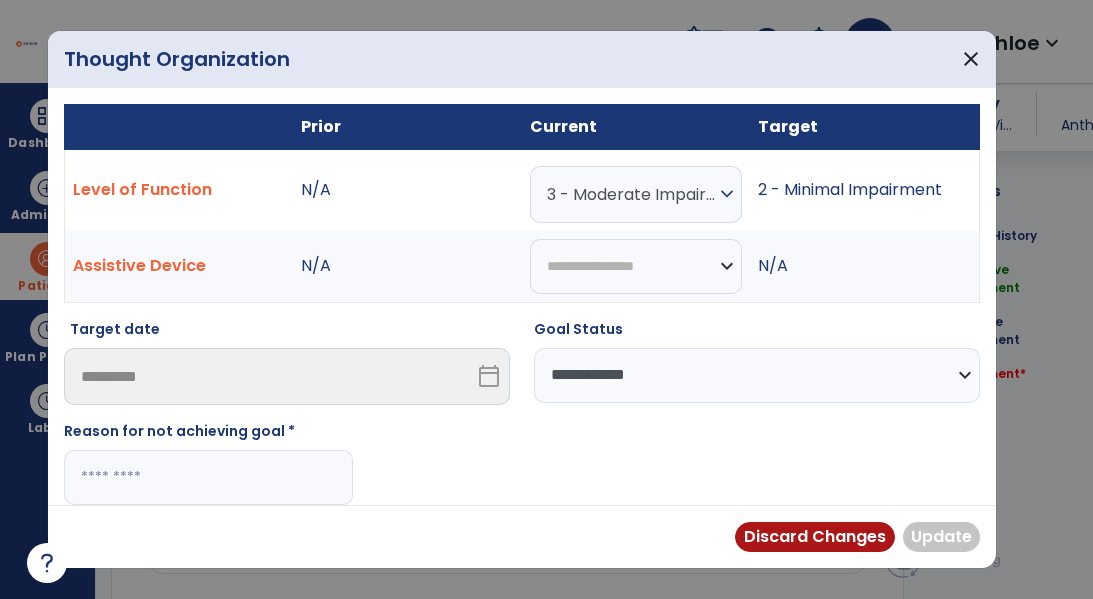type on "*****" 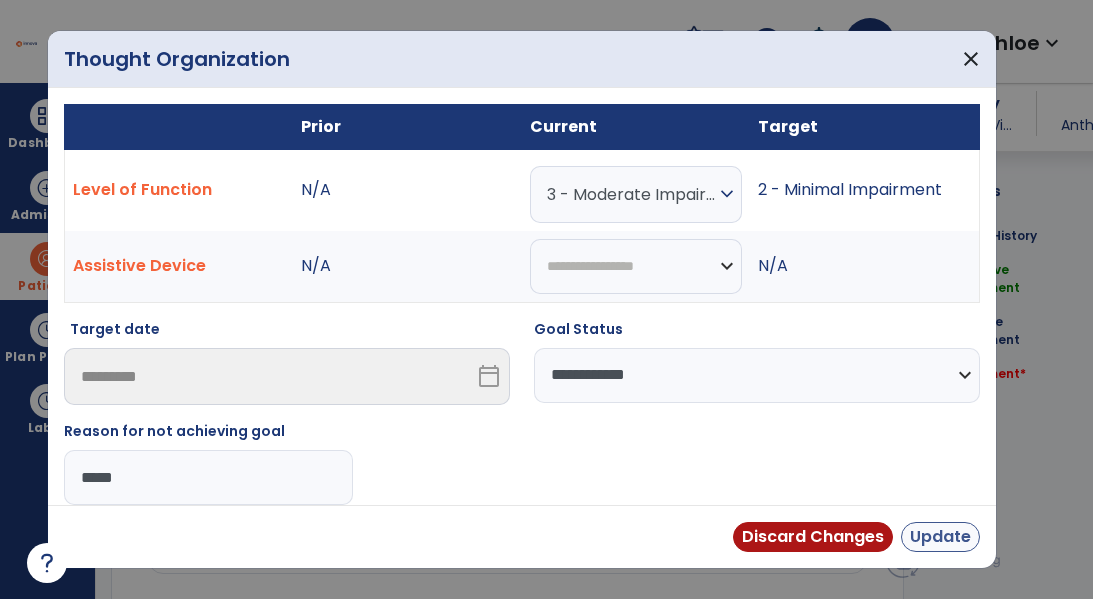 click on "Update" at bounding box center (940, 537) 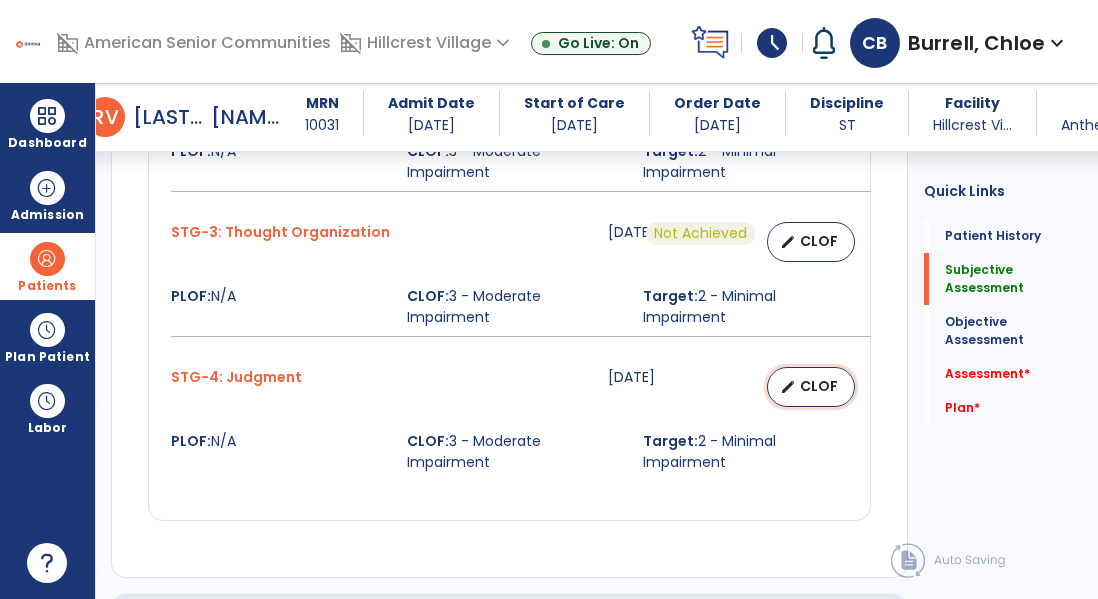 click on "edit   CLOF" at bounding box center [811, 387] 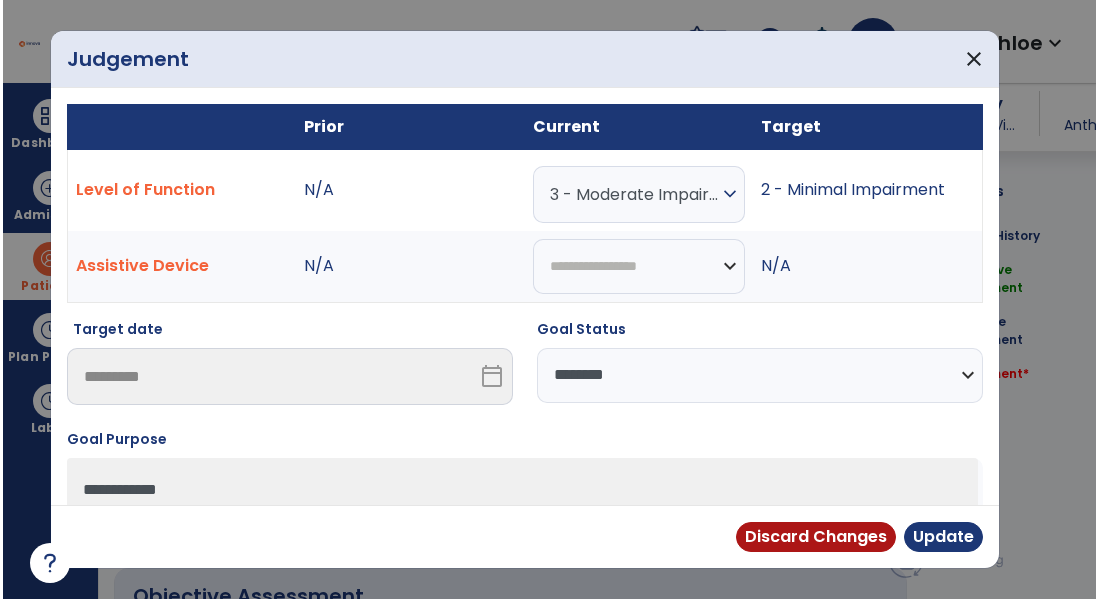 scroll, scrollTop: 1328, scrollLeft: 0, axis: vertical 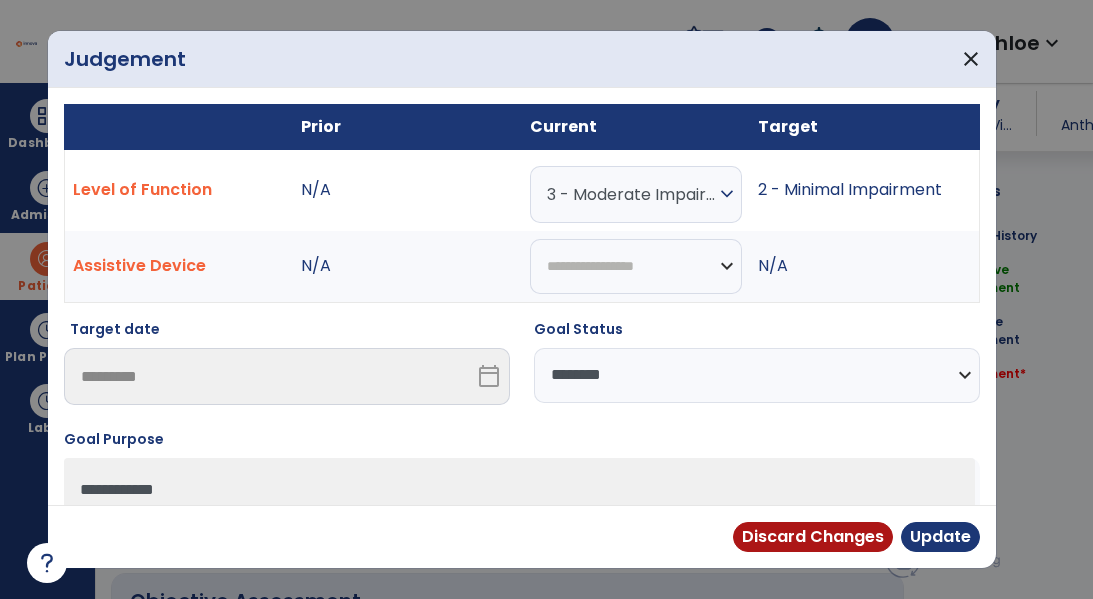 click on "**********" at bounding box center [757, 375] 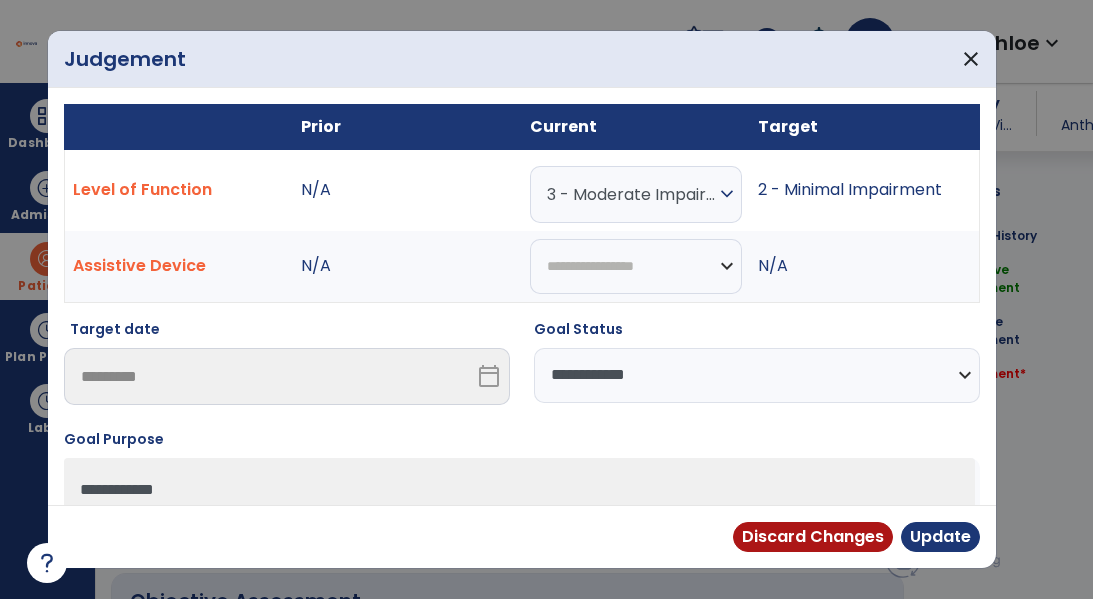 click on "**********" at bounding box center [757, 375] 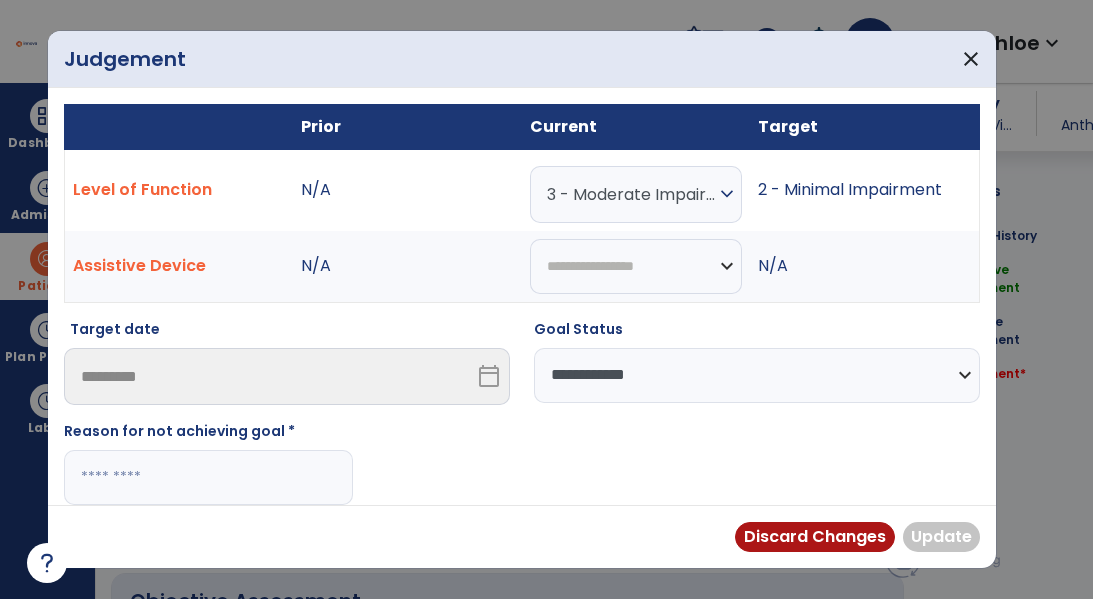 click at bounding box center (208, 477) 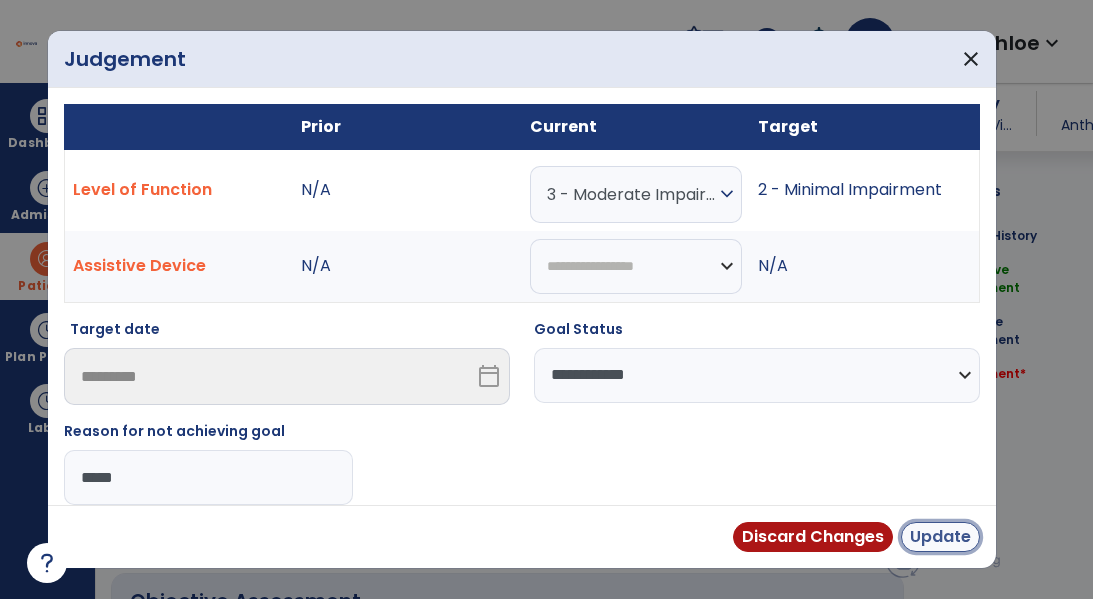click on "Update" at bounding box center [940, 537] 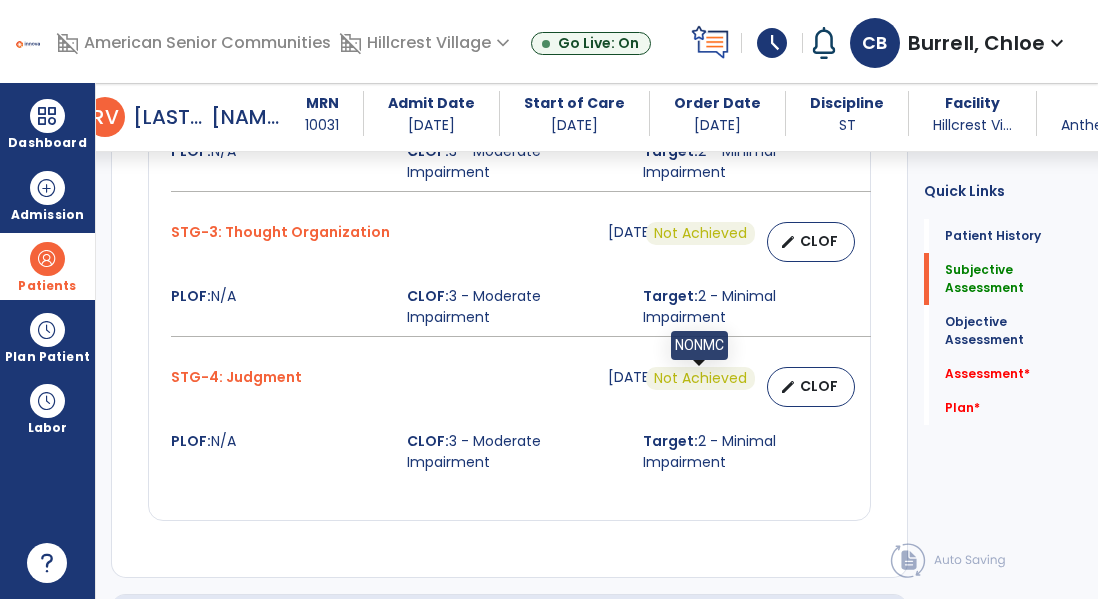 scroll, scrollTop: 1621, scrollLeft: 0, axis: vertical 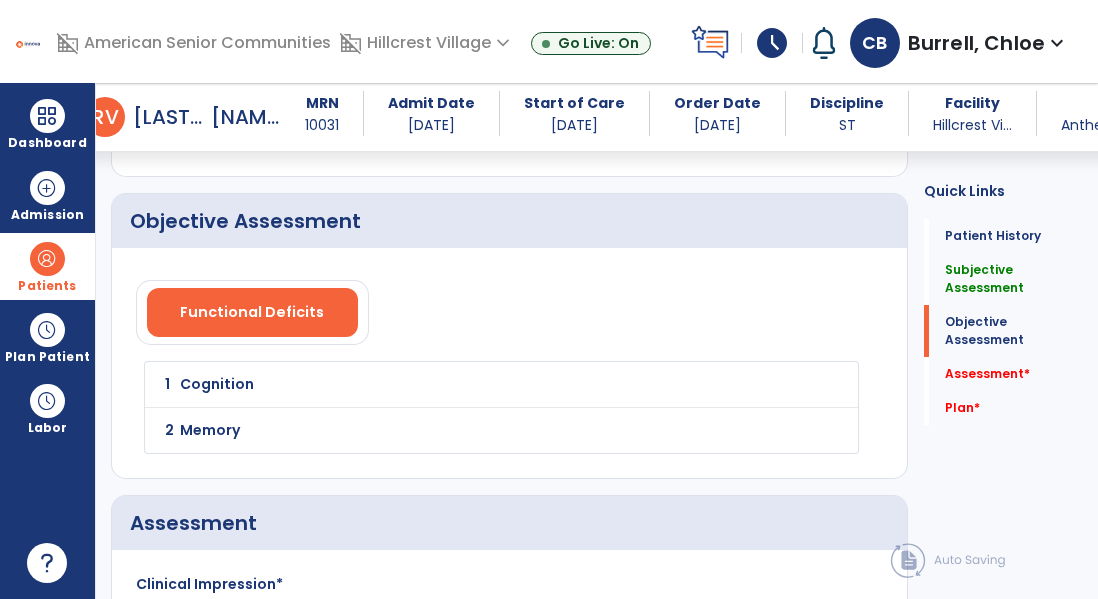 click on "Cognition" at bounding box center [457, 384] 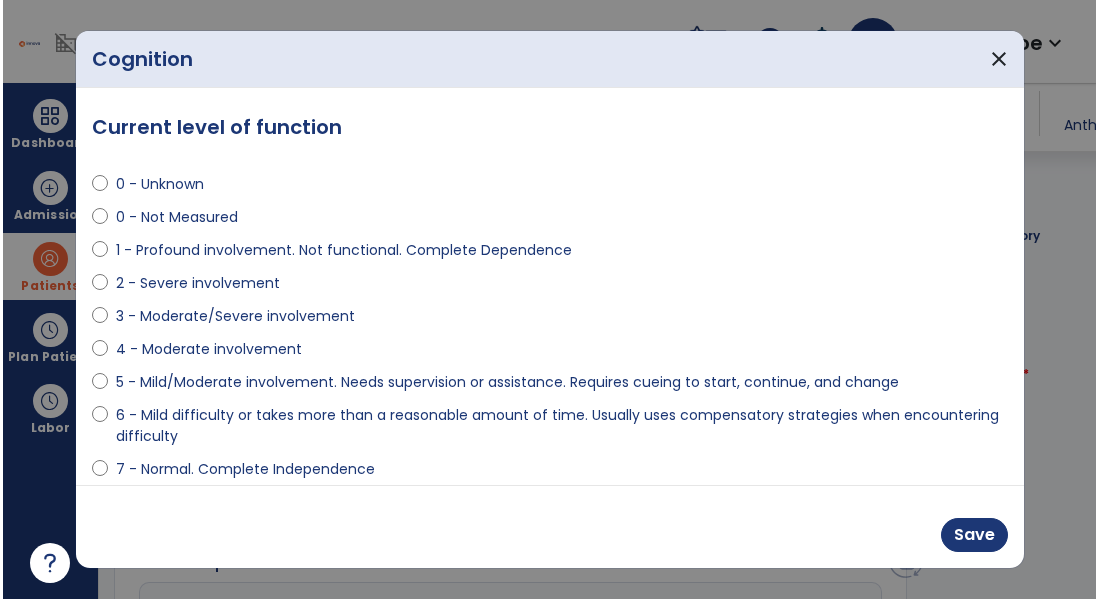 scroll, scrollTop: 1729, scrollLeft: 0, axis: vertical 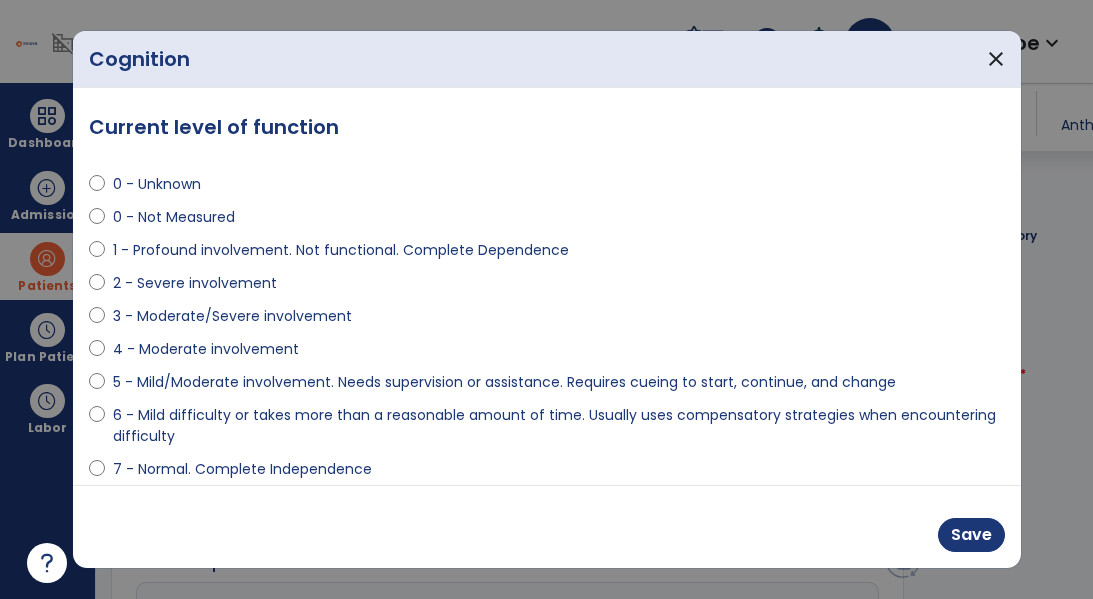 click on "4 - Moderate involvement" at bounding box center (206, 349) 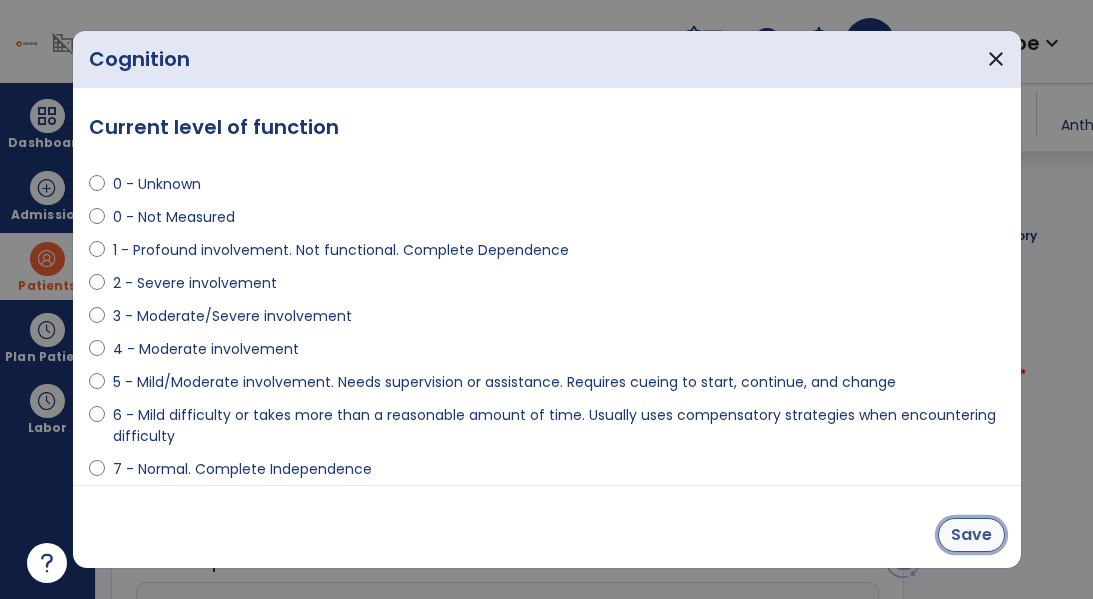 click on "Save" at bounding box center [971, 535] 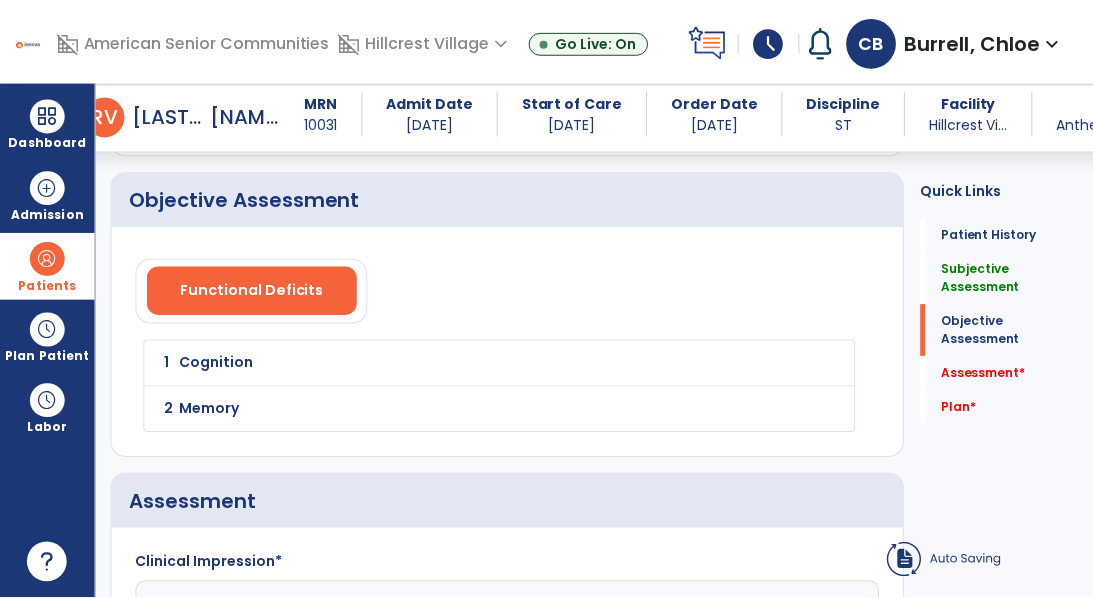 scroll, scrollTop: 1708, scrollLeft: 0, axis: vertical 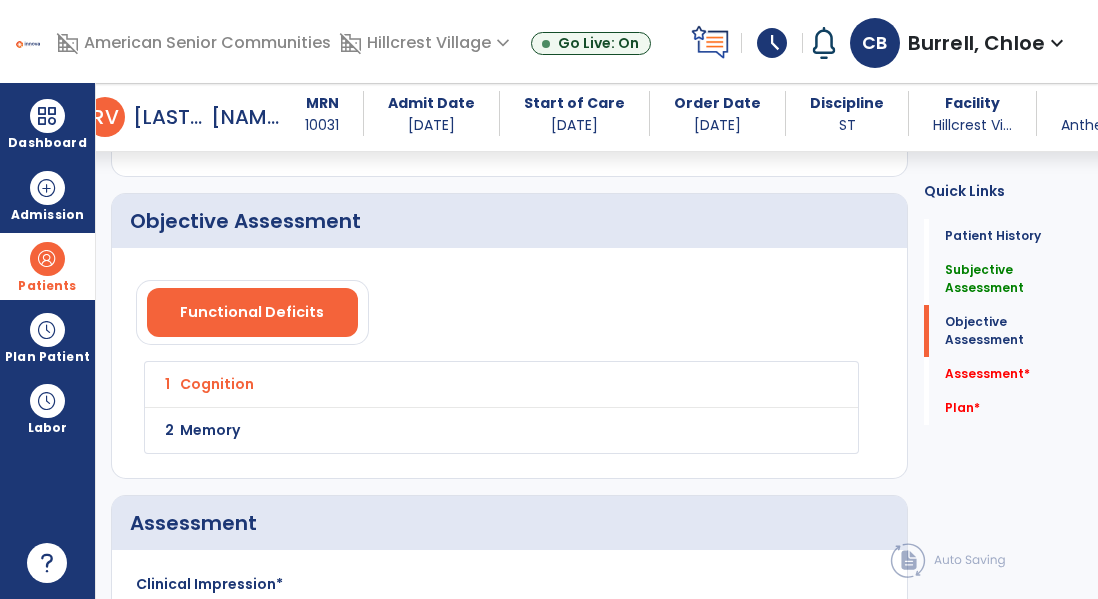 click on "Memory" at bounding box center [457, 384] 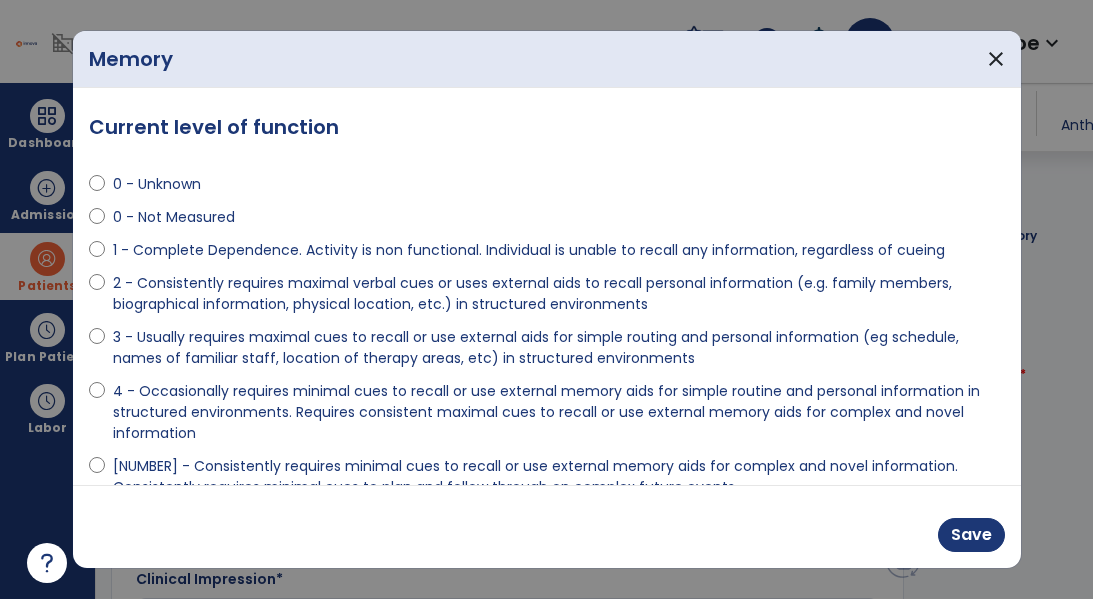 scroll, scrollTop: 1708, scrollLeft: 0, axis: vertical 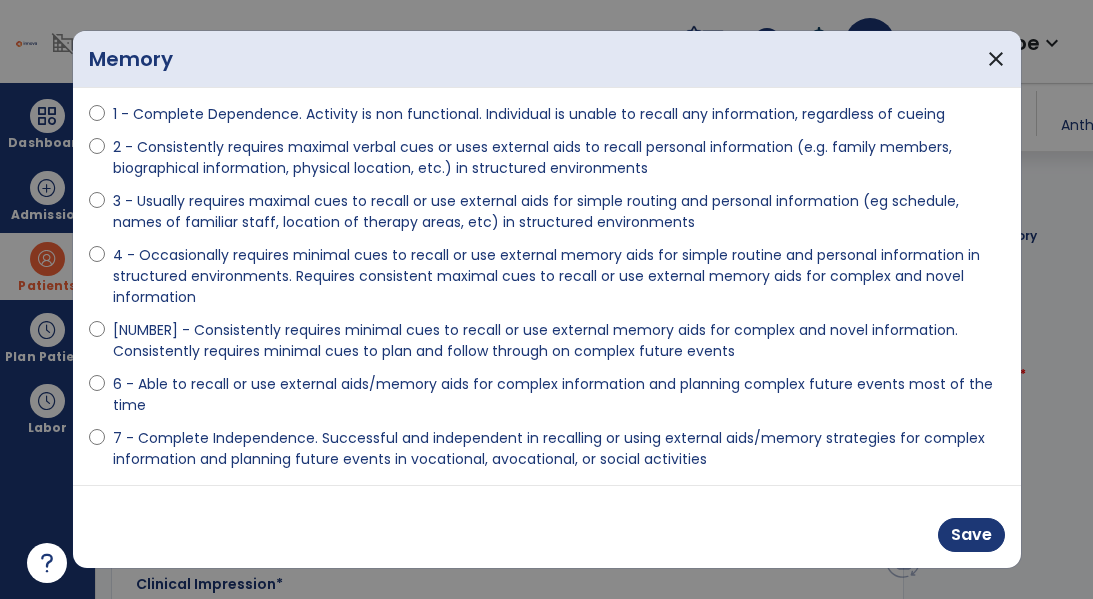 click on "[NUMBER] - Consistently requires minimal cues to recall or use external memory aids for complex and novel information. Consistently requires minimal cues to plan and follow through on complex future events" at bounding box center (559, 341) 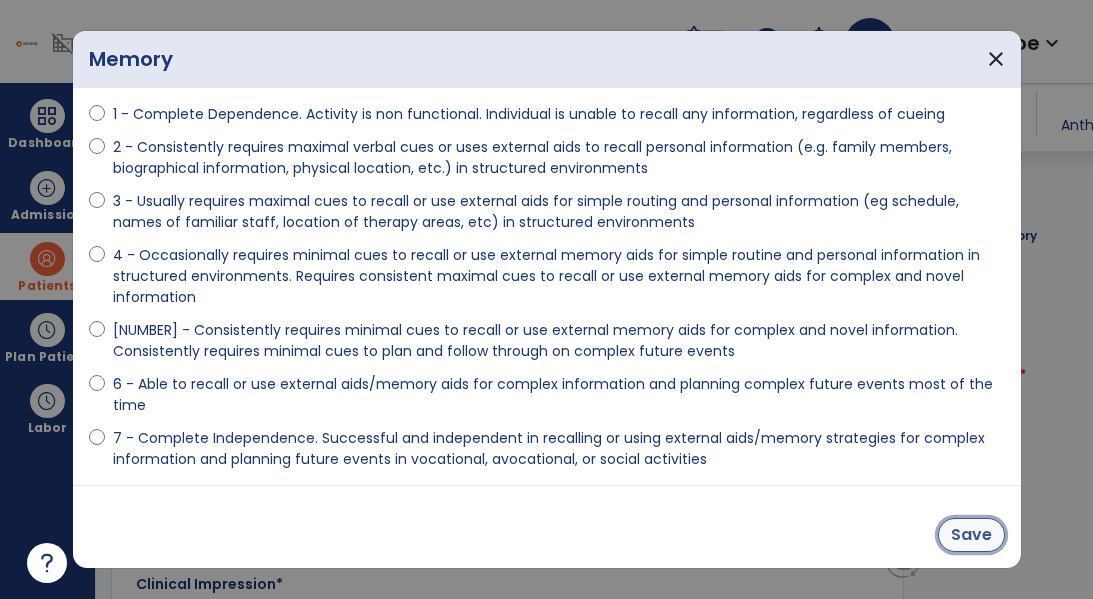click on "Save" at bounding box center (971, 535) 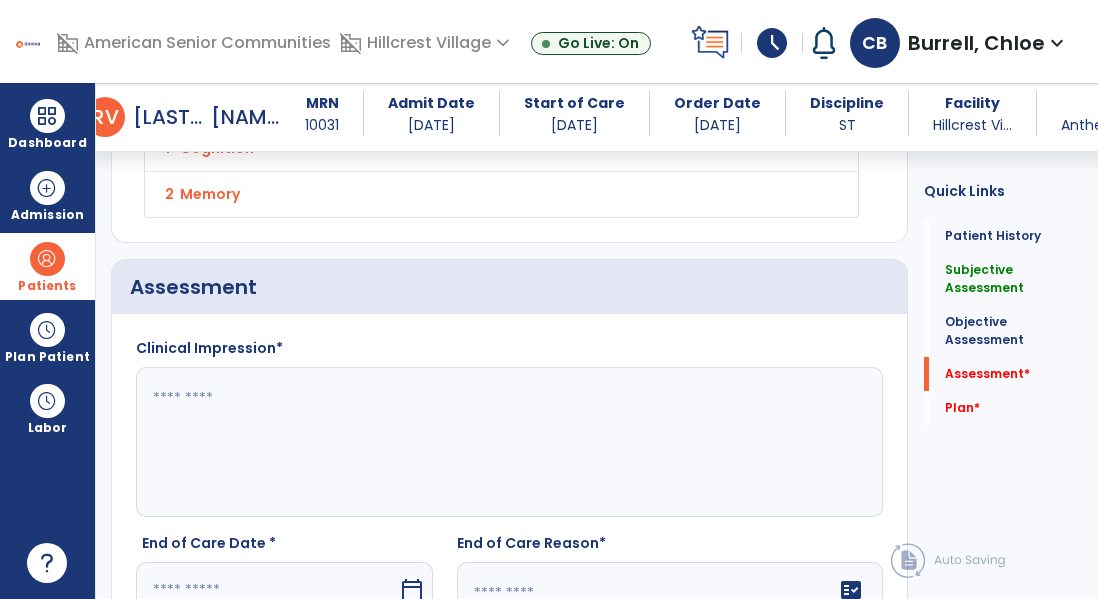 scroll, scrollTop: 1946, scrollLeft: 0, axis: vertical 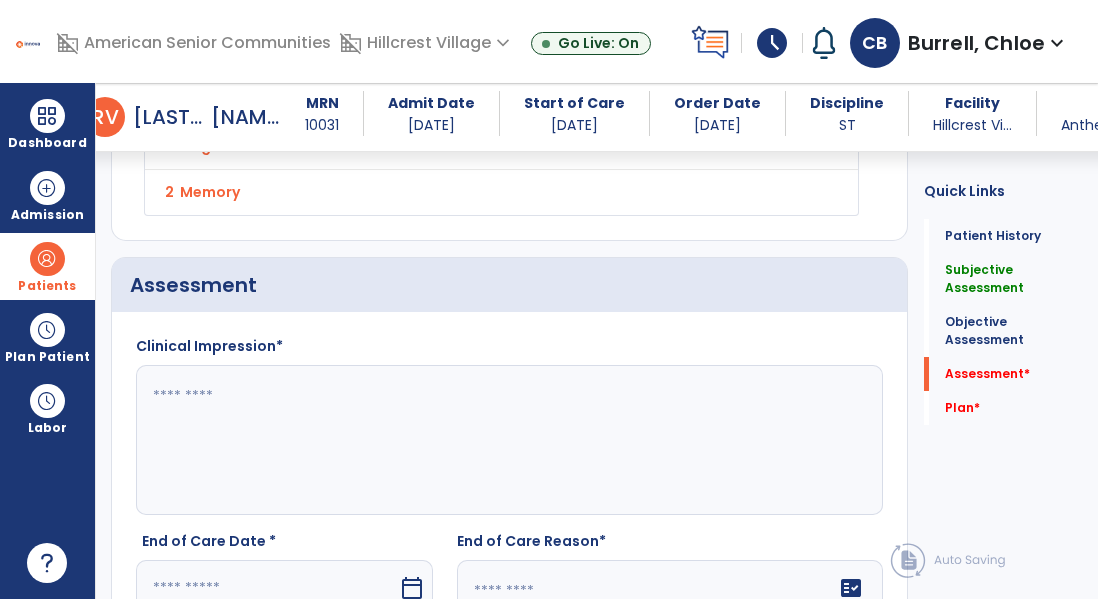 click 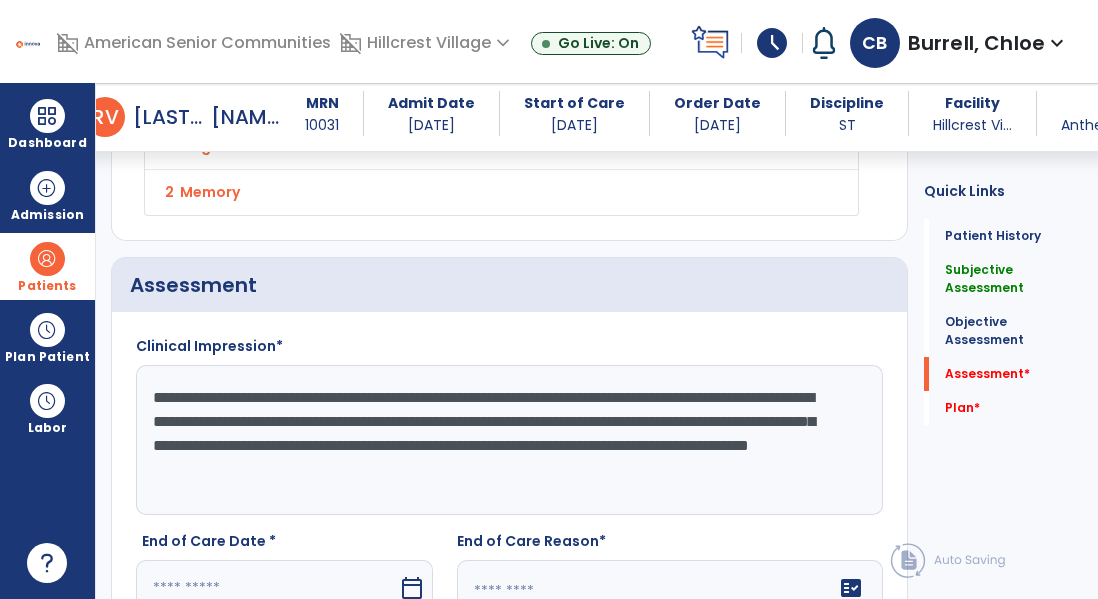 click on "**********" 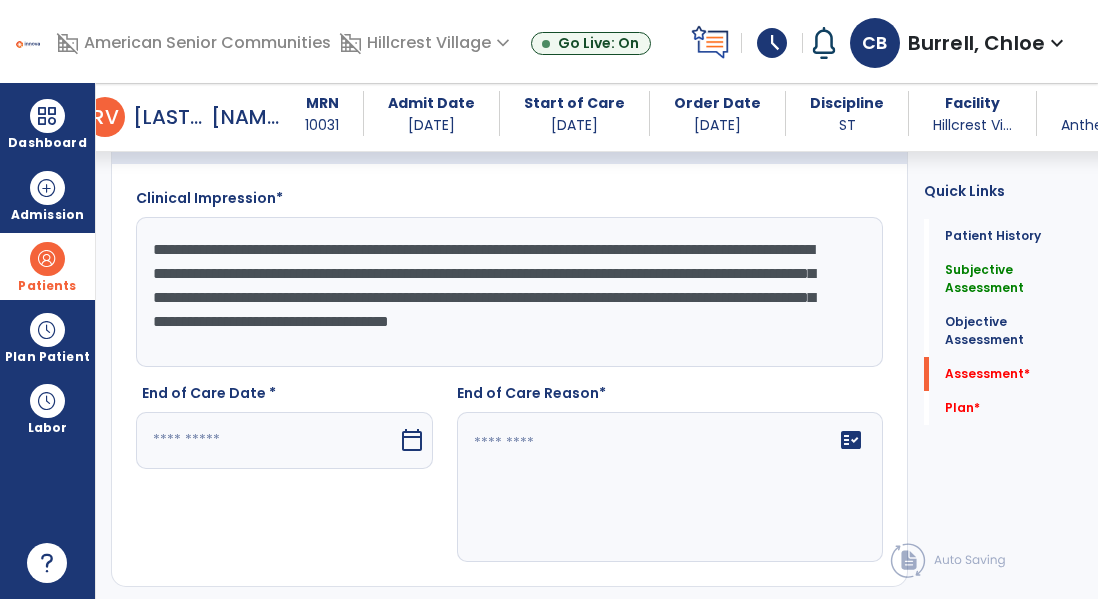 scroll, scrollTop: 2095, scrollLeft: 0, axis: vertical 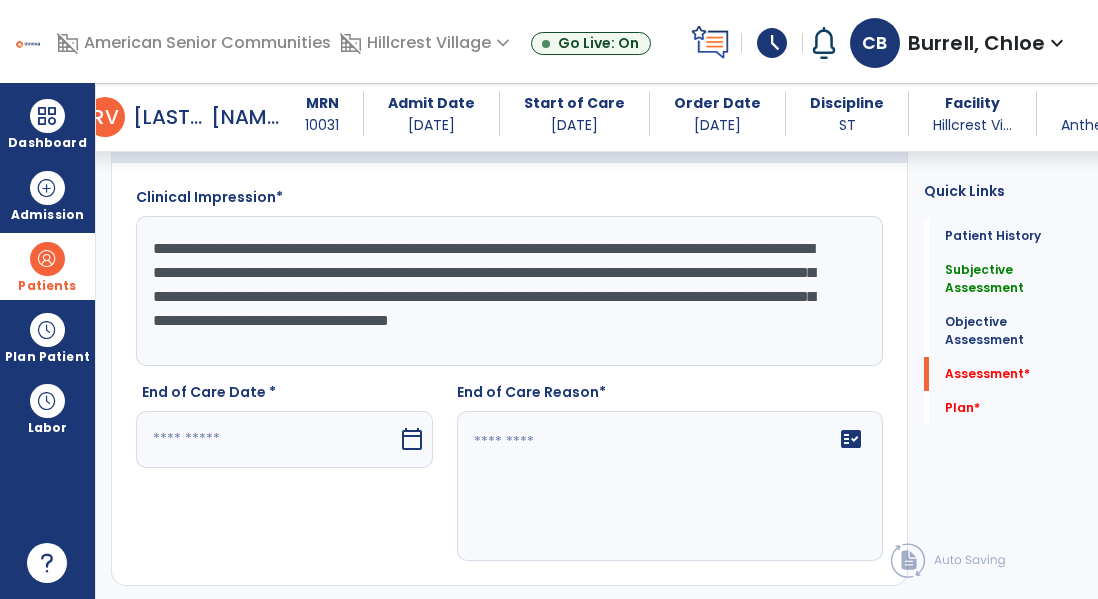 click on "**********" 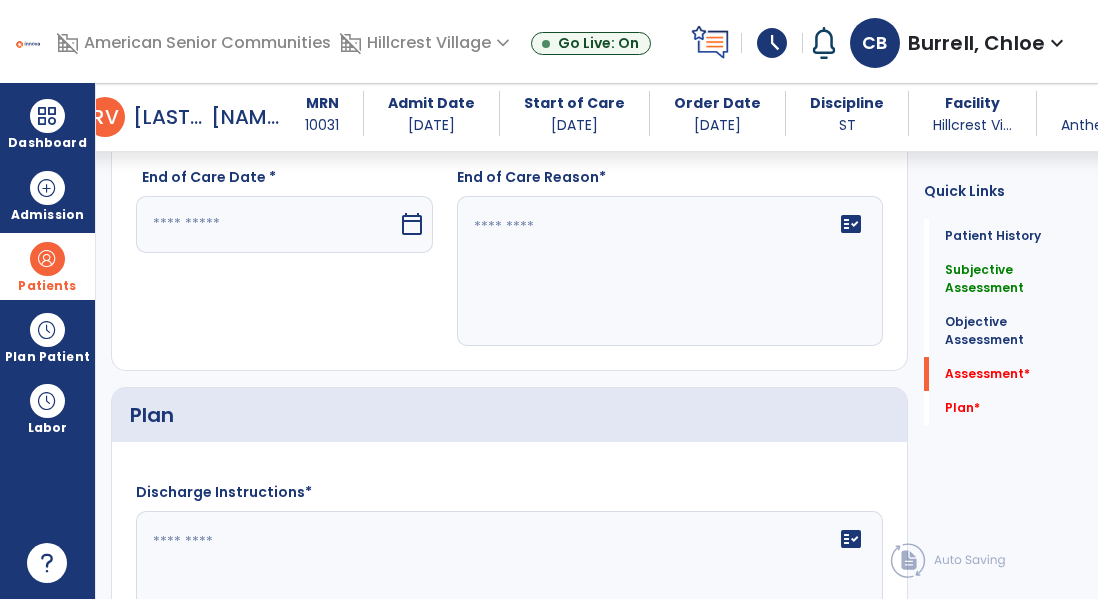 scroll, scrollTop: 2330, scrollLeft: 0, axis: vertical 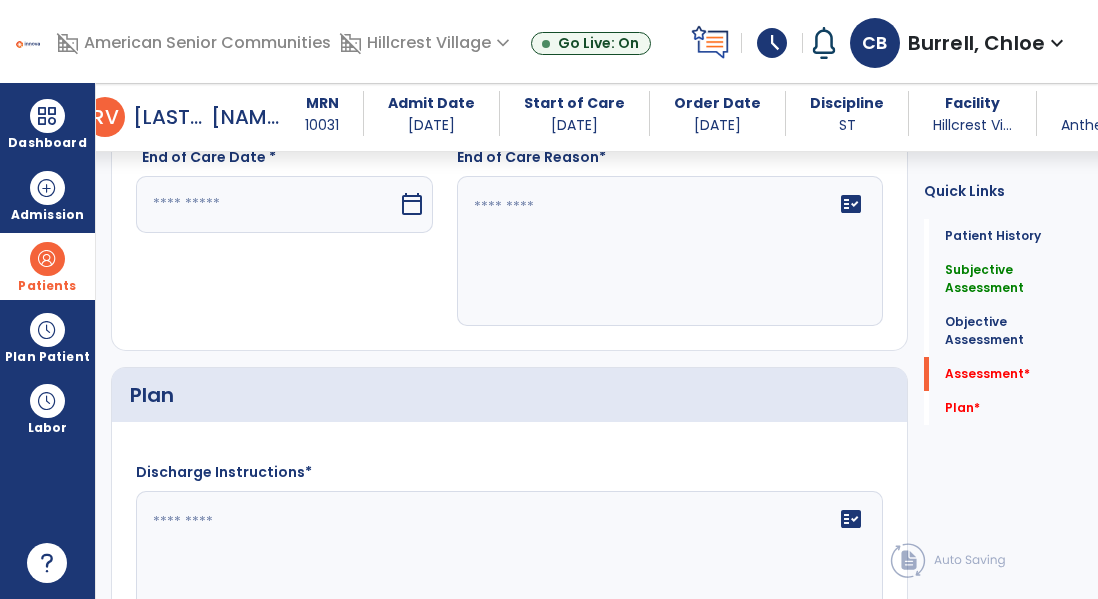 type on "**********" 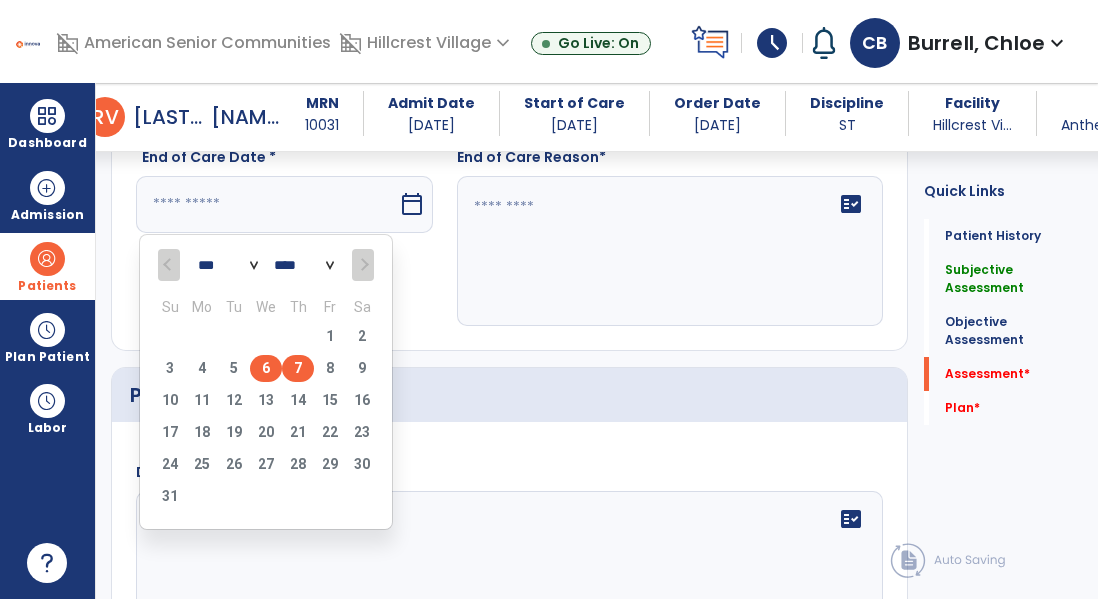 click on "6" at bounding box center (266, 368) 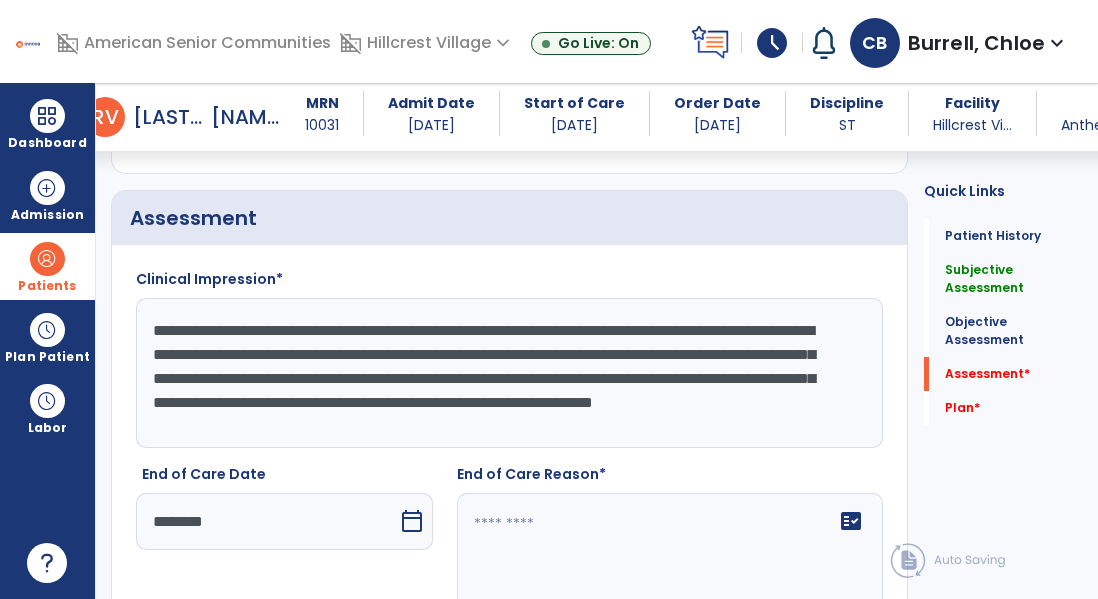 click 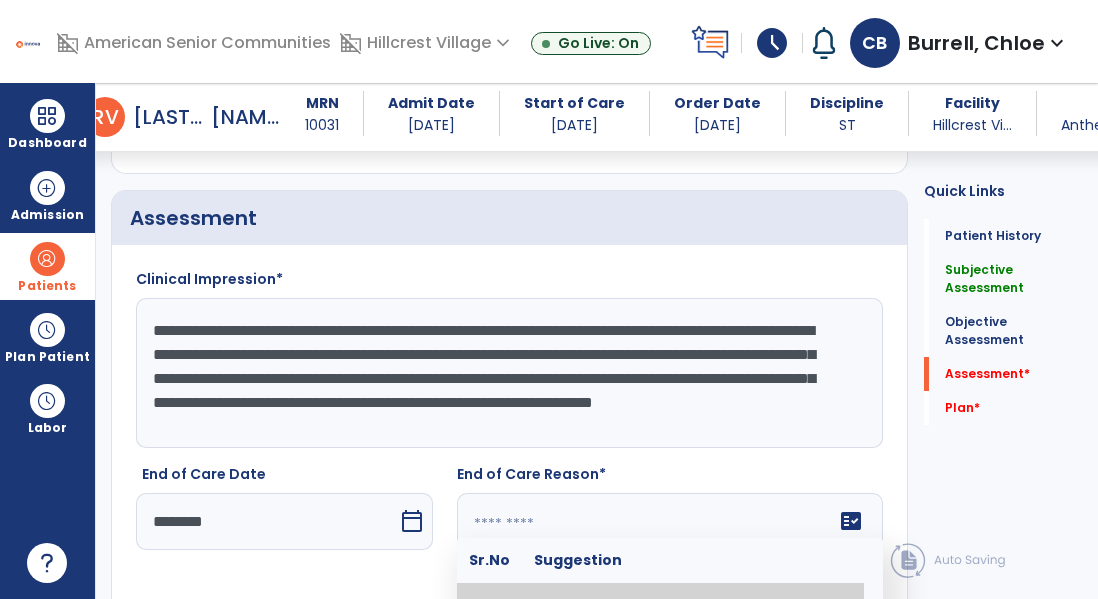 paste on "*****" 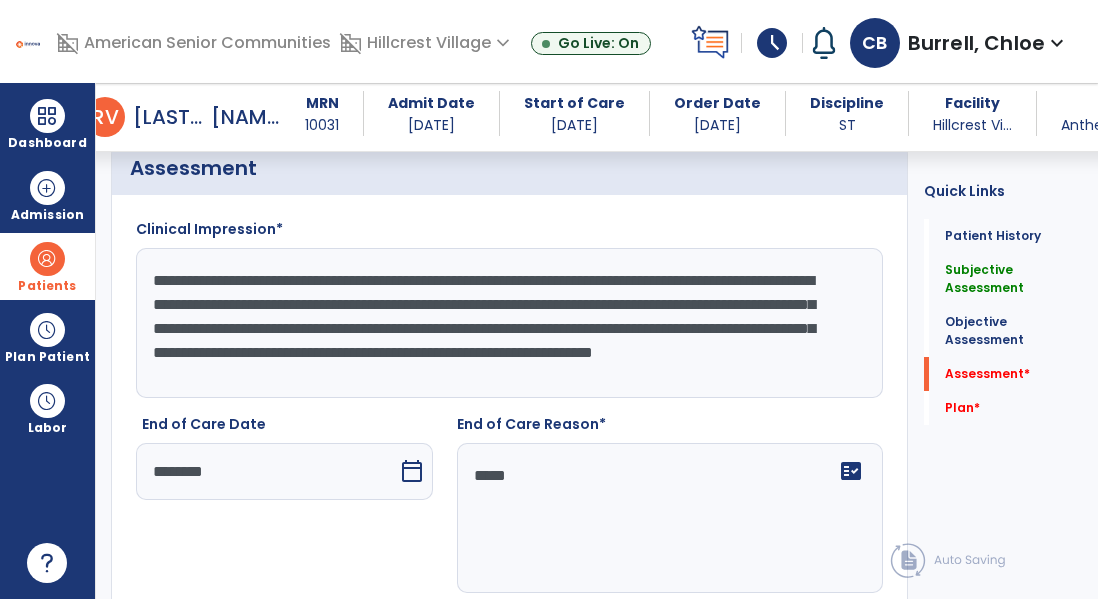 type on "*****" 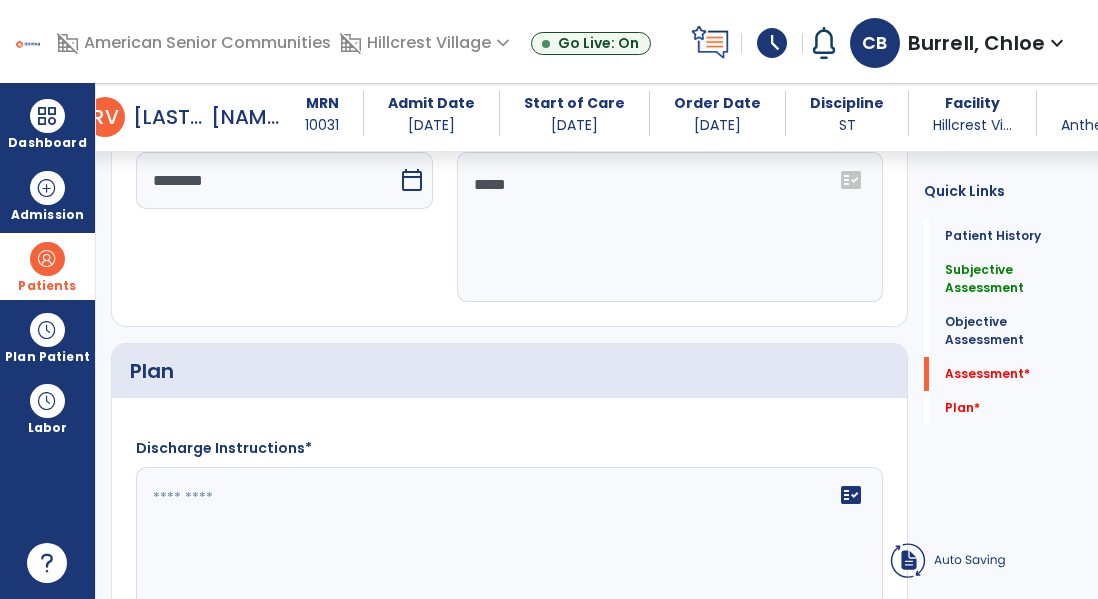 click on "fact_check" 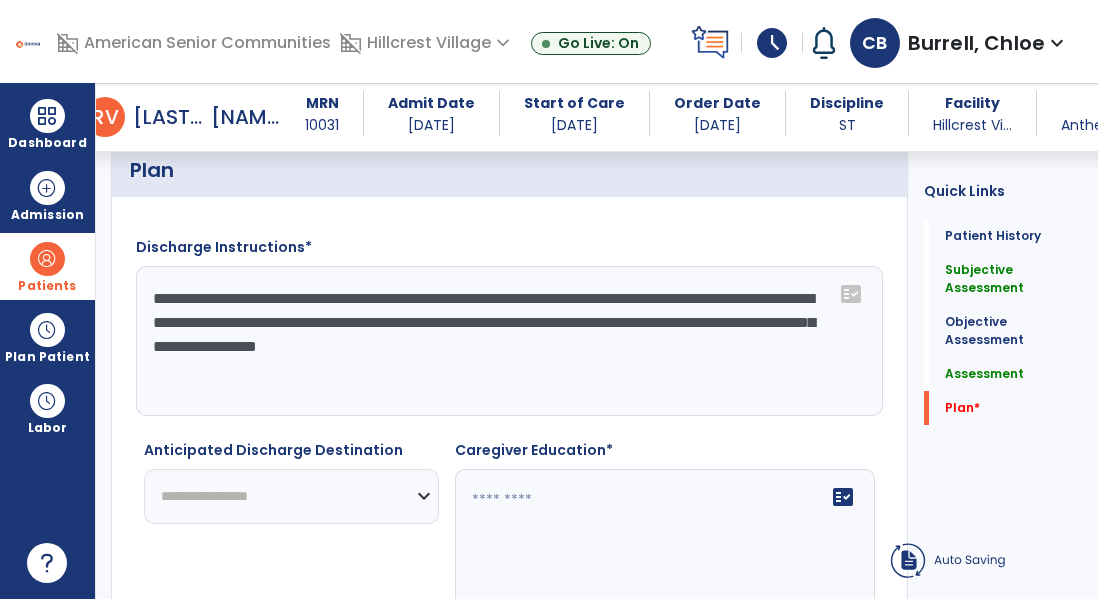 scroll, scrollTop: 2556, scrollLeft: 0, axis: vertical 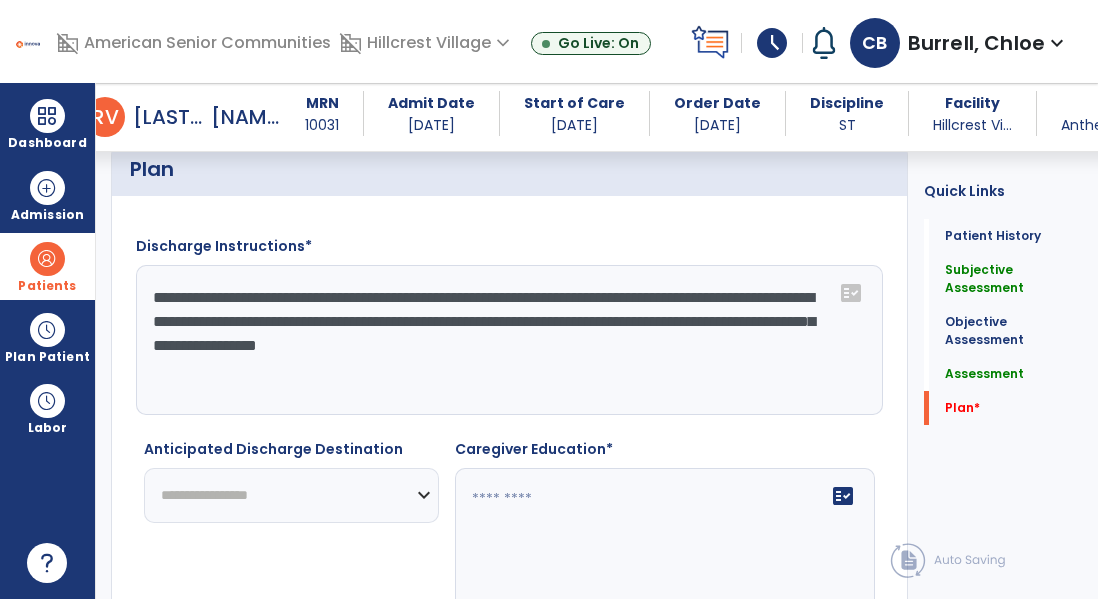 click on "**********" 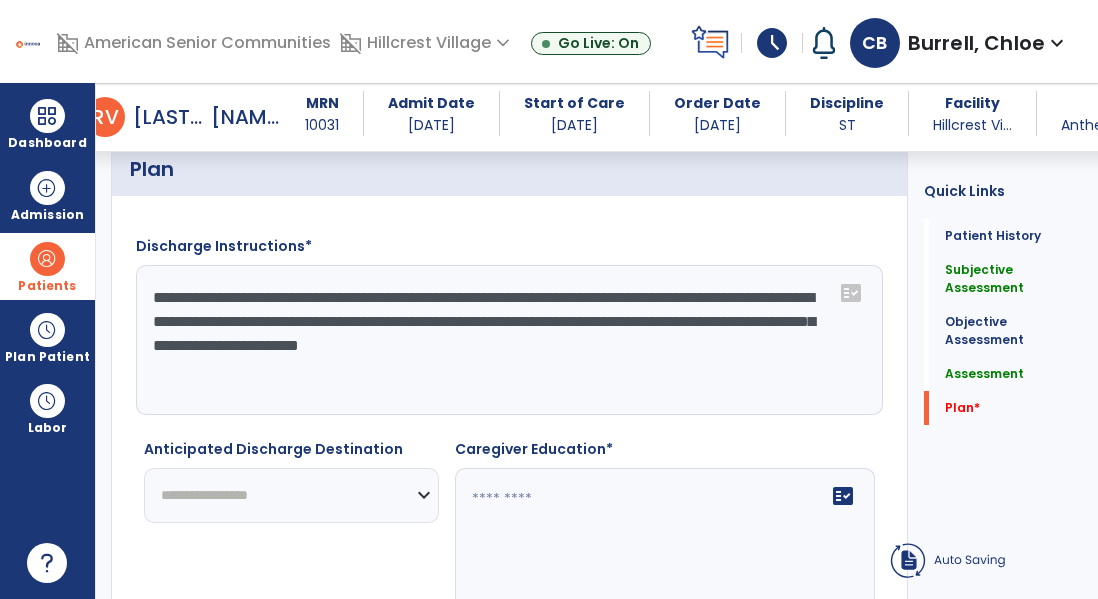 click on "**********" 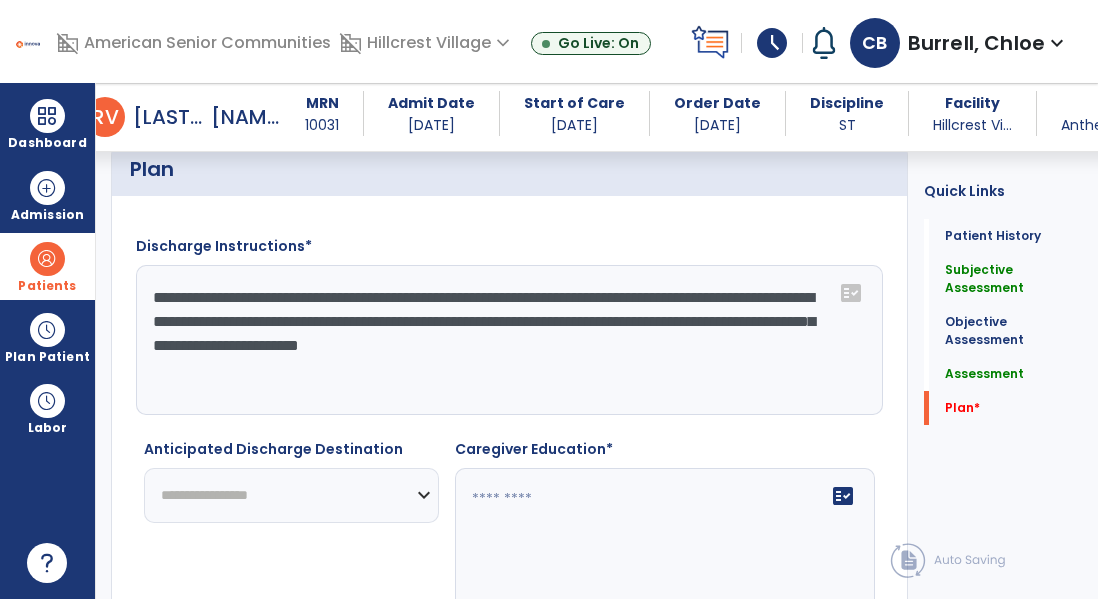 click on "**********" 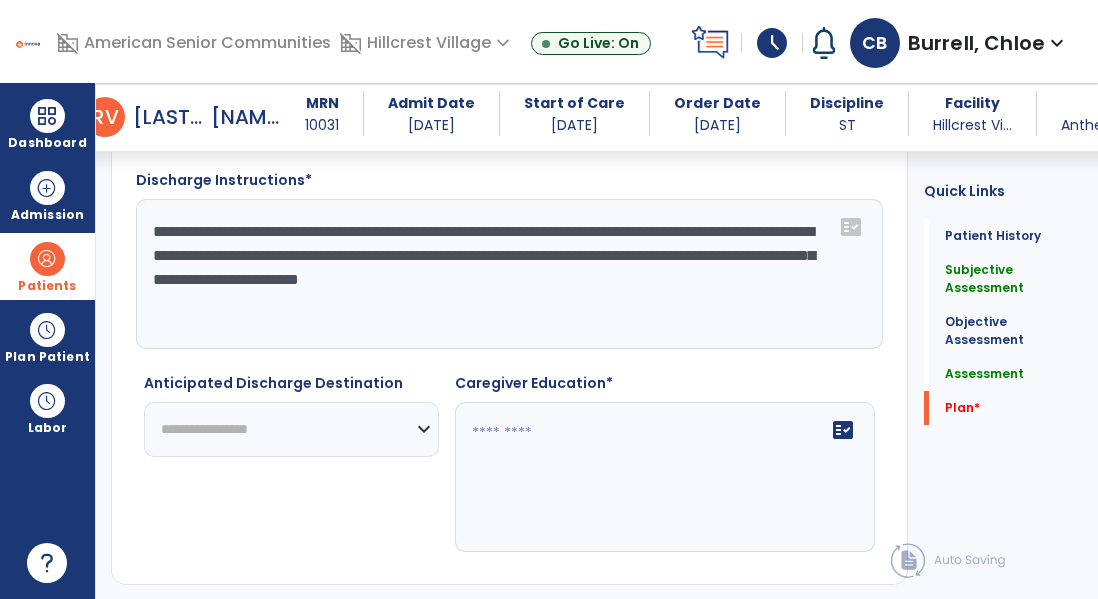 scroll, scrollTop: 2623, scrollLeft: 0, axis: vertical 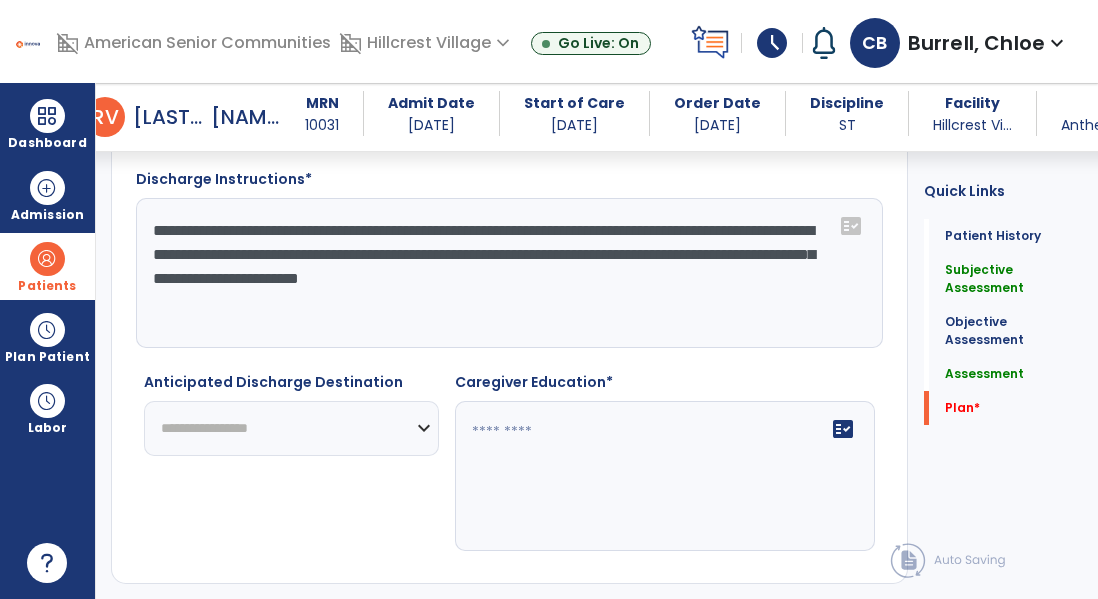 type on "**********" 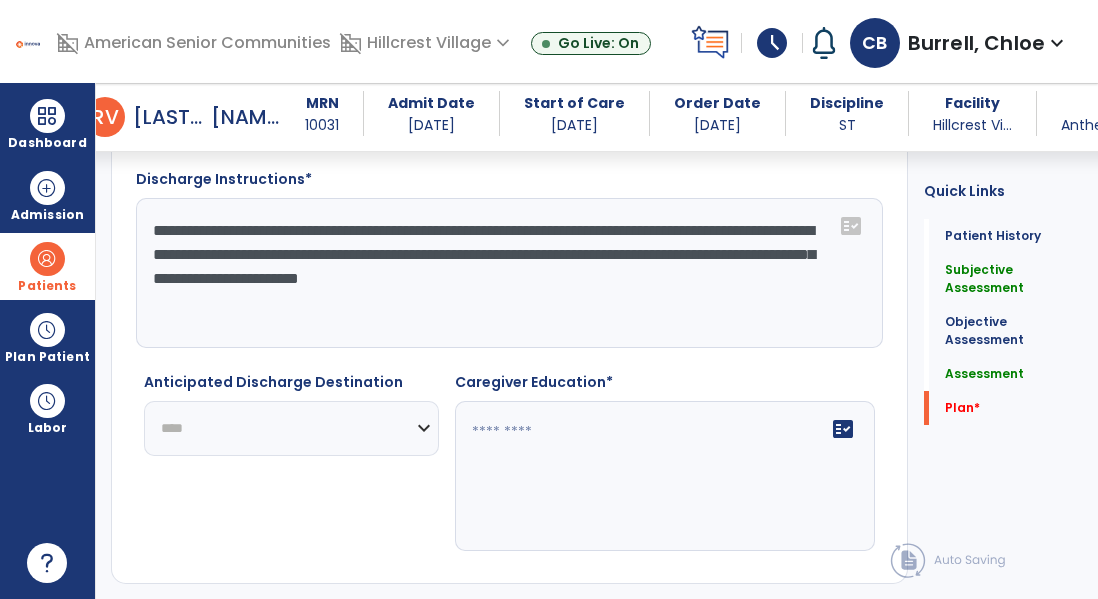 click on "**********" 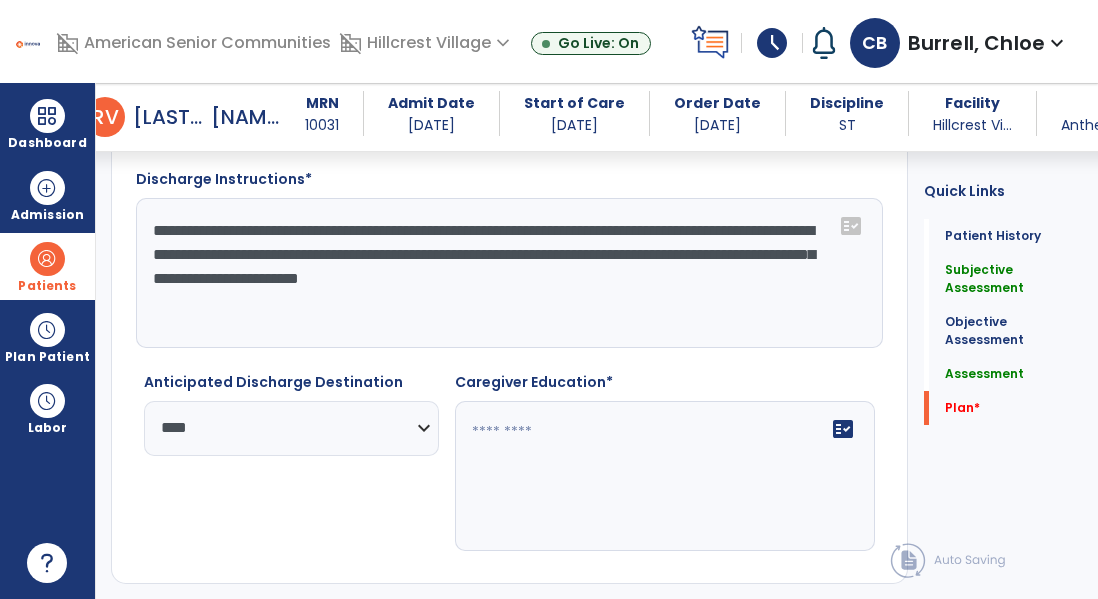 click on "**********" 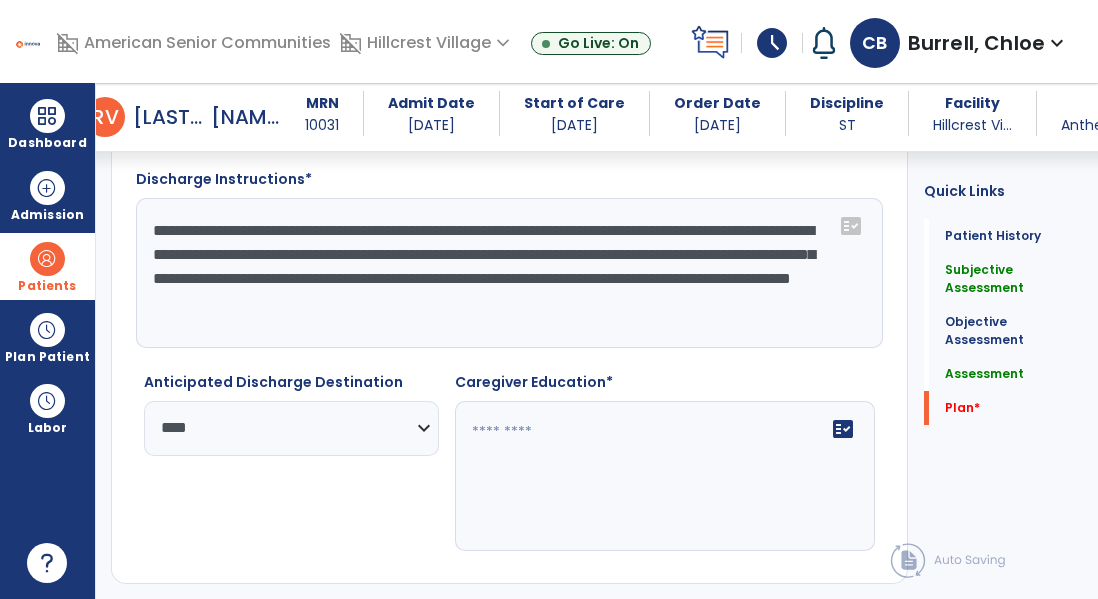 click on "**********" 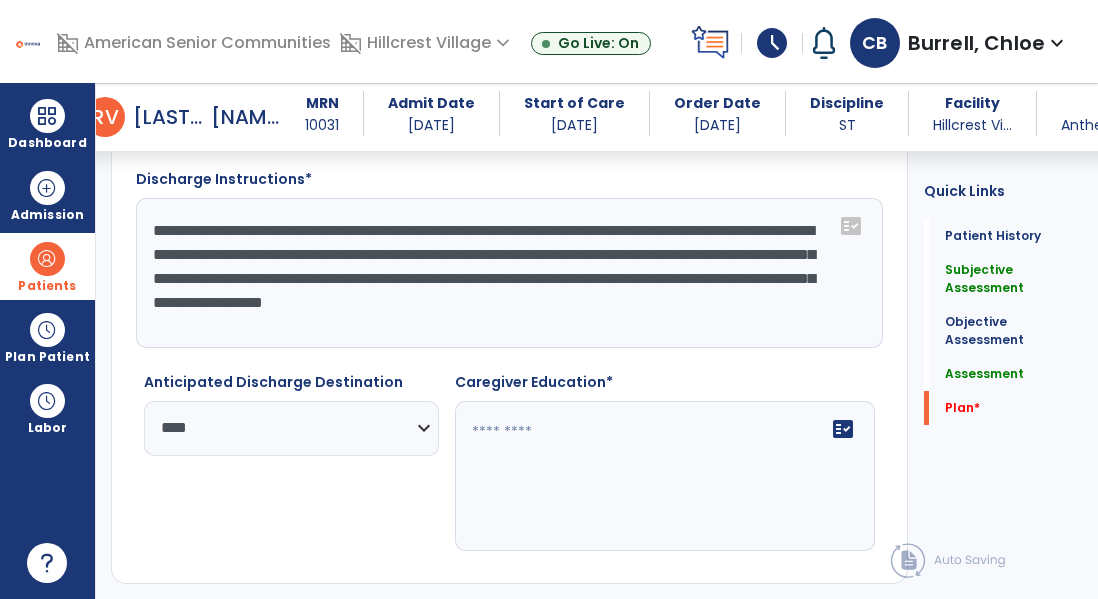 click on "fact_check" 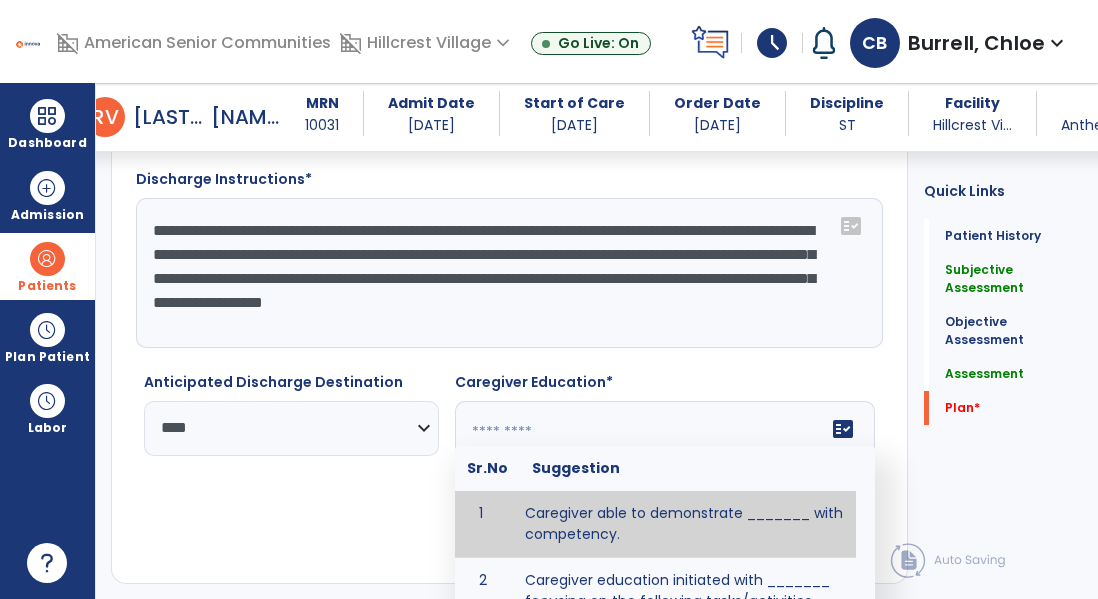 click on "**********" 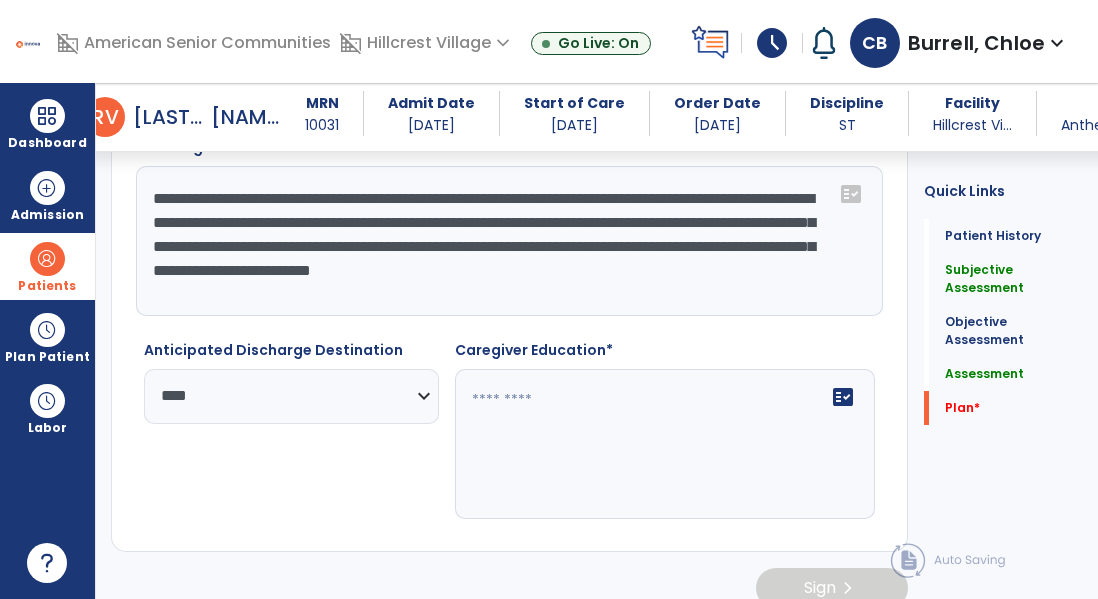 scroll, scrollTop: 2659, scrollLeft: 0, axis: vertical 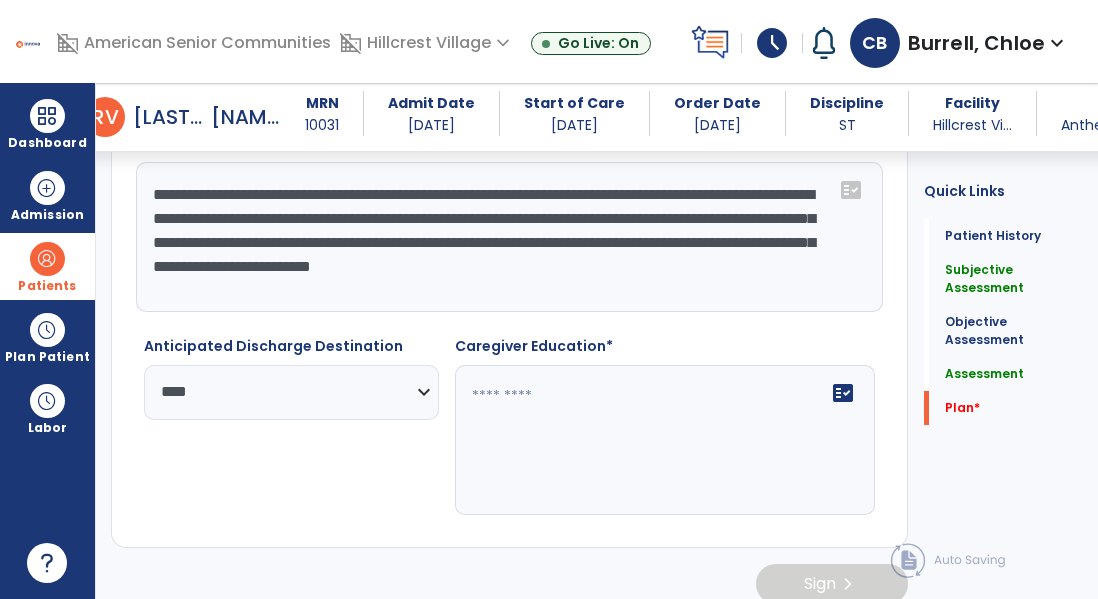 type on "**********" 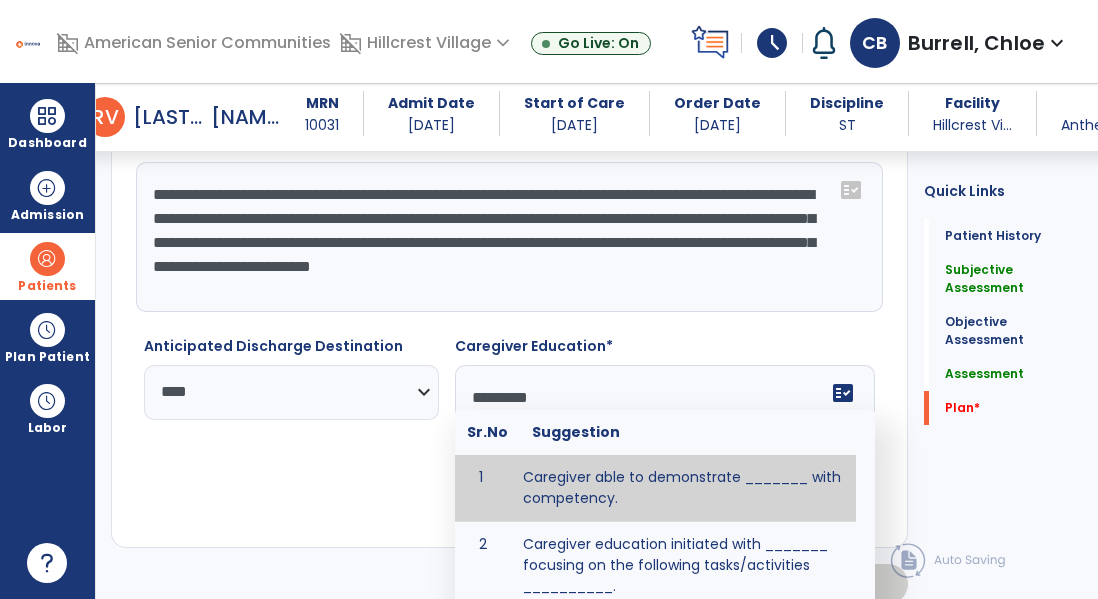 type on "**********" 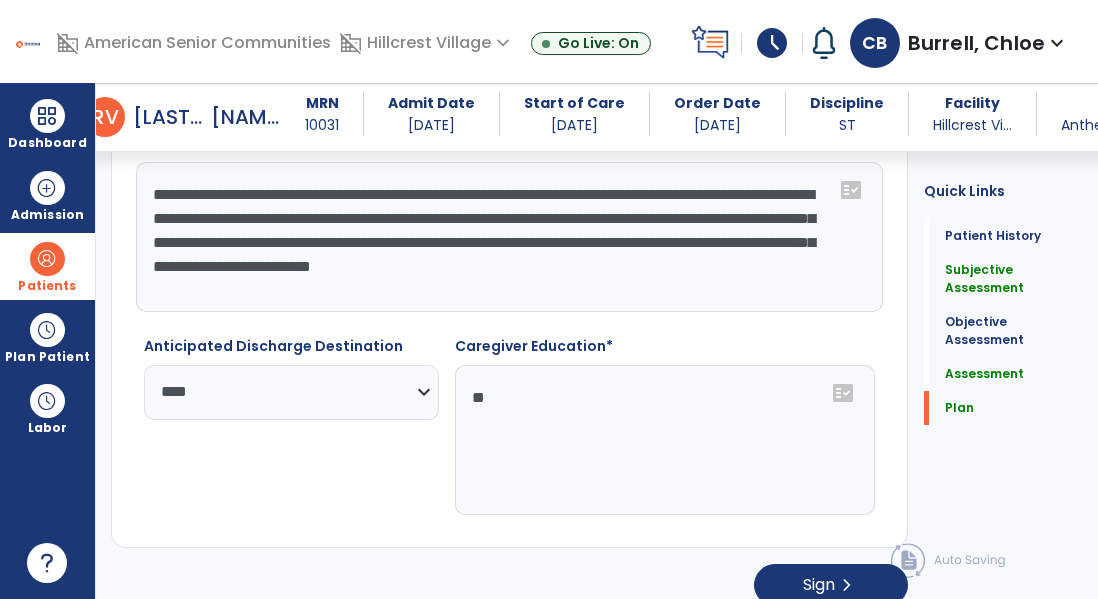 type on "*" 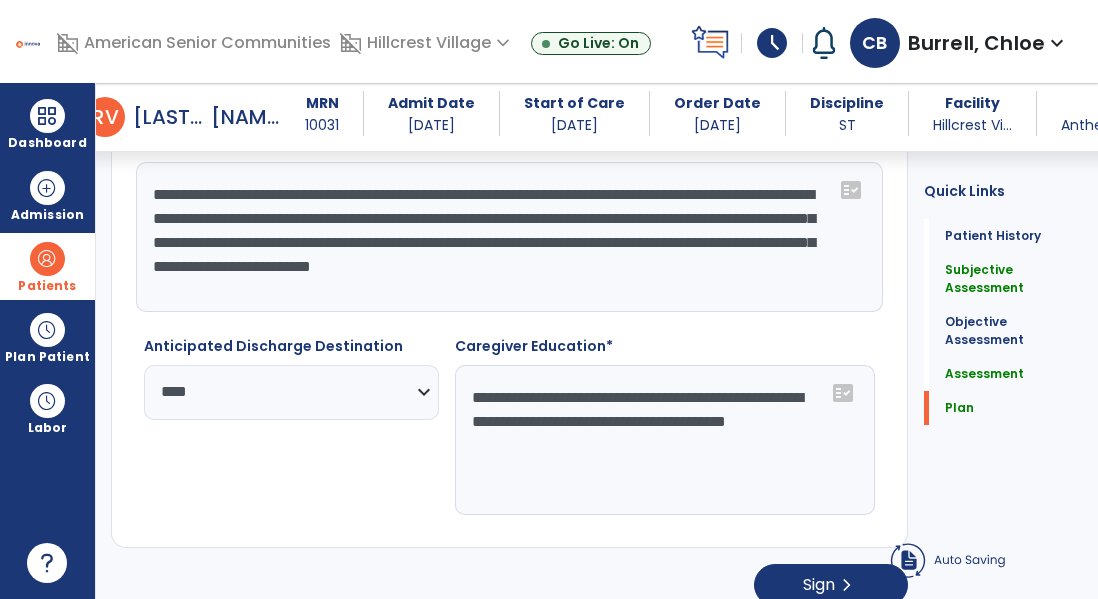 click on "**********" 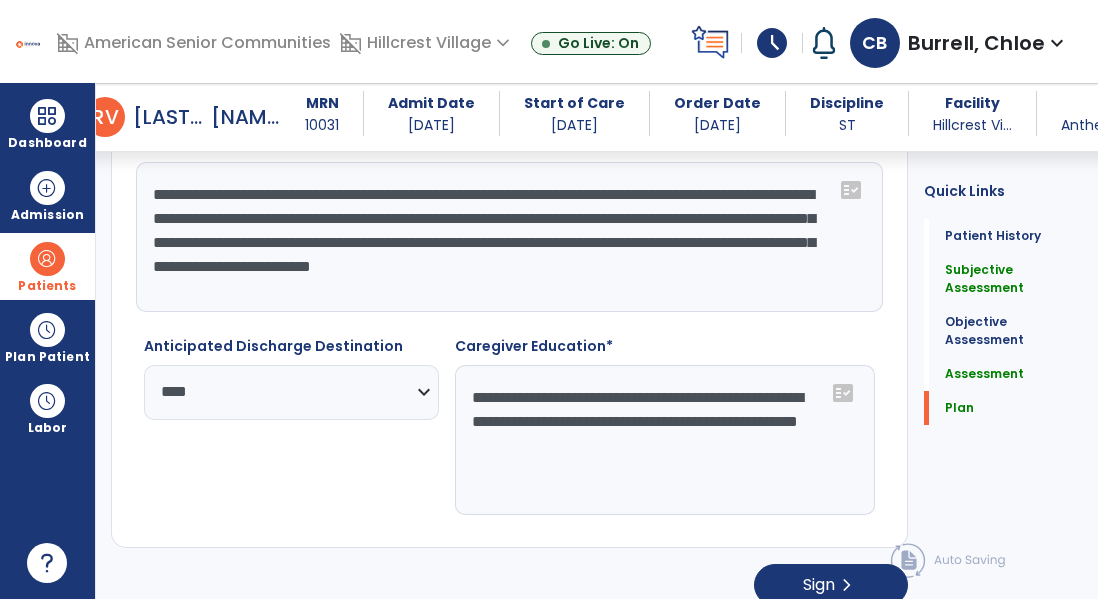 click on "**********" 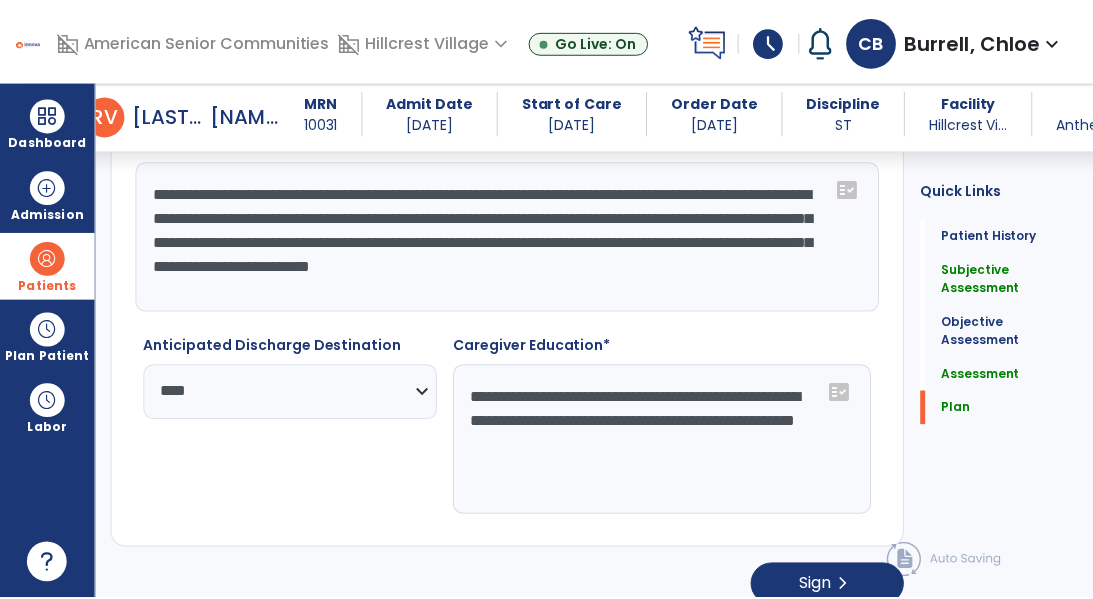scroll, scrollTop: 2682, scrollLeft: 0, axis: vertical 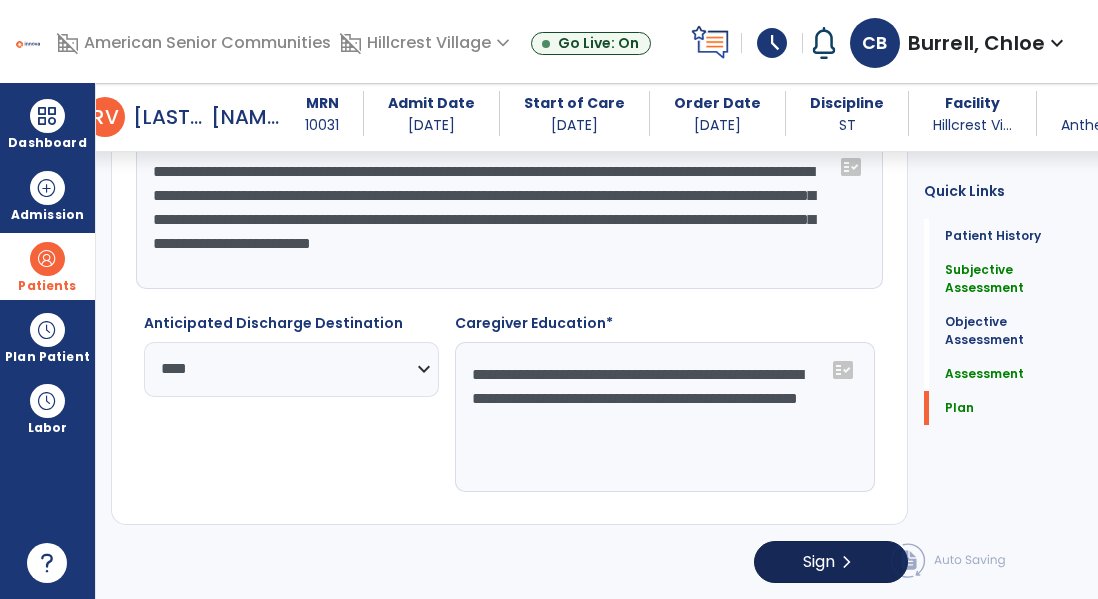 type on "**********" 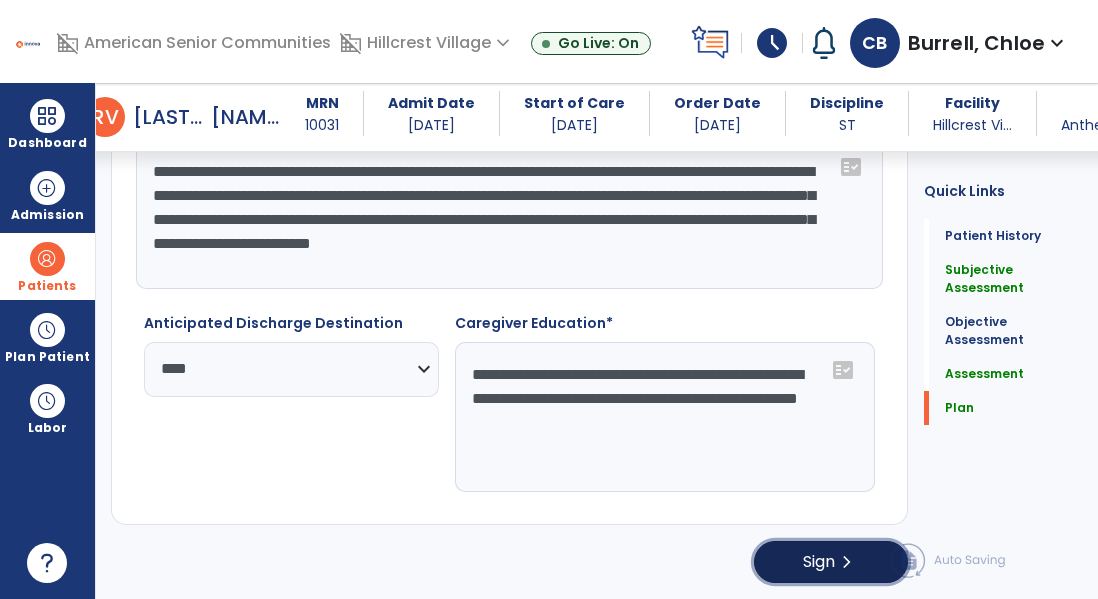 click on "Sign  chevron_right" 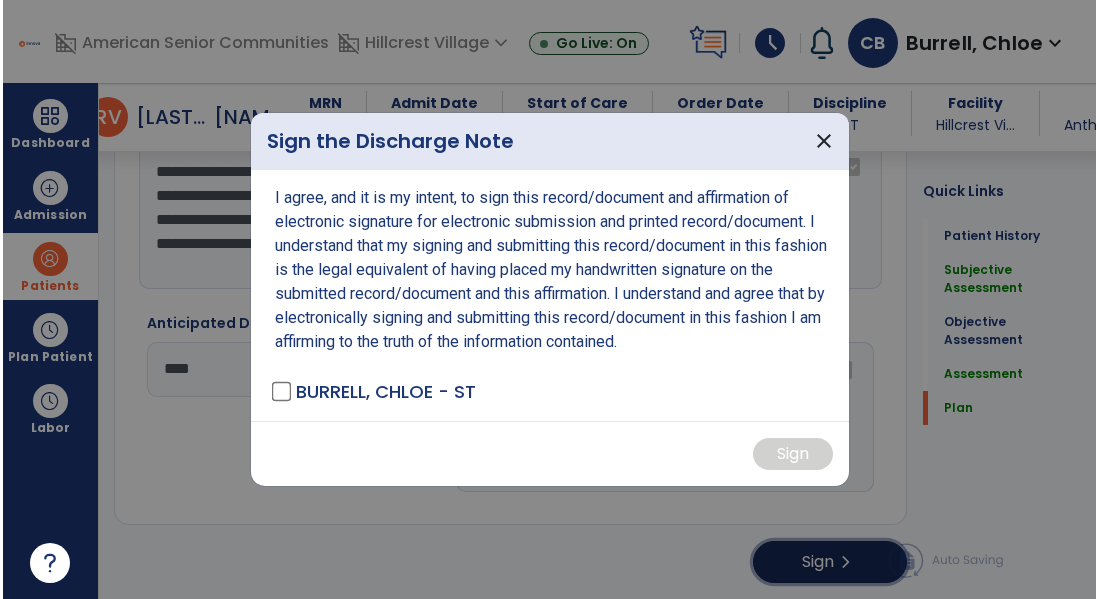 scroll, scrollTop: 2703, scrollLeft: 0, axis: vertical 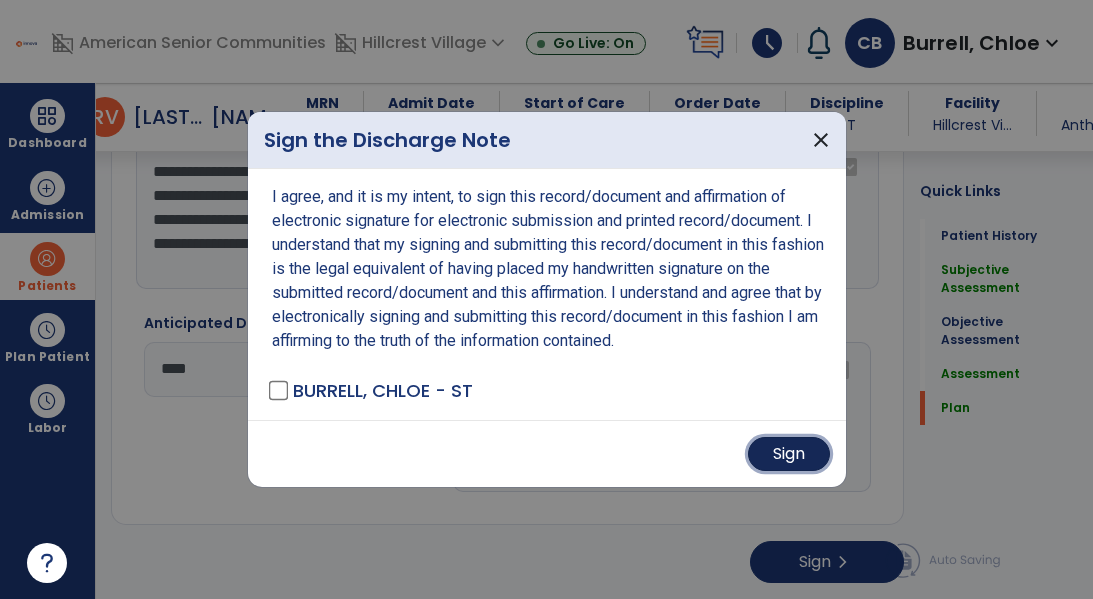 click on "Sign" at bounding box center (789, 454) 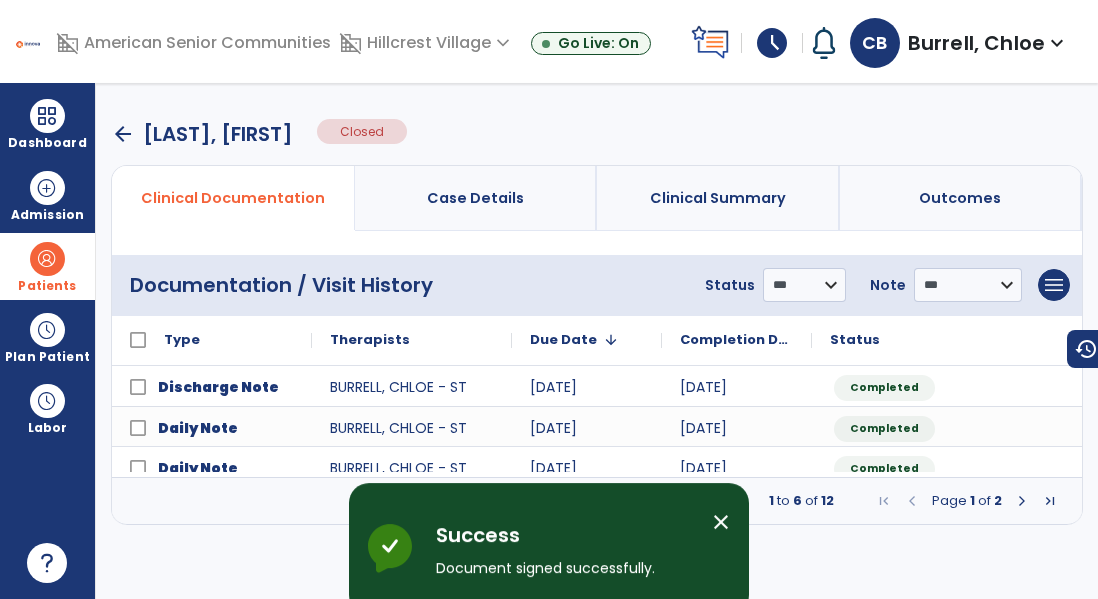 scroll, scrollTop: 0, scrollLeft: 0, axis: both 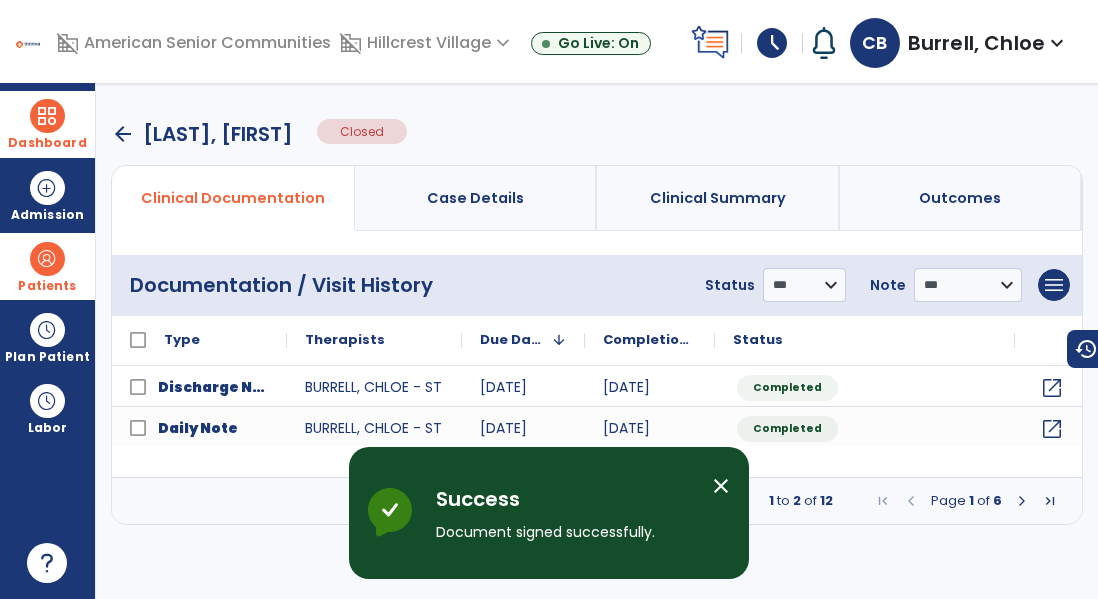 click on "Dashboard" at bounding box center [47, 124] 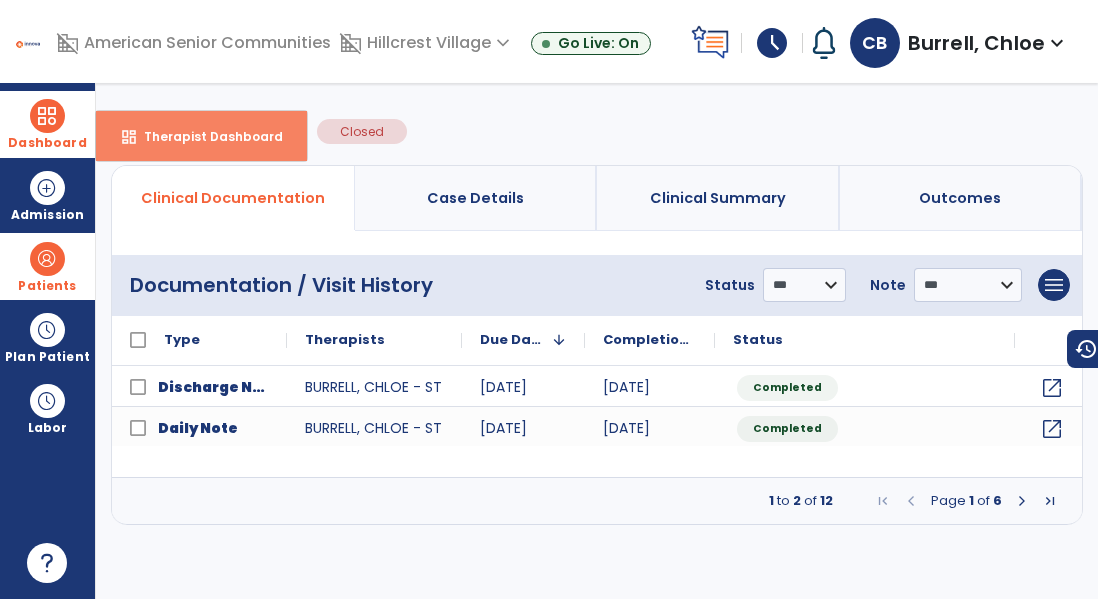 click on "dashboard  Therapist Dashboard" at bounding box center (201, 136) 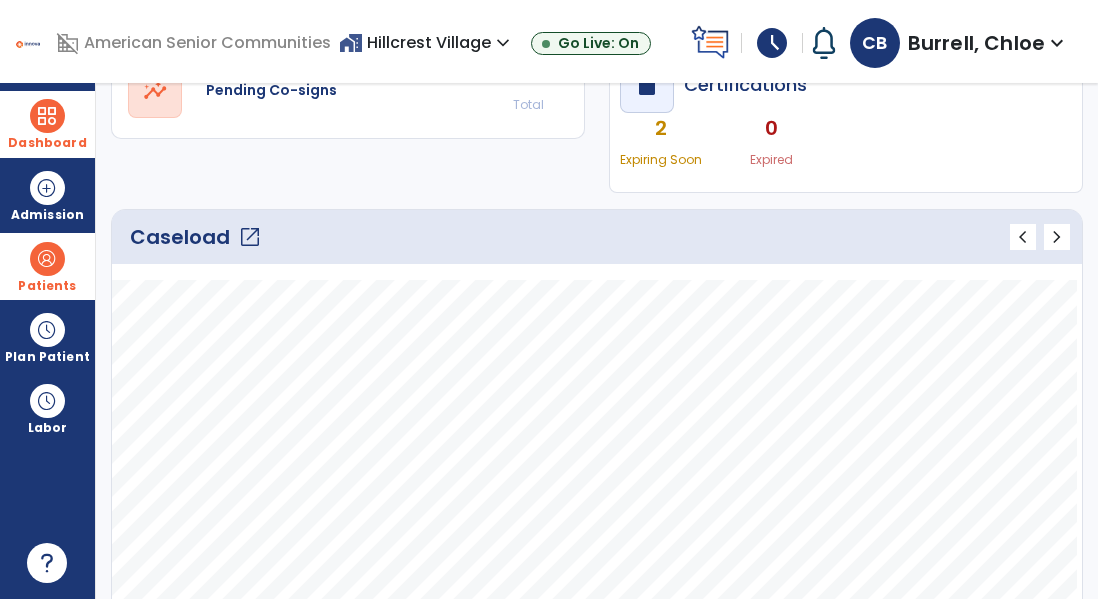 click on "open_in_new" 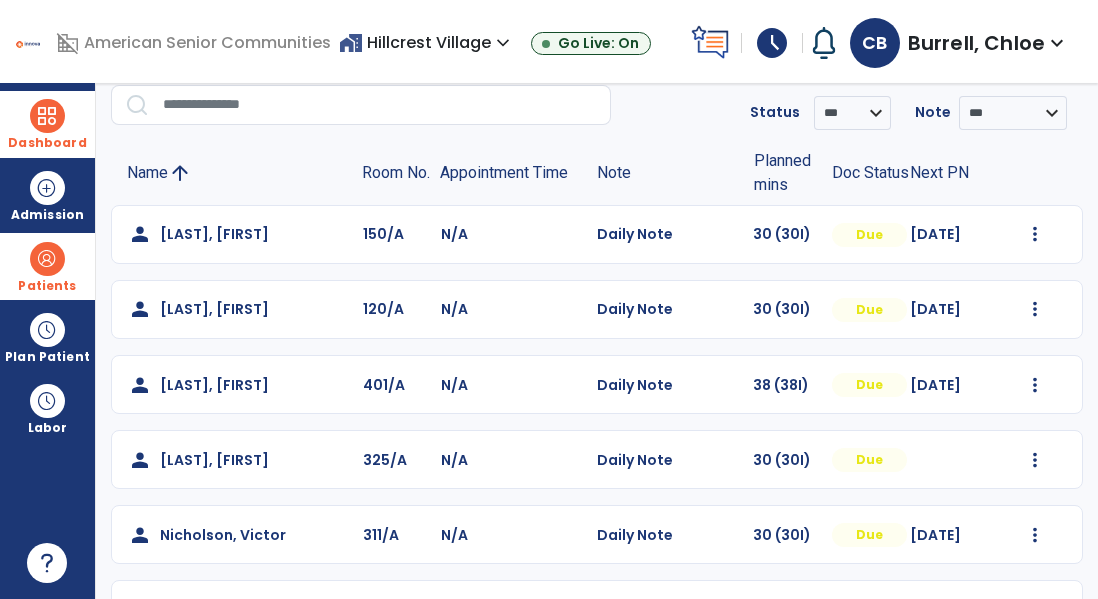 click at bounding box center [47, 259] 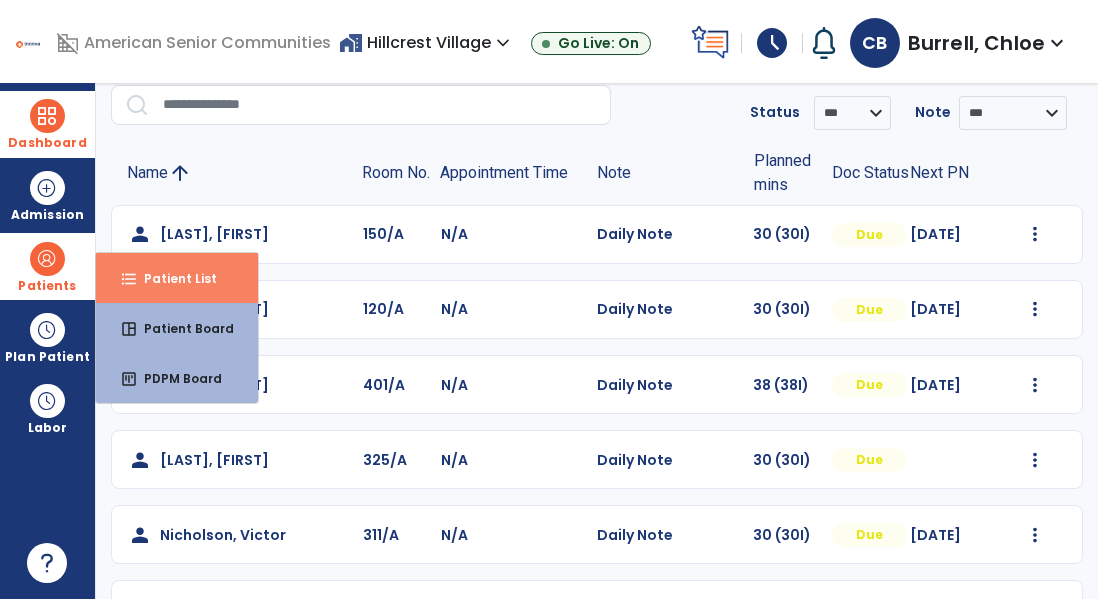 click on "format_list_bulleted  Patient List" at bounding box center (177, 278) 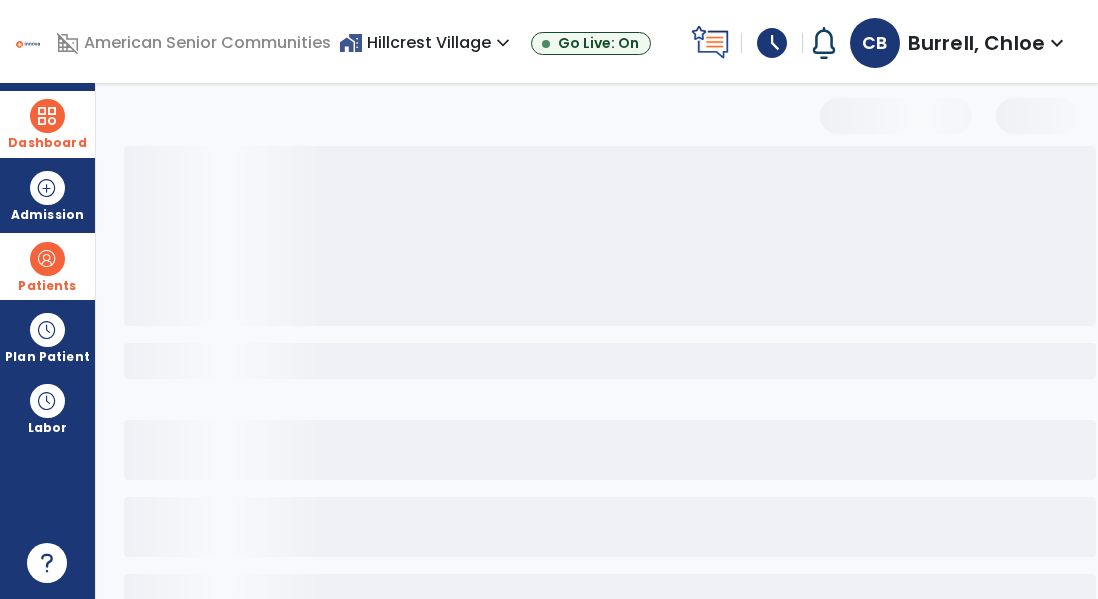 scroll, scrollTop: 77, scrollLeft: 0, axis: vertical 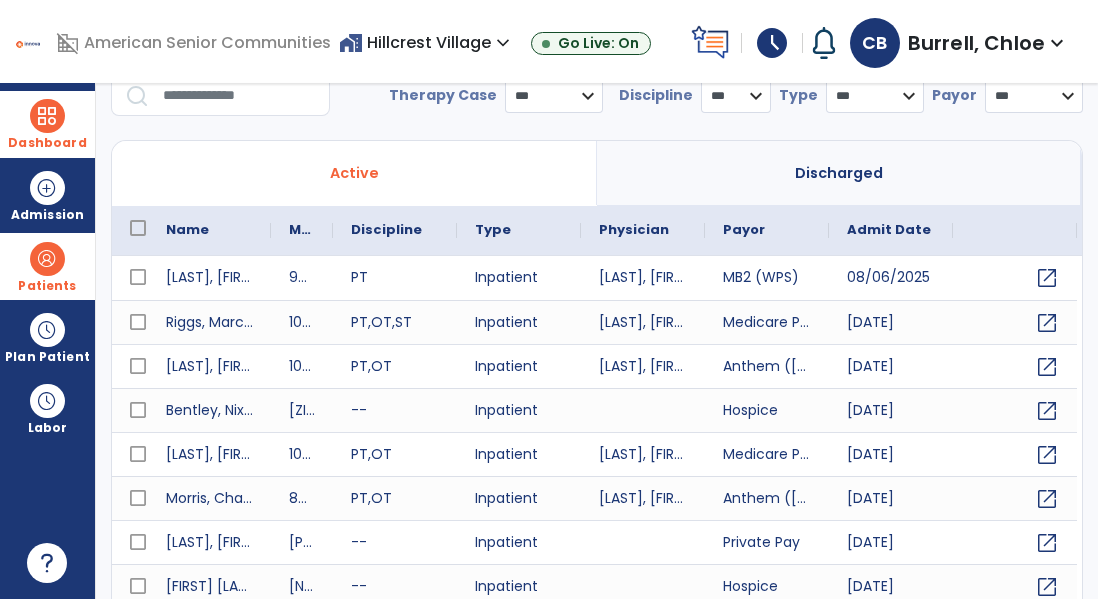 click at bounding box center [239, 96] 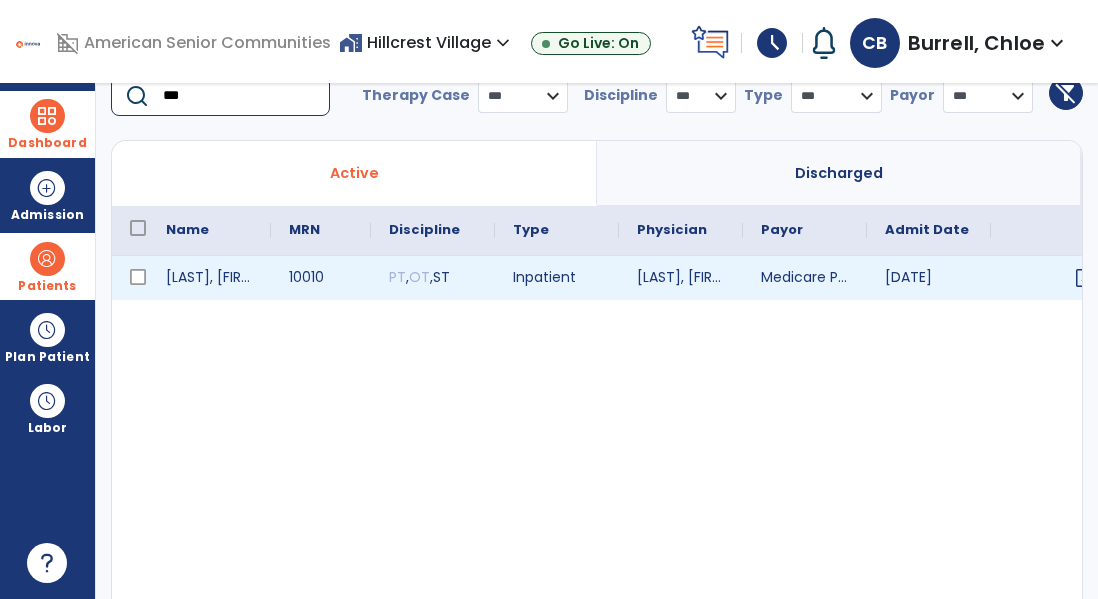 type on "***" 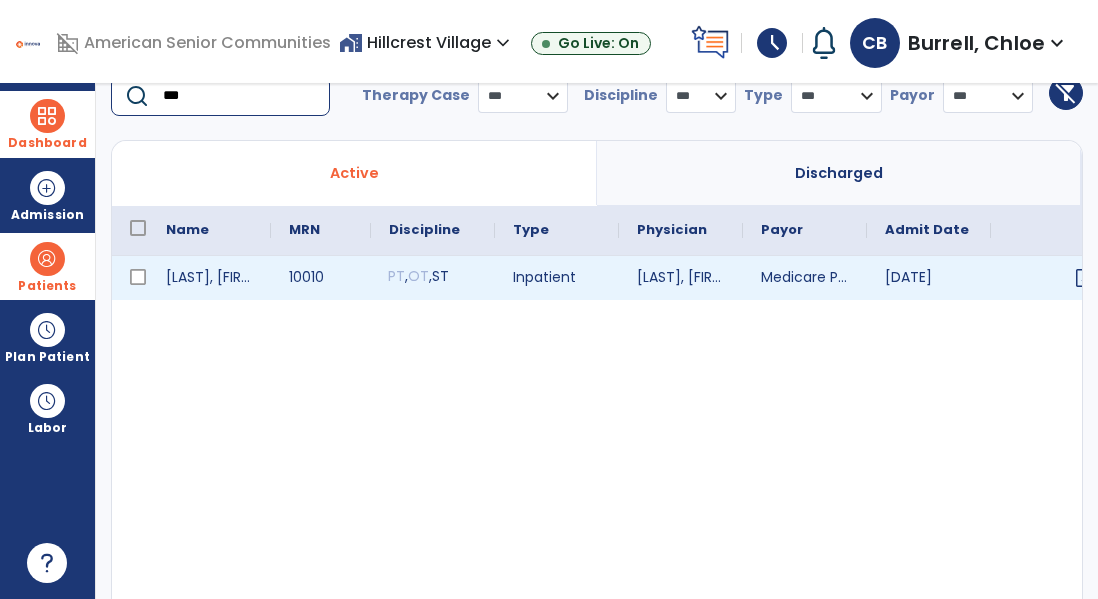 click on "PT , OT , ST" at bounding box center [433, 278] 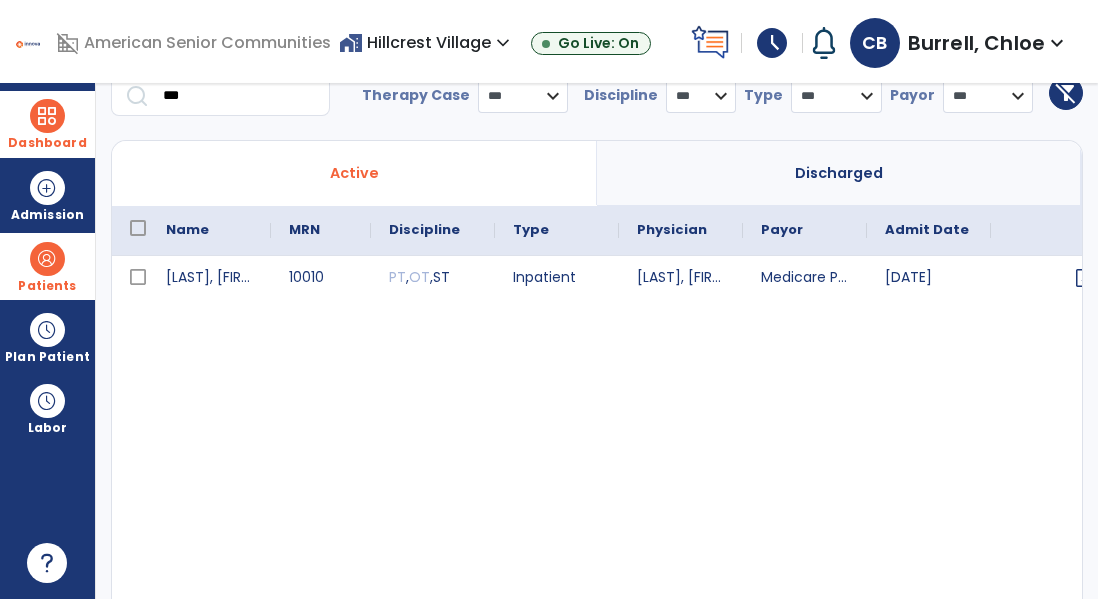 scroll, scrollTop: 78, scrollLeft: 0, axis: vertical 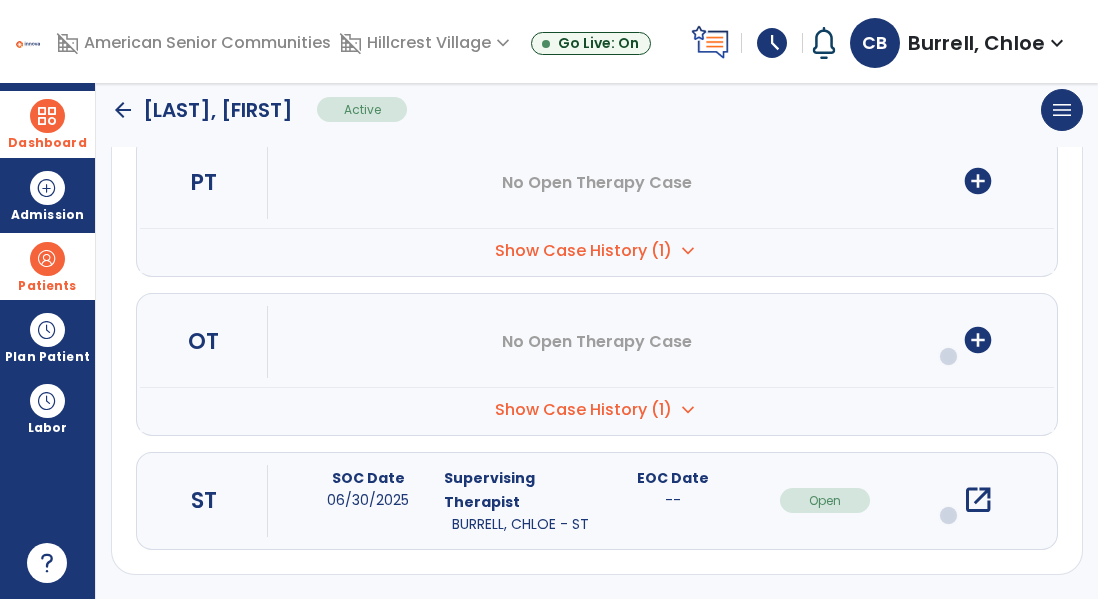 click on "open_in_new" at bounding box center [978, 500] 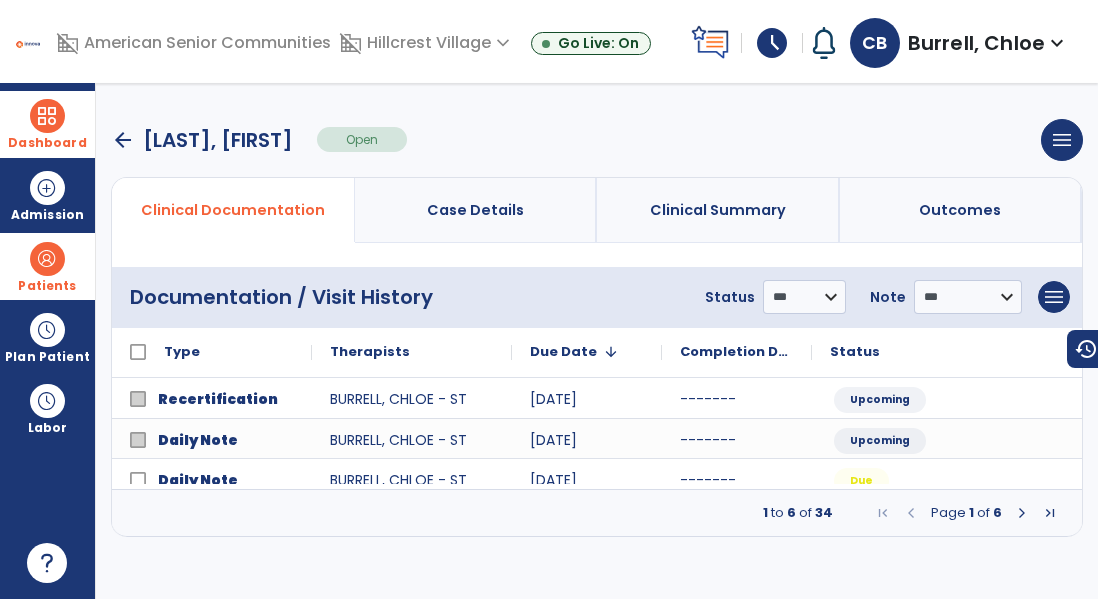 scroll, scrollTop: 0, scrollLeft: 0, axis: both 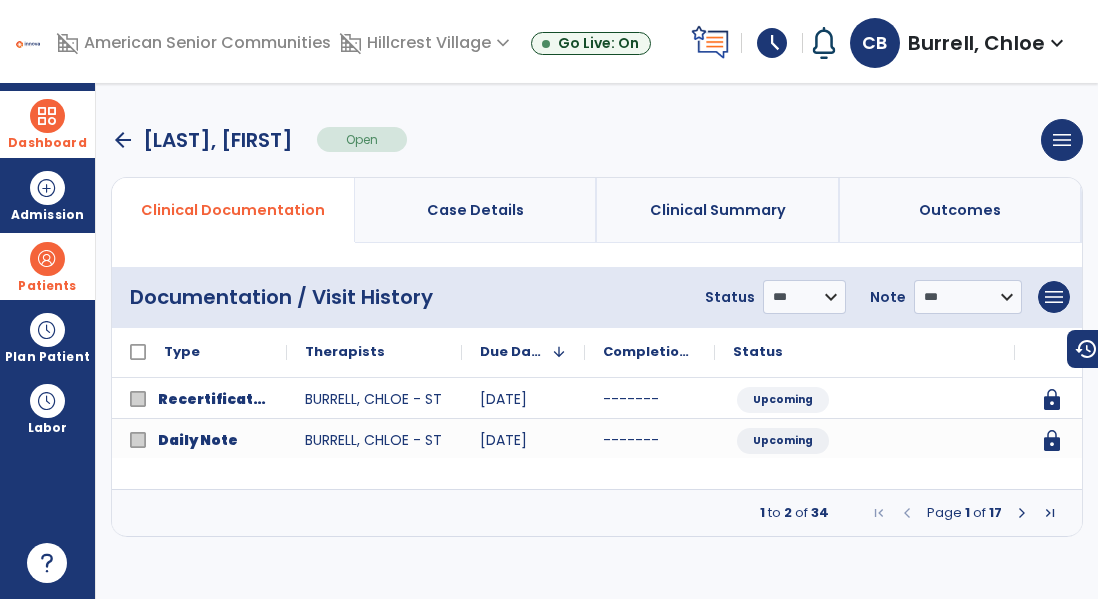 click at bounding box center [1022, 513] 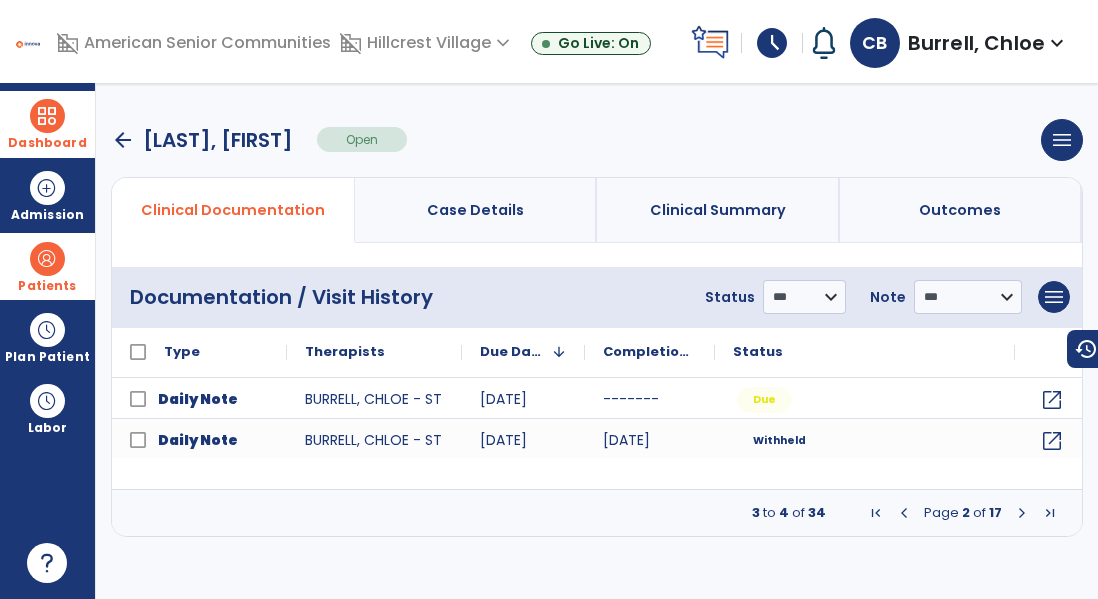 click at bounding box center [1022, 513] 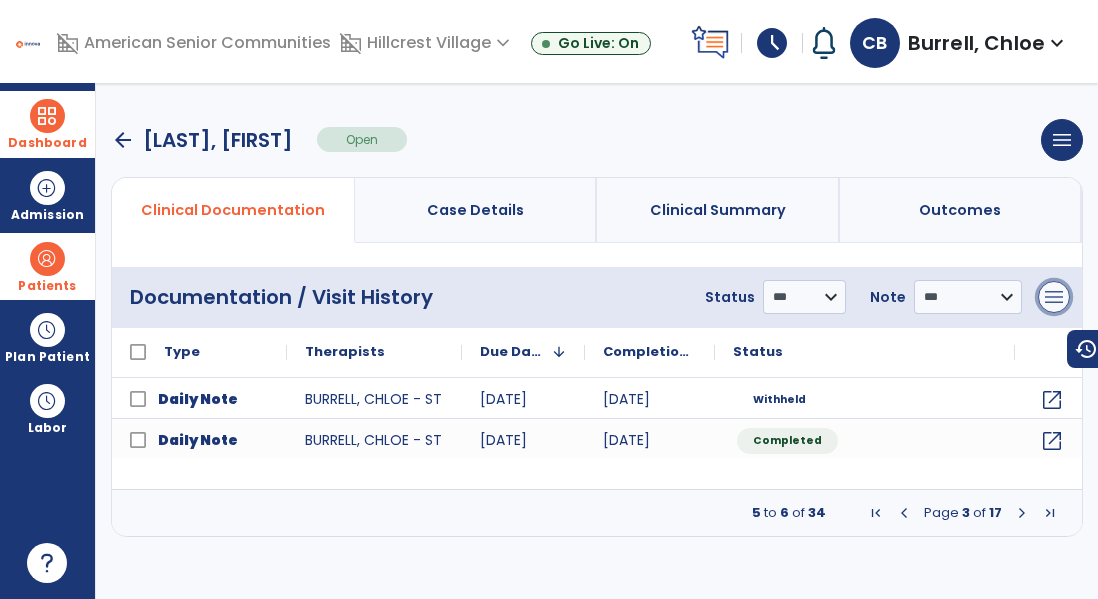 click on "menu" at bounding box center (1054, 297) 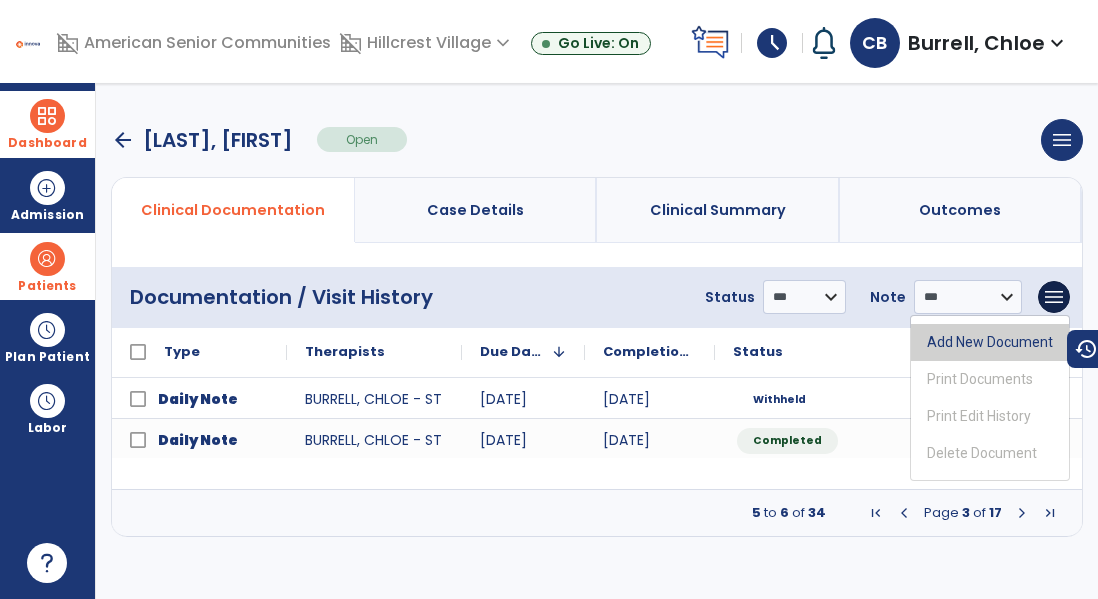 click on "Add New Document" at bounding box center (990, 342) 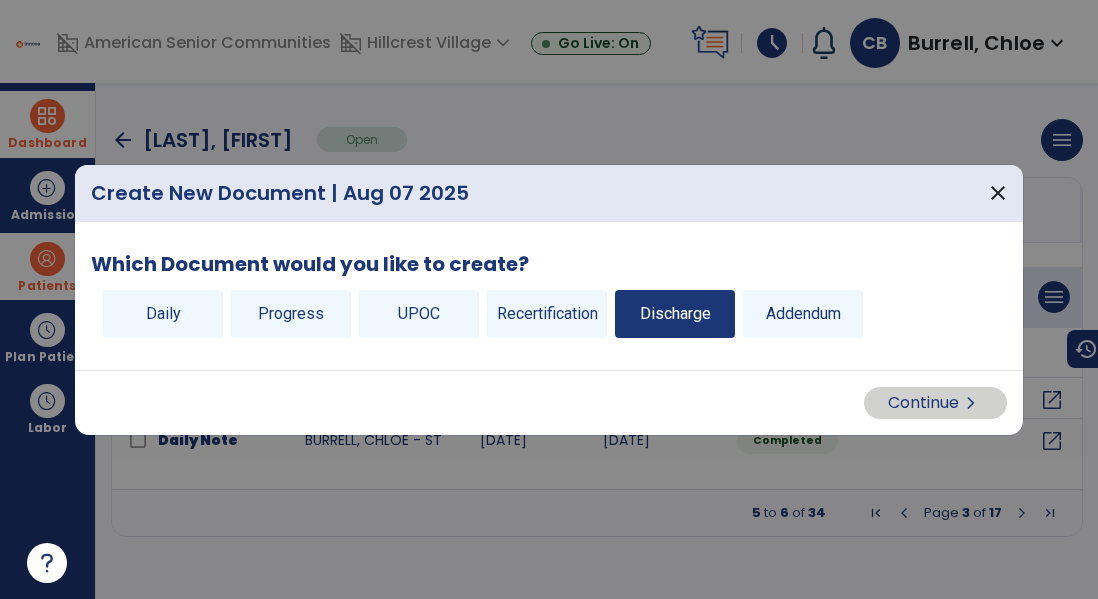 click on "Discharge" at bounding box center (675, 314) 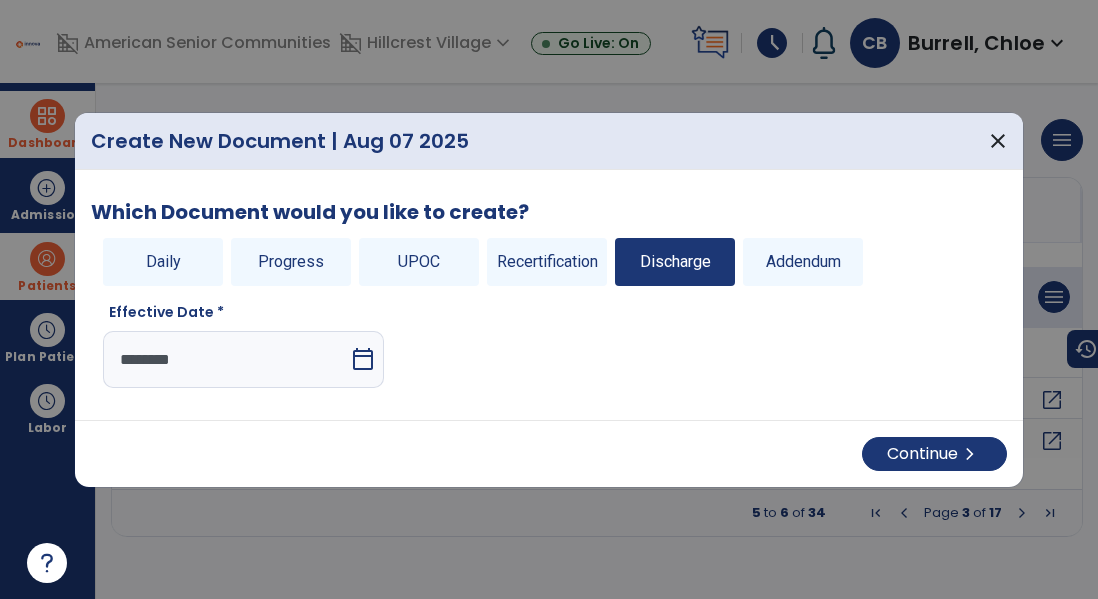 click on "calendar_today" at bounding box center [363, 359] 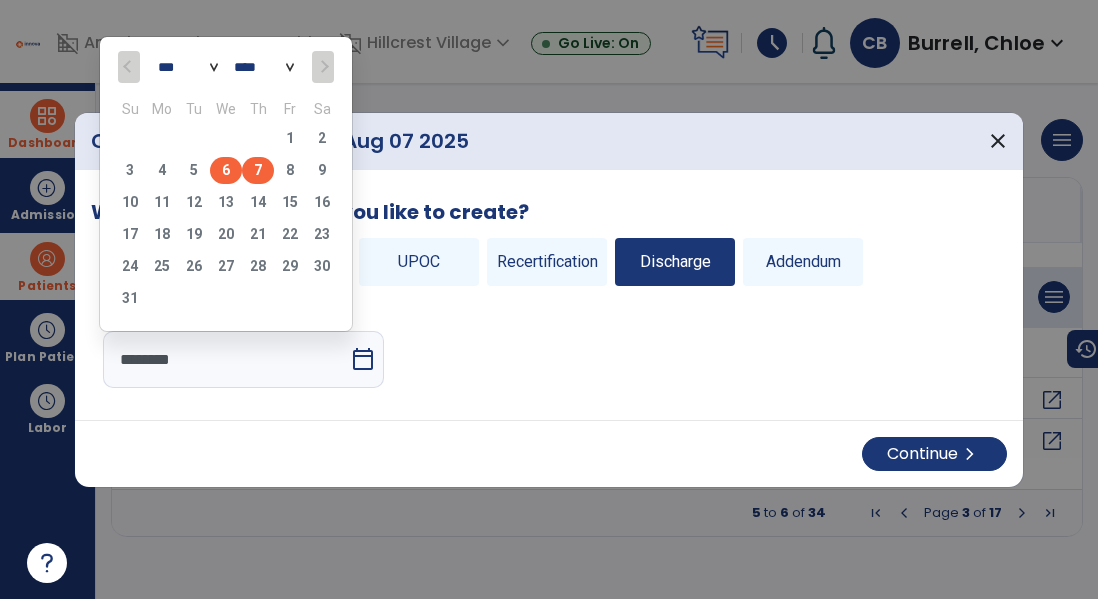 click on "6" 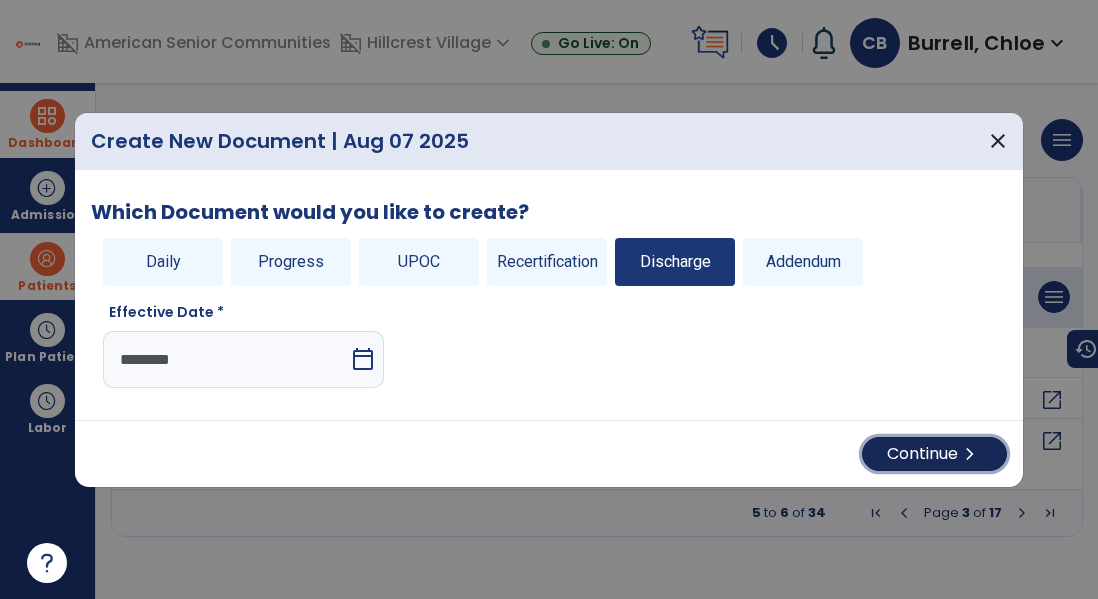 click on "Continue   chevron_right" at bounding box center (934, 454) 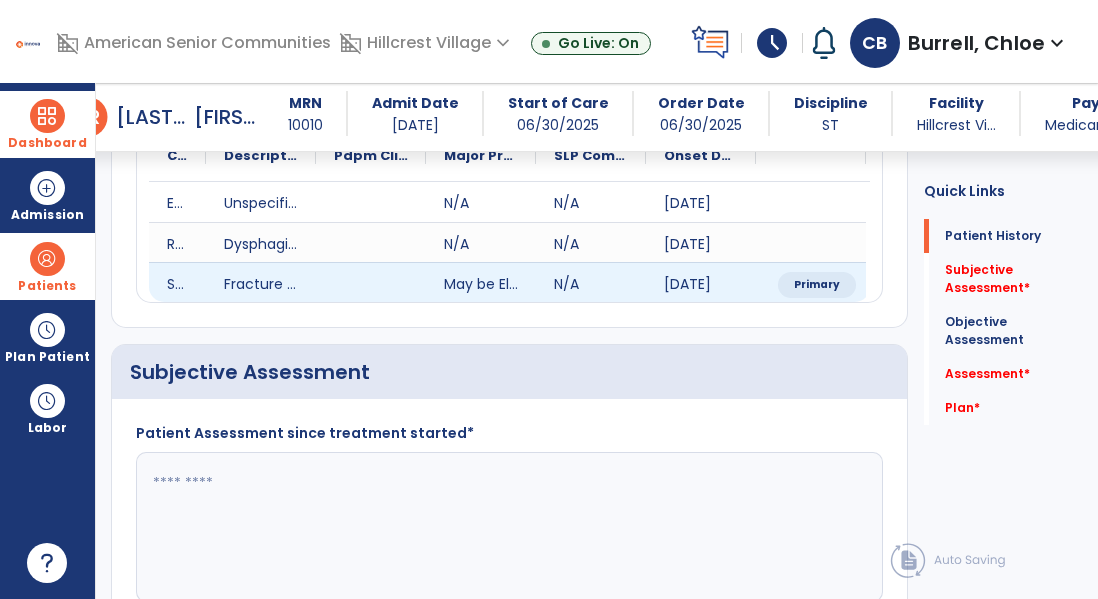 scroll, scrollTop: 254, scrollLeft: 0, axis: vertical 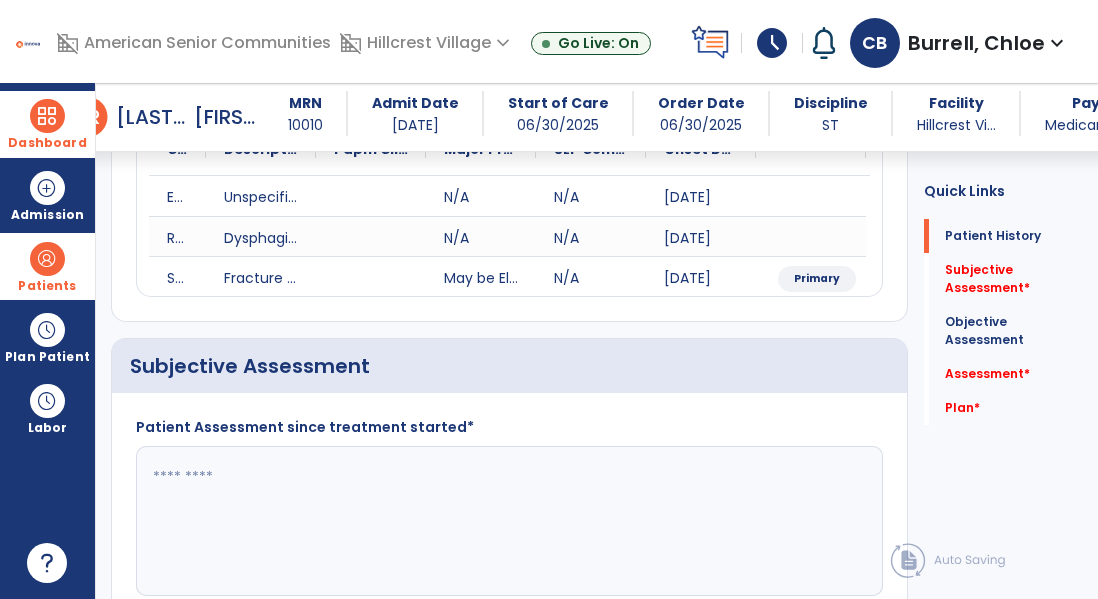 click 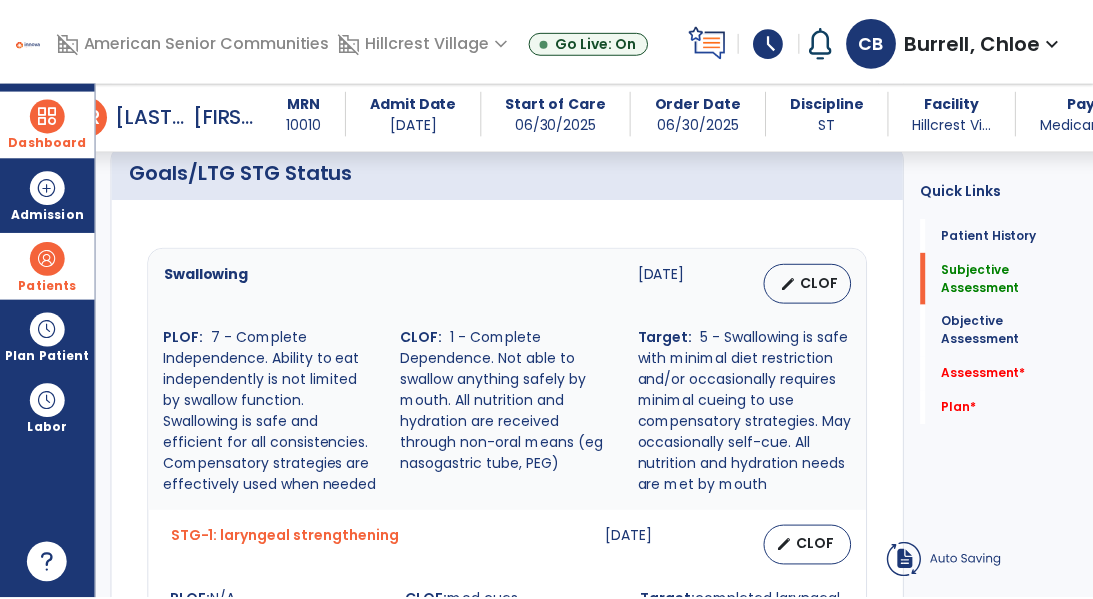 scroll, scrollTop: 758, scrollLeft: 0, axis: vertical 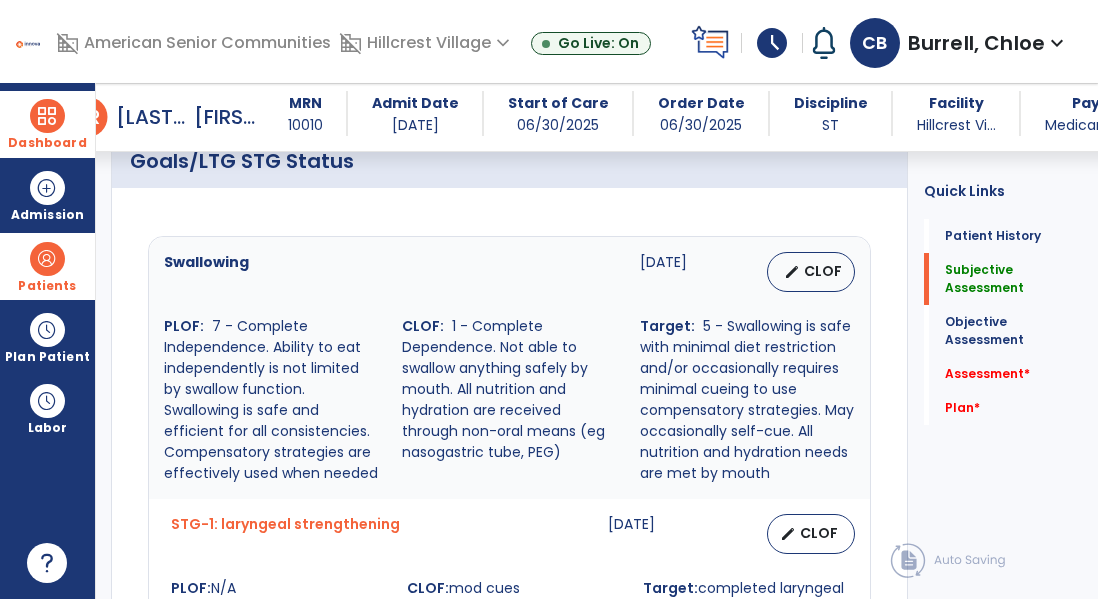 type on "**********" 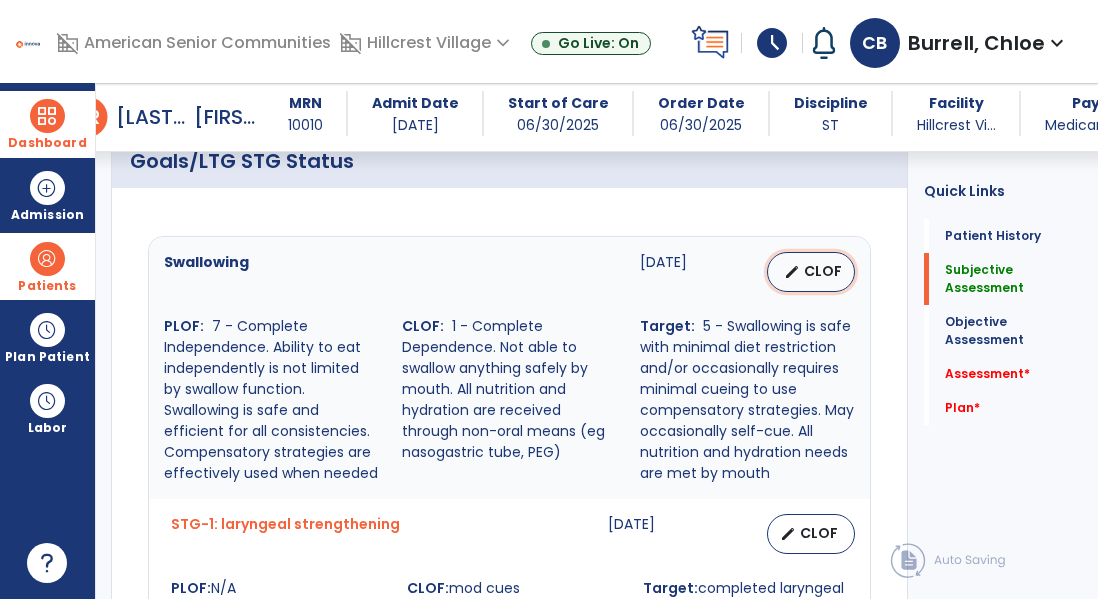 click on "edit   CLOF" at bounding box center (811, 272) 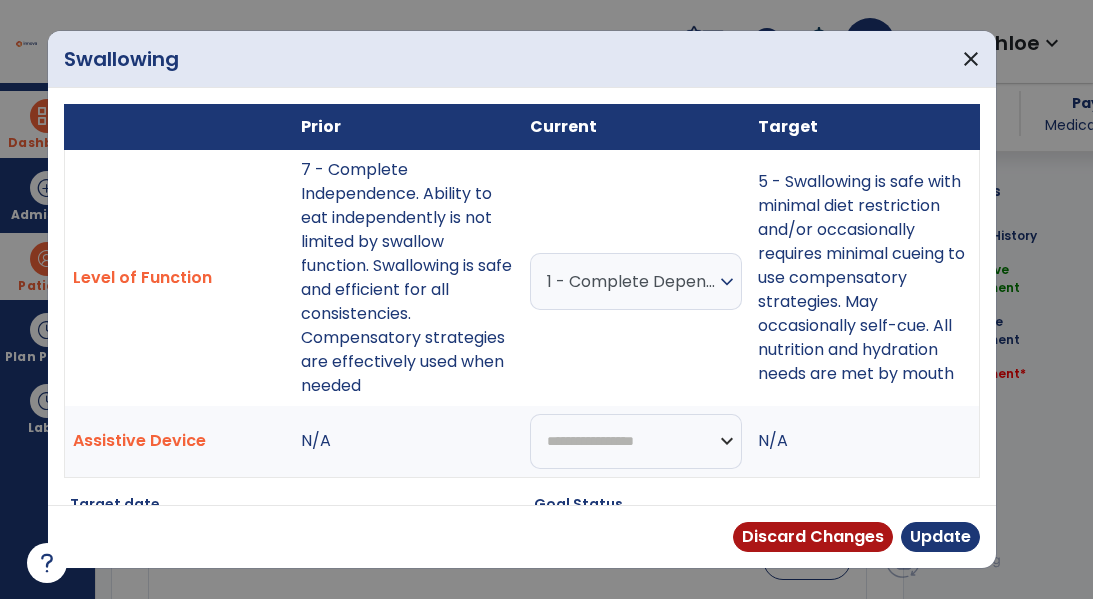 scroll, scrollTop: 758, scrollLeft: 0, axis: vertical 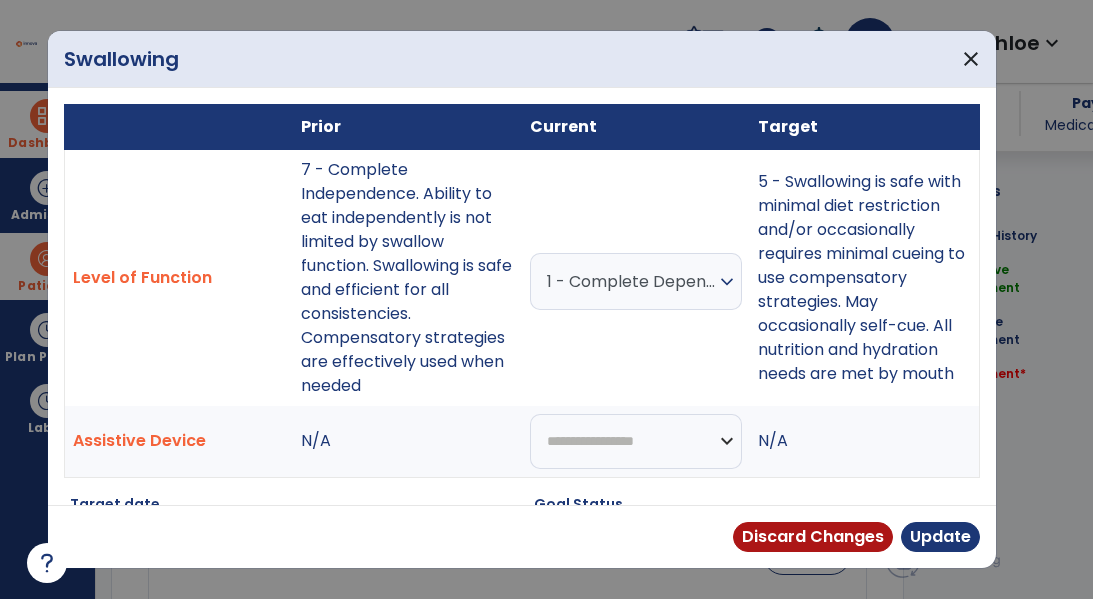 click on "1 - Complete Dependence. Not able to swallow anything safely by mouth. All nutrition and hydration are received through non-oral means (eg nasogastric tube, PEG)" at bounding box center (631, 281) 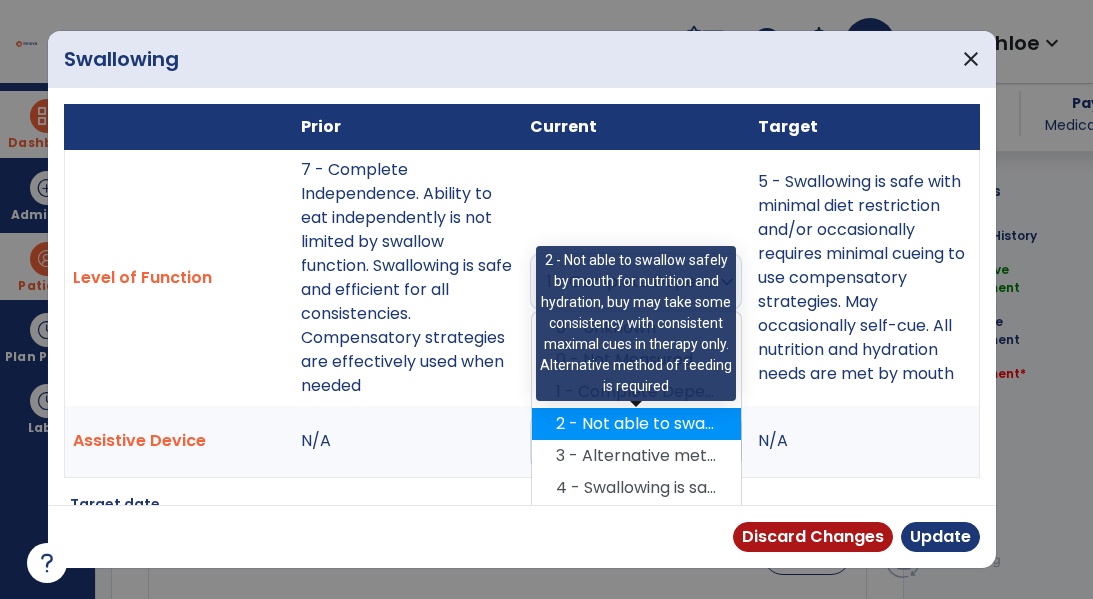 click on "2 - Not able to swallow safely by mouth for nutrition and hydration, buy may take some consistency with consistent maximal cues in therapy only. Alternative method of feeding is required" at bounding box center (636, 424) 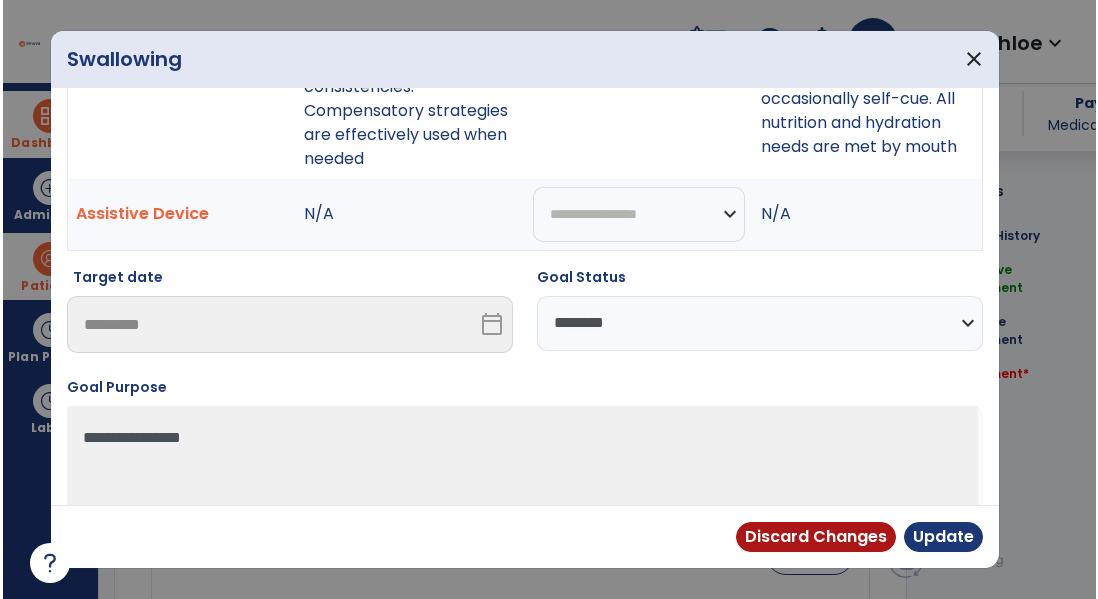 scroll, scrollTop: 228, scrollLeft: 0, axis: vertical 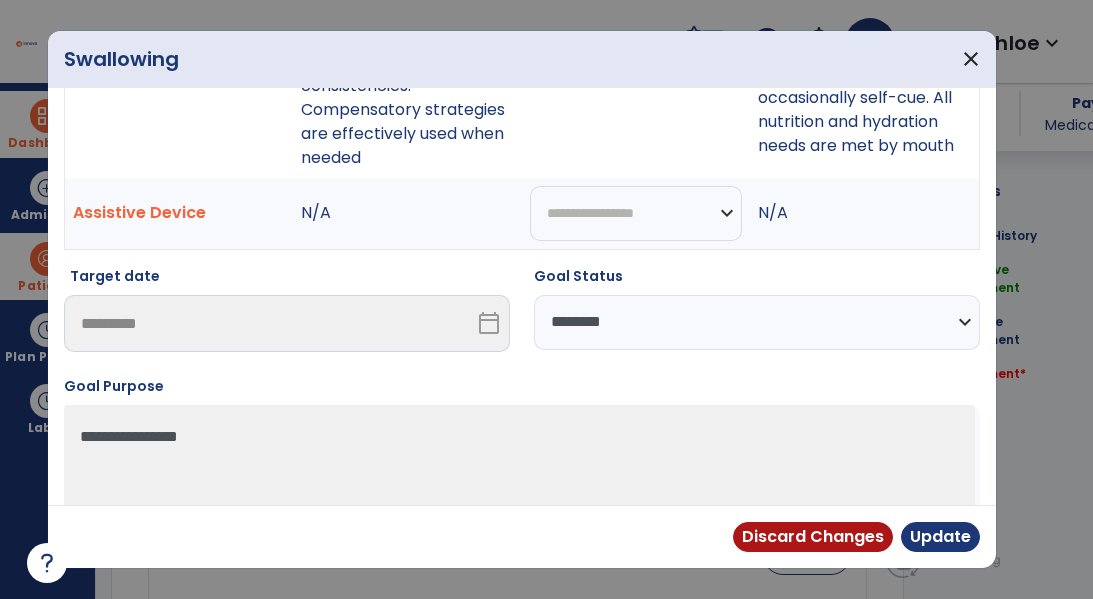 click on "**********" at bounding box center (757, 322) 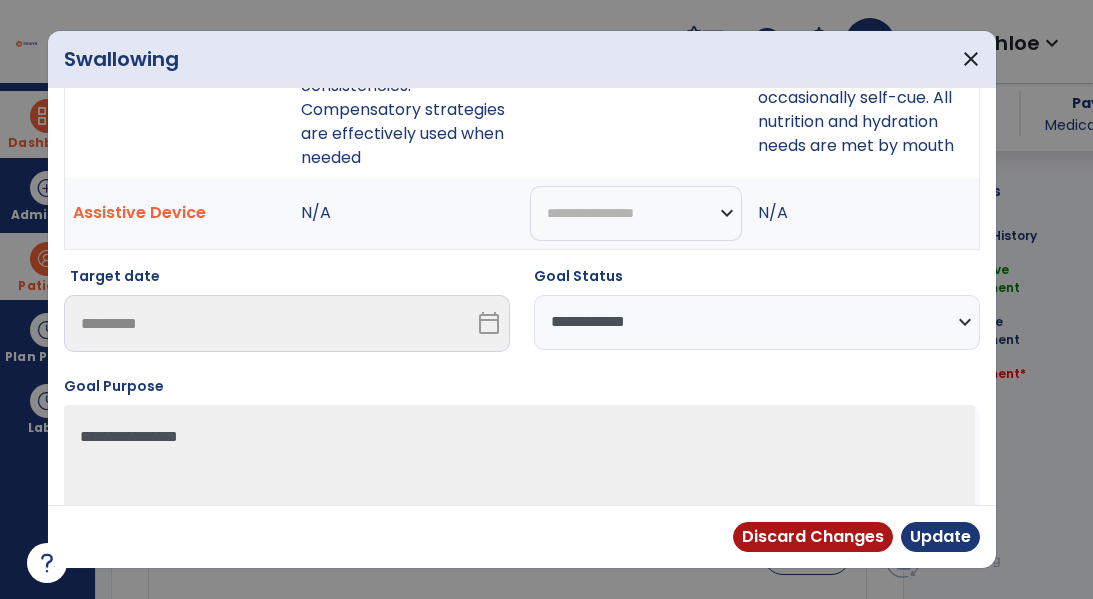 click on "**********" at bounding box center [757, 322] 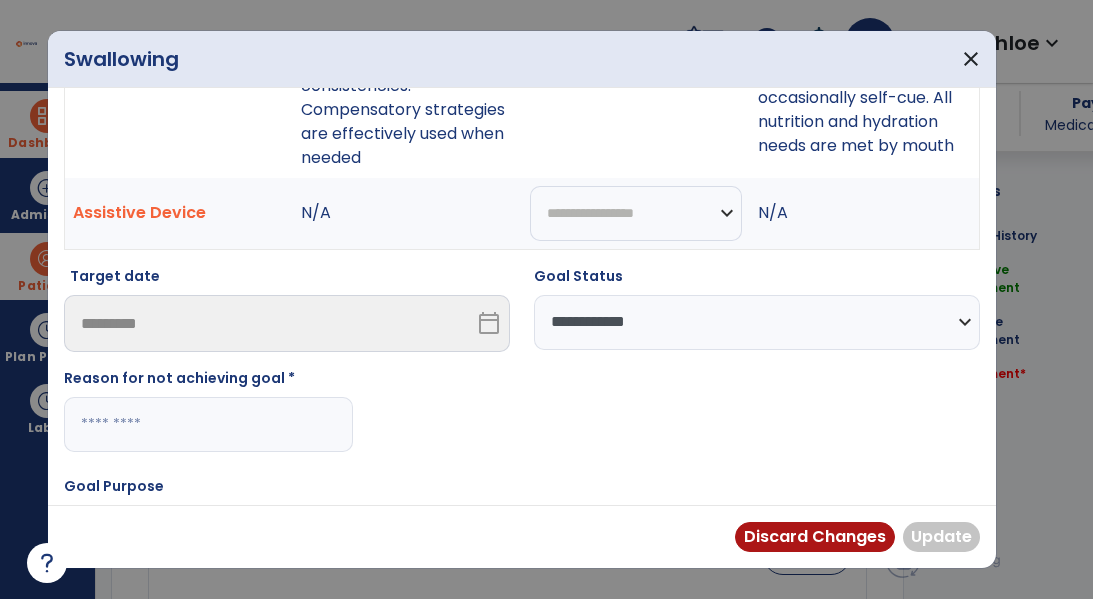 click at bounding box center (208, 424) 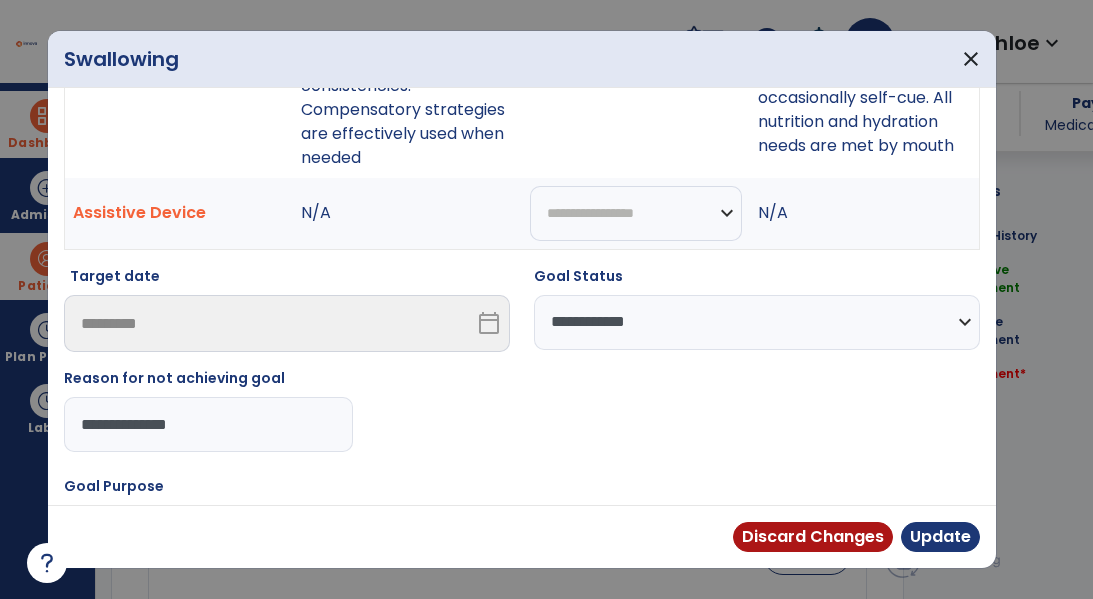 type on "**********" 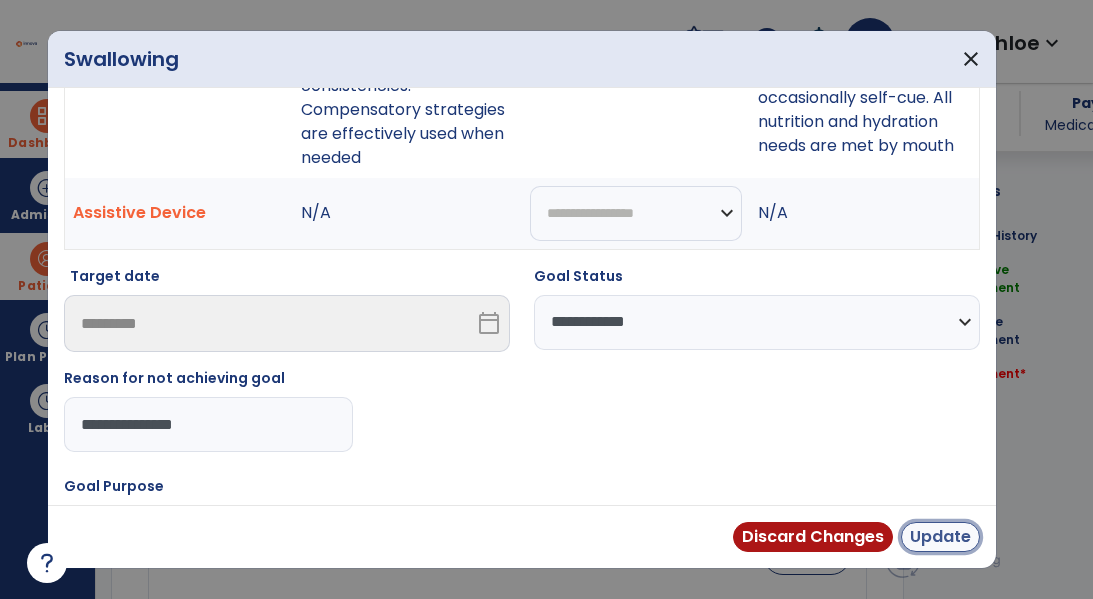 click on "Update" at bounding box center [940, 537] 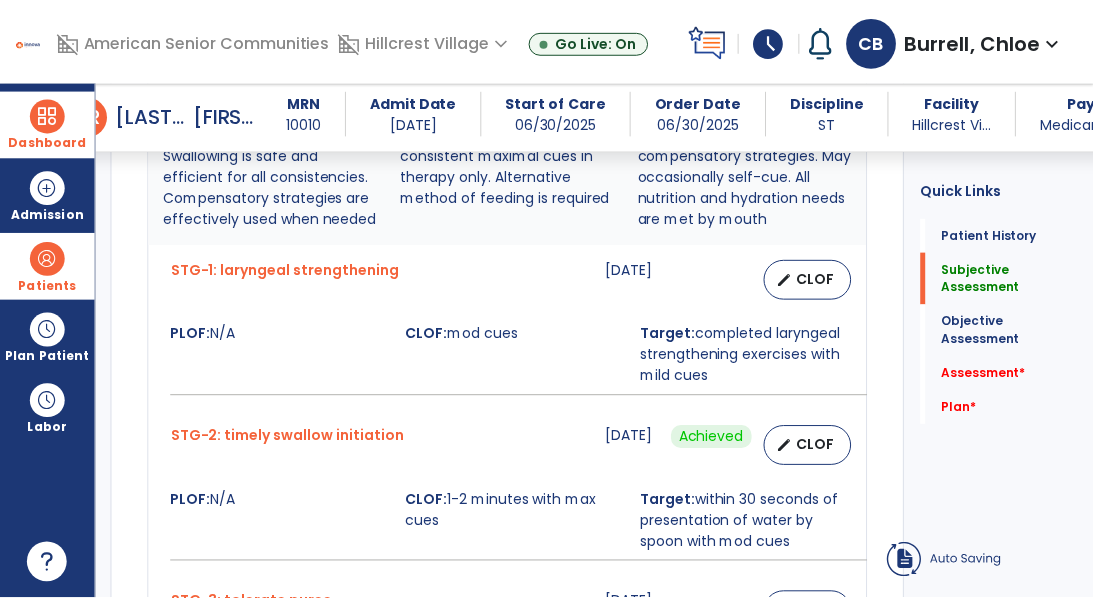 scroll, scrollTop: 1025, scrollLeft: 0, axis: vertical 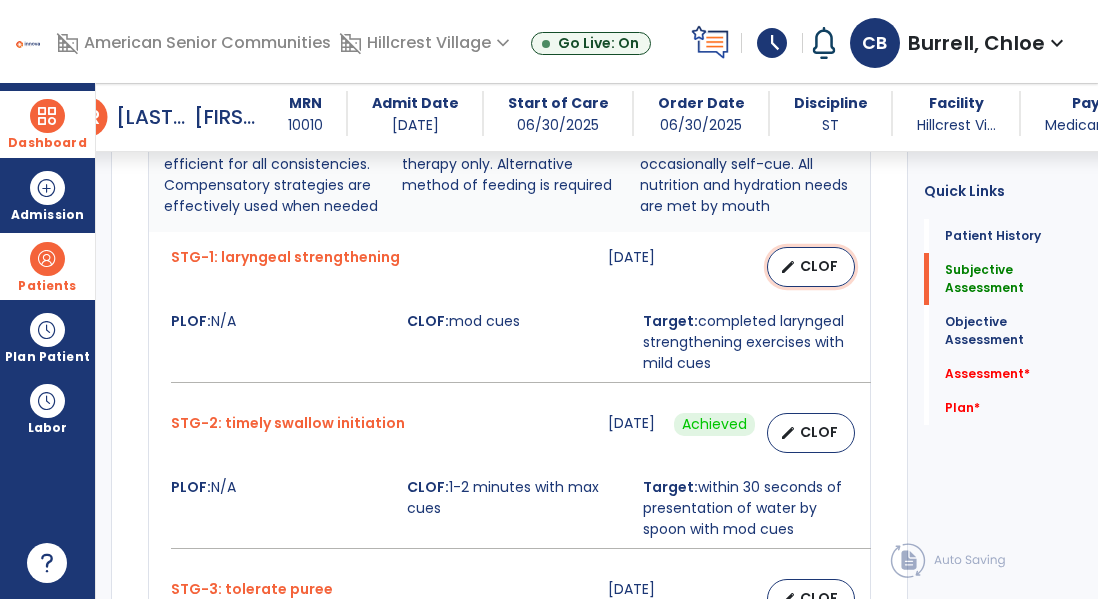 click on "edit" at bounding box center [788, 267] 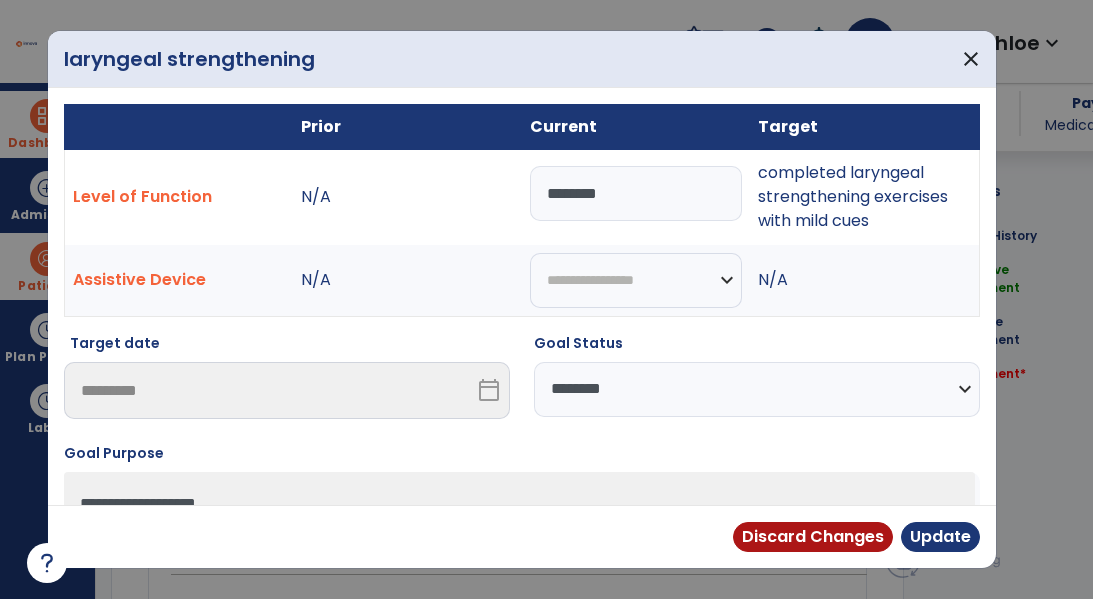 scroll, scrollTop: 1025, scrollLeft: 0, axis: vertical 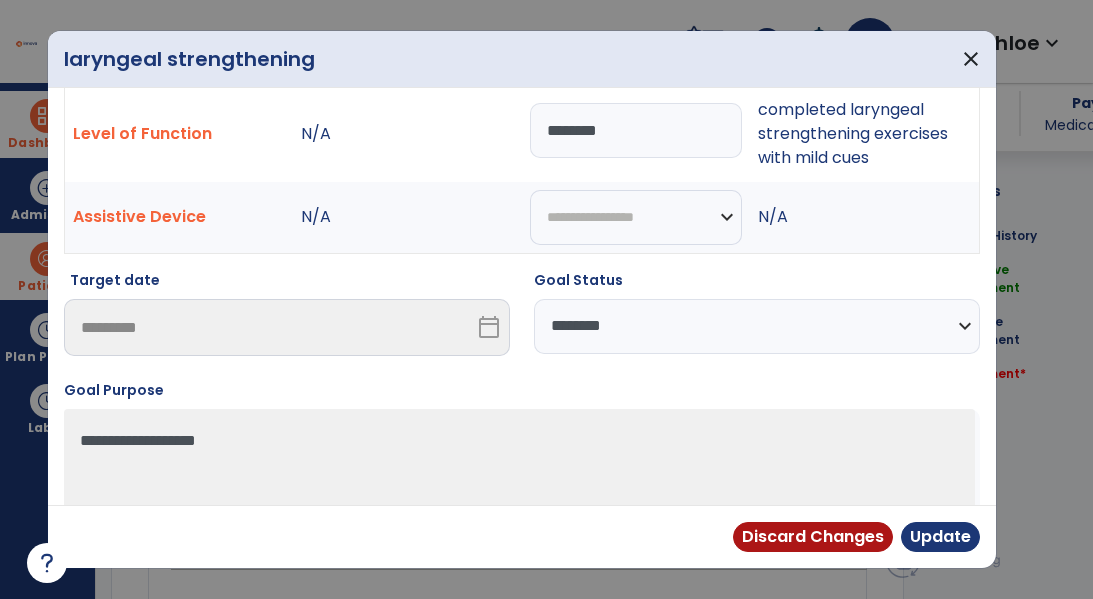 click on "**********" at bounding box center [757, 326] 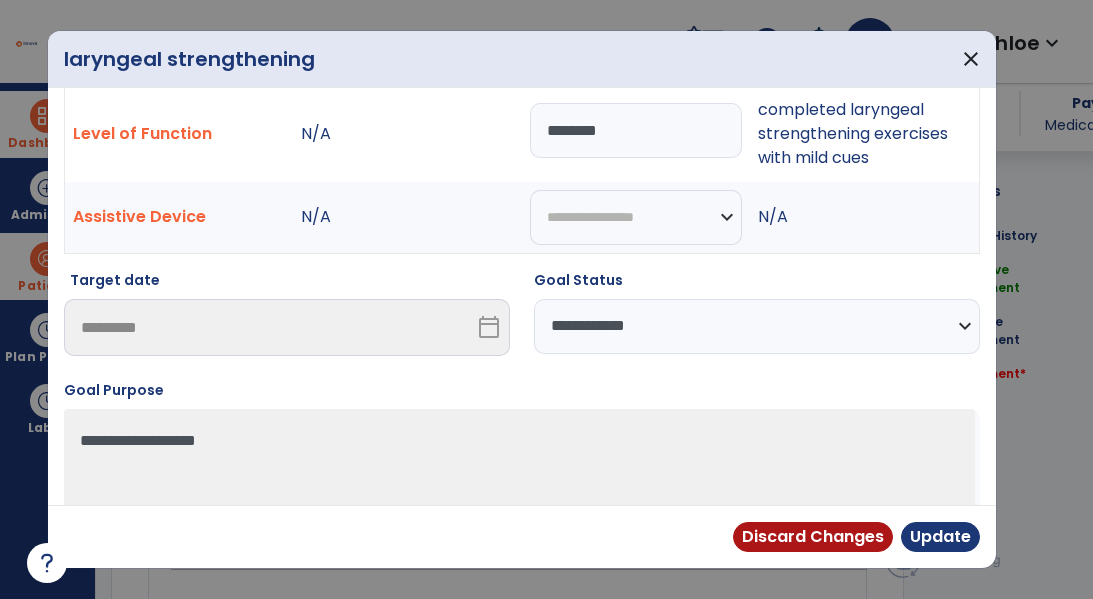 click on "**********" at bounding box center (757, 326) 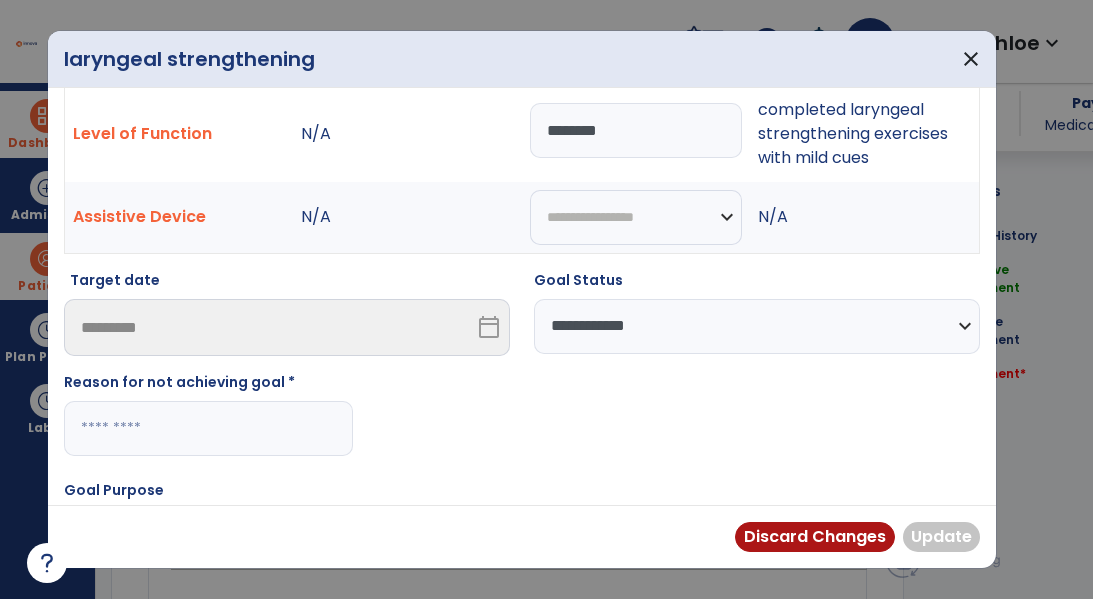 click at bounding box center [208, 428] 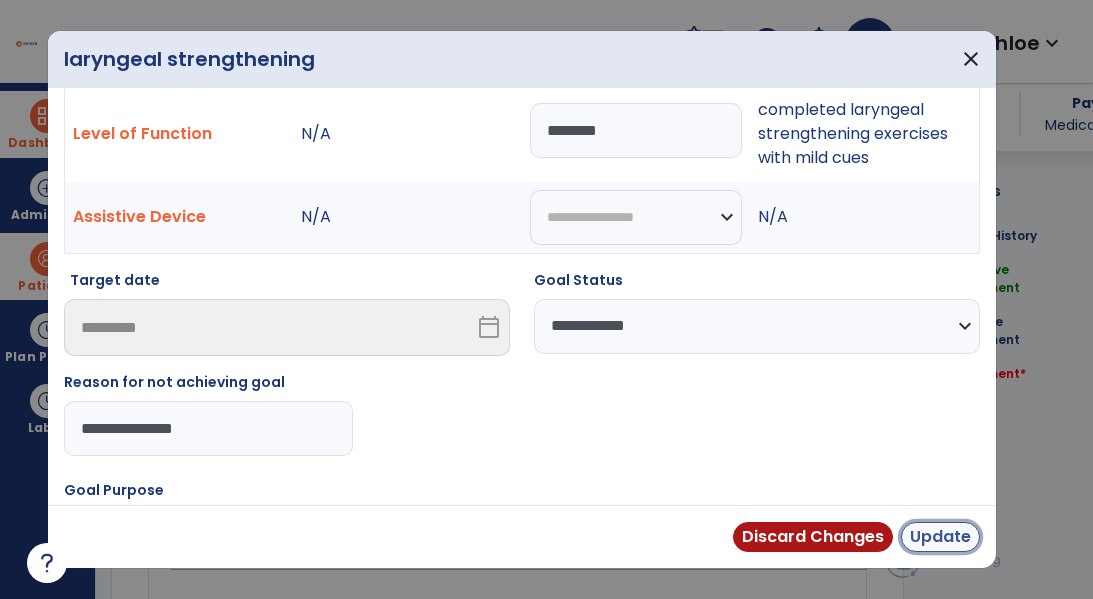 click on "Update" at bounding box center [940, 537] 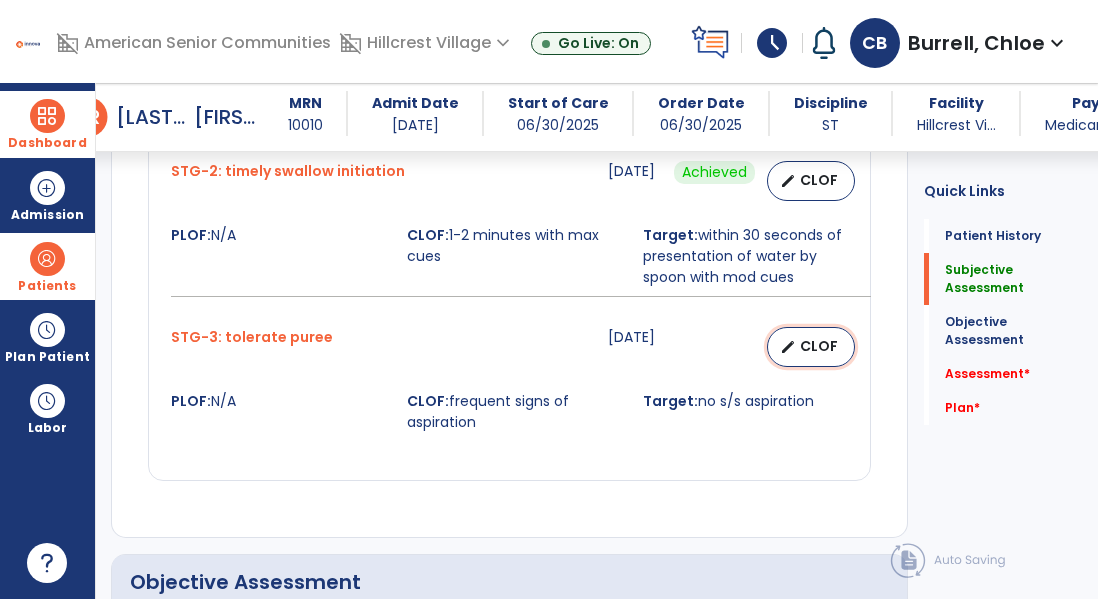 click on "edit" at bounding box center (788, 347) 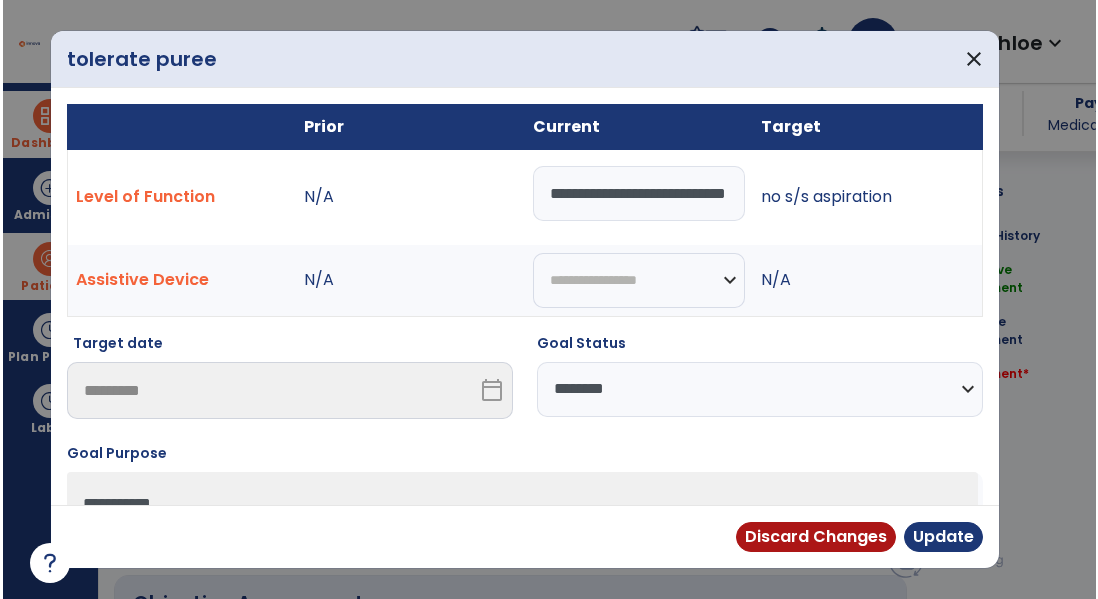 scroll, scrollTop: 1277, scrollLeft: 0, axis: vertical 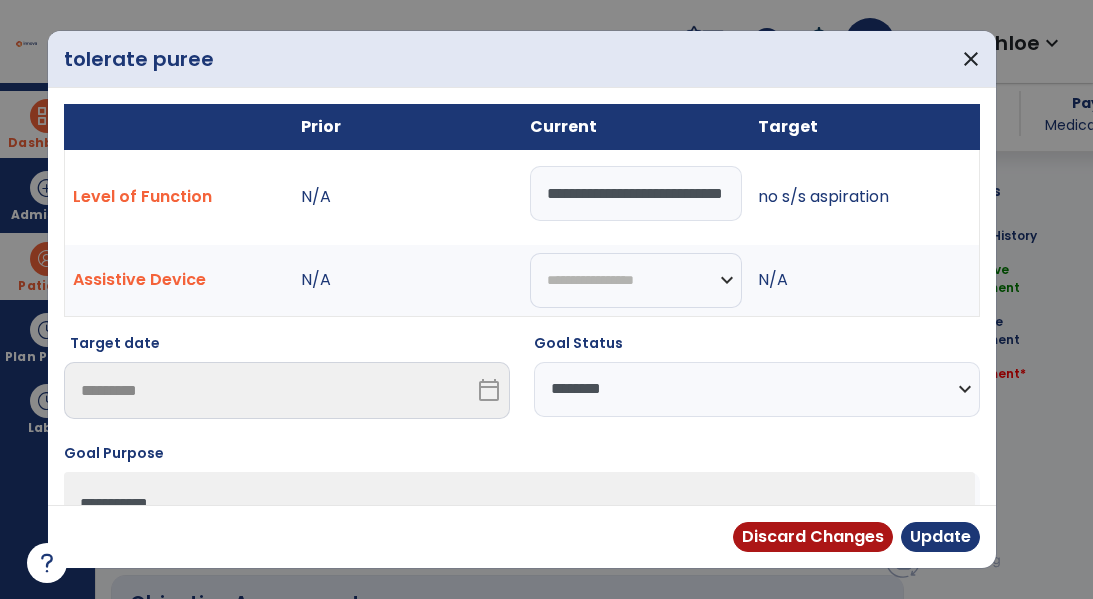 click on "**********" at bounding box center [757, 389] 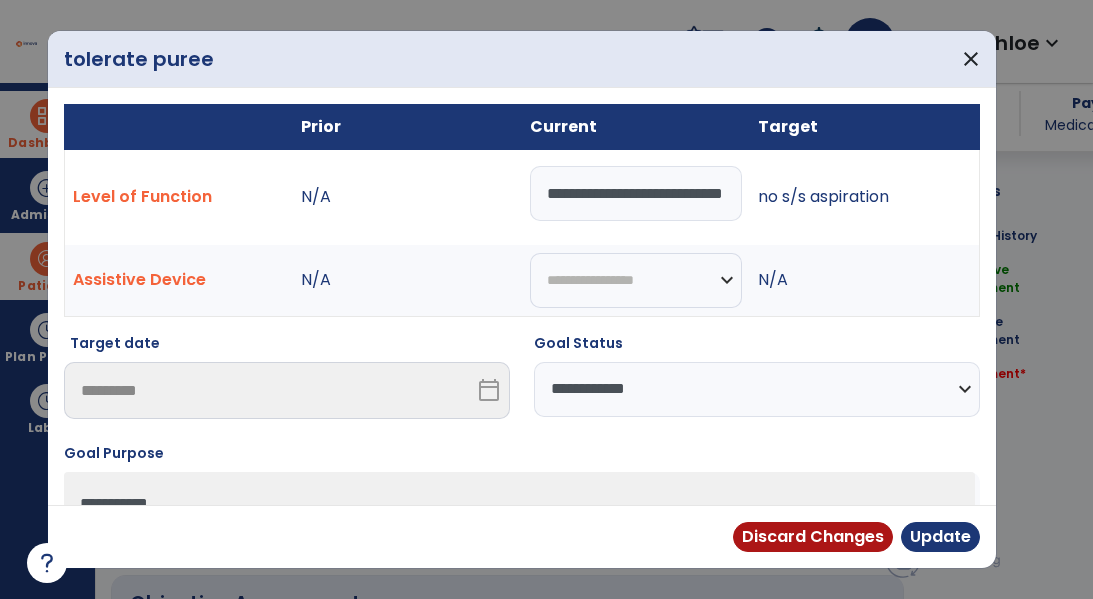 click on "**********" at bounding box center (757, 389) 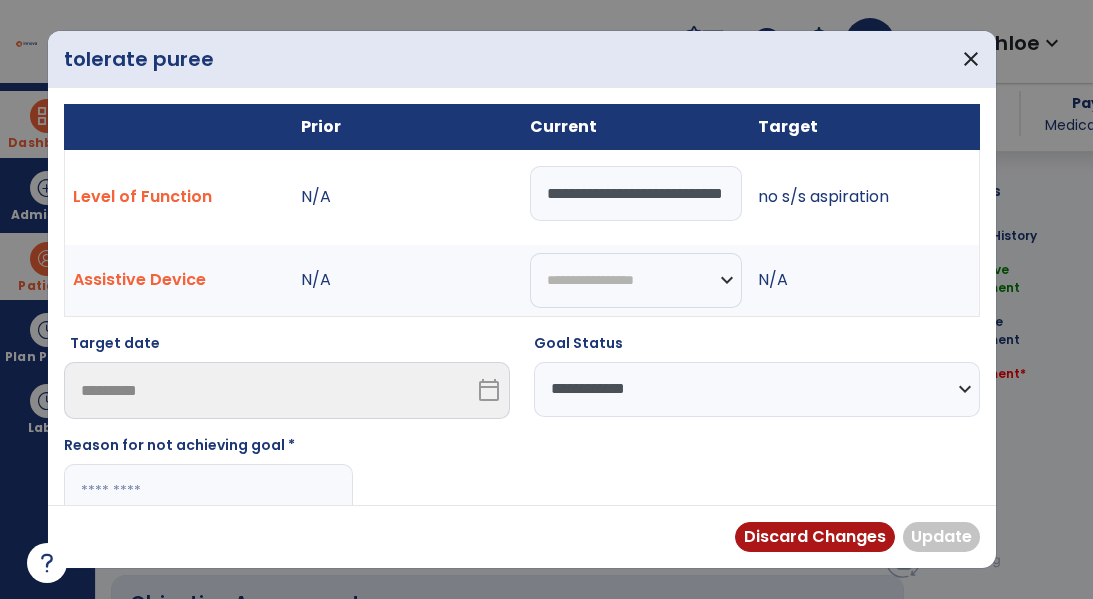 click at bounding box center (208, 491) 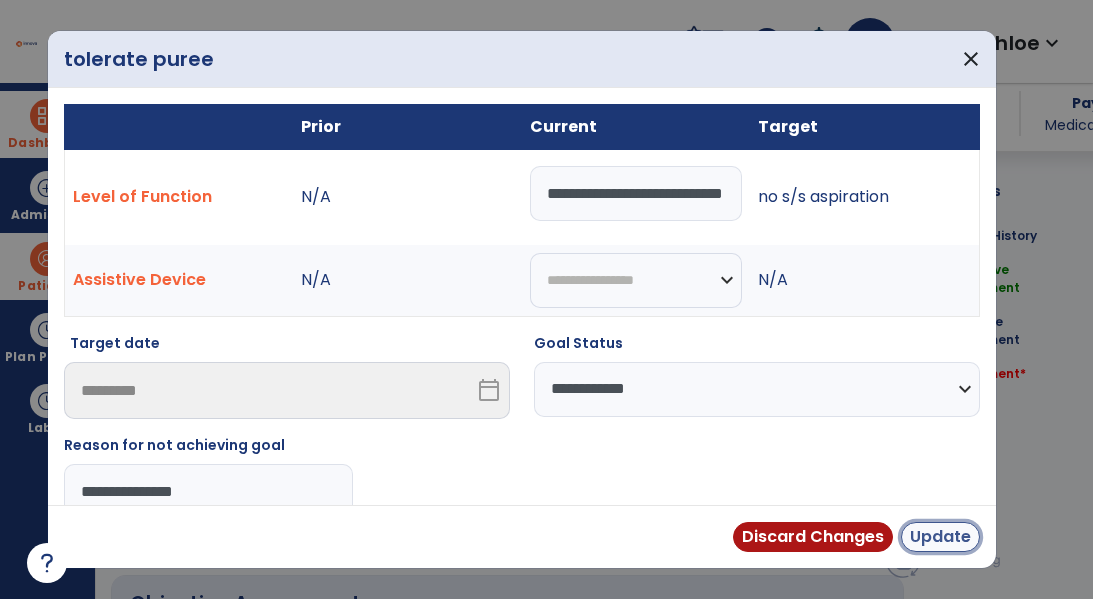 click on "Update" at bounding box center (940, 537) 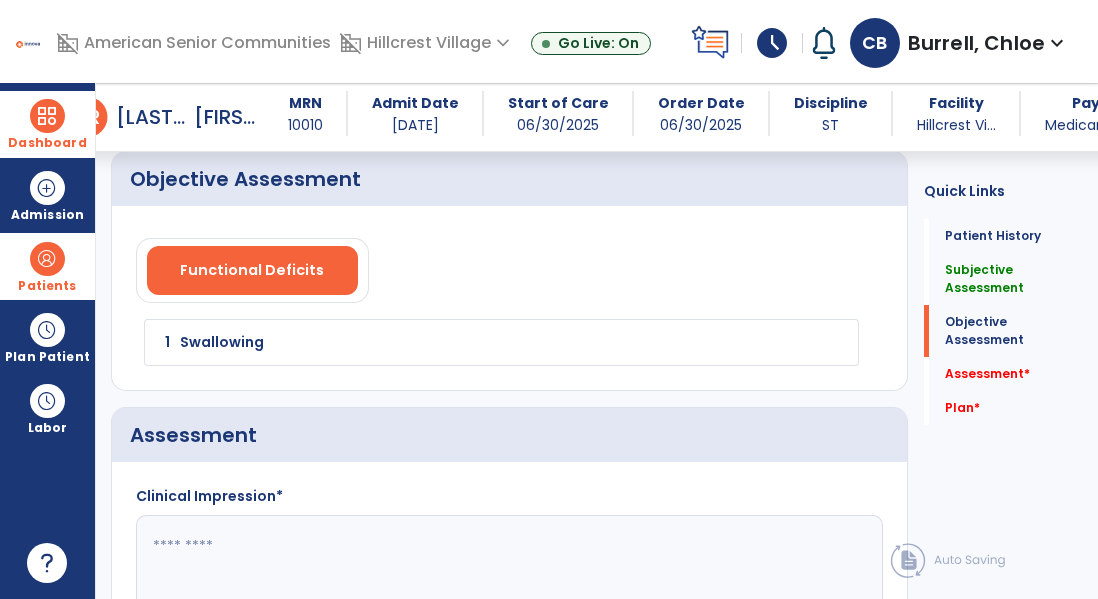 click on "1 Swallowing" 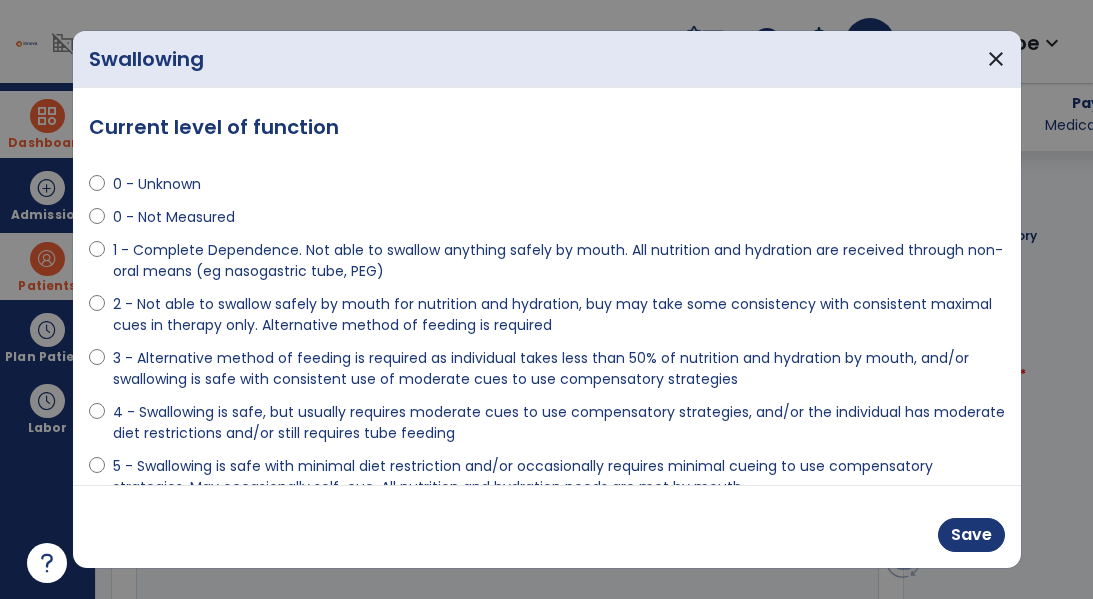 scroll, scrollTop: 1680, scrollLeft: 0, axis: vertical 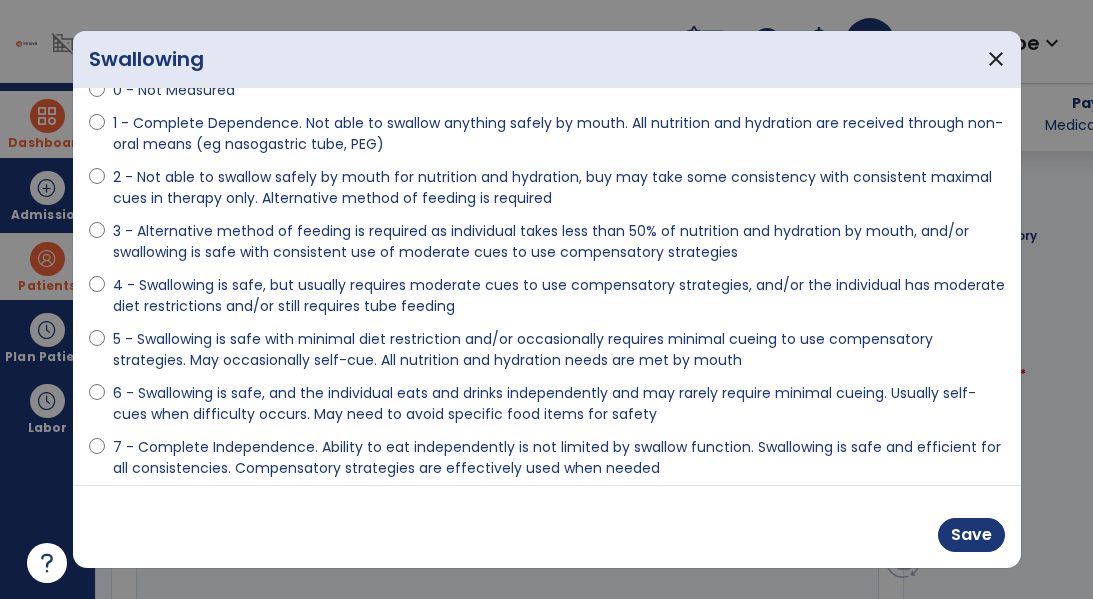 click on "2 - Not able to swallow safely by mouth for nutrition and hydration, buy may take some consistency with consistent maximal cues in therapy only. Alternative method of feeding is required" at bounding box center [559, 188] 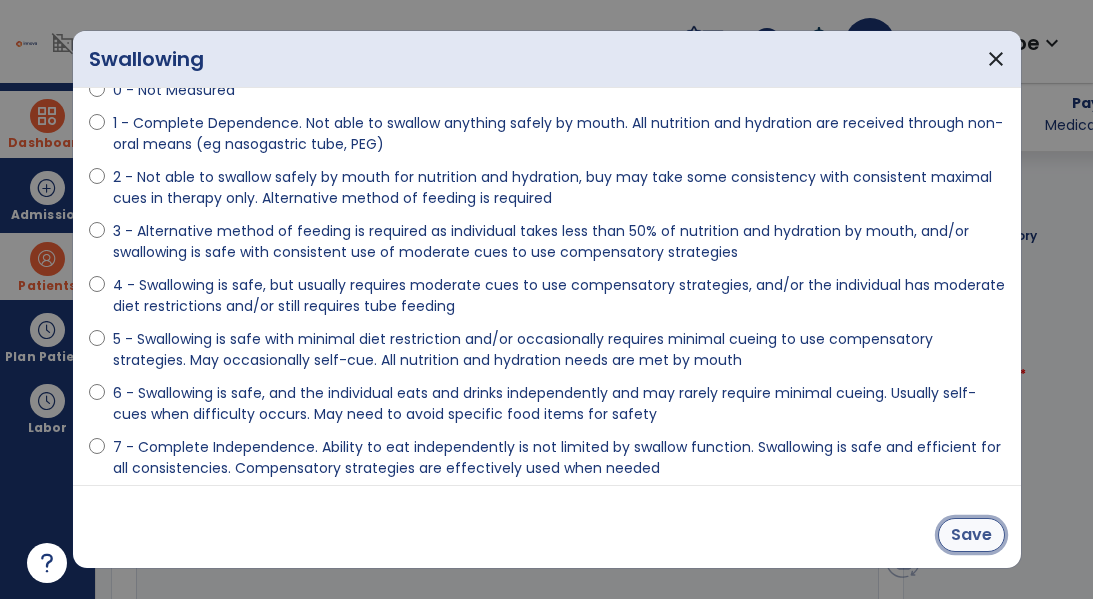 click on "Save" at bounding box center (971, 535) 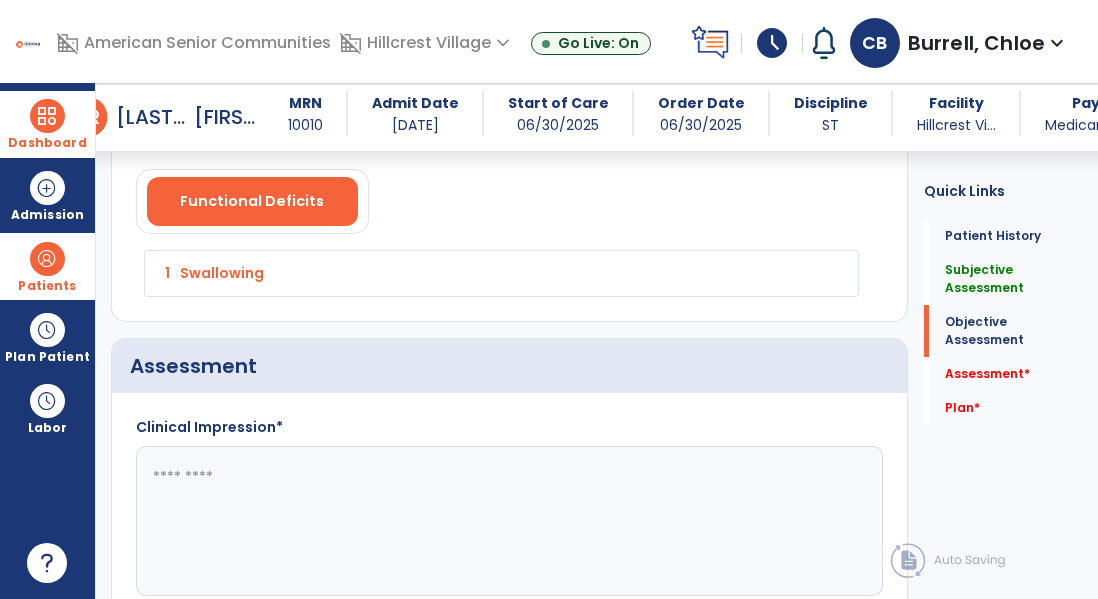 scroll, scrollTop: 1752, scrollLeft: 0, axis: vertical 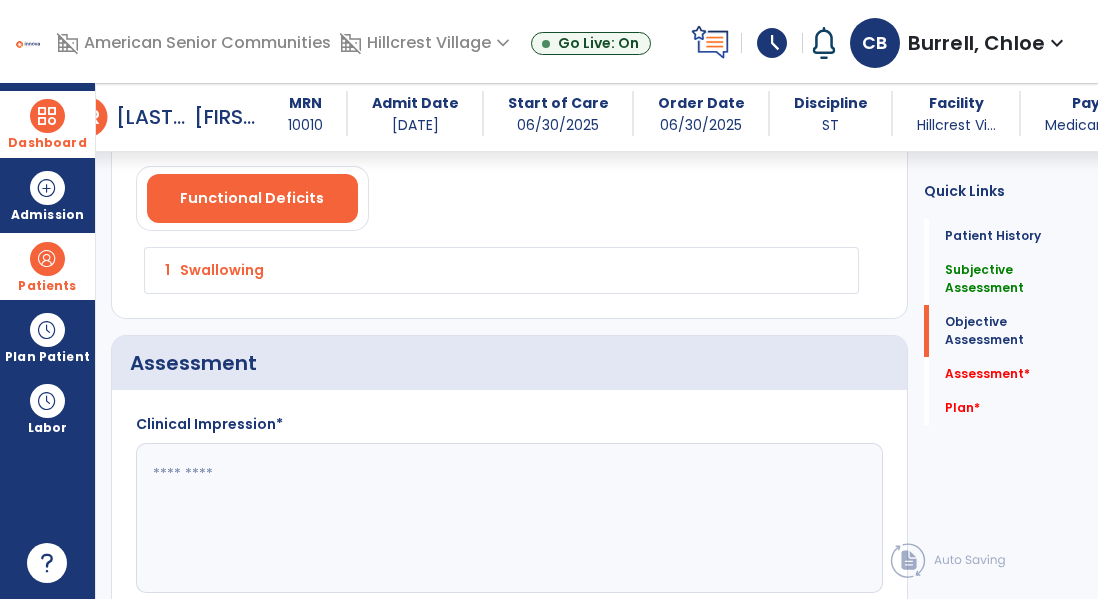 click 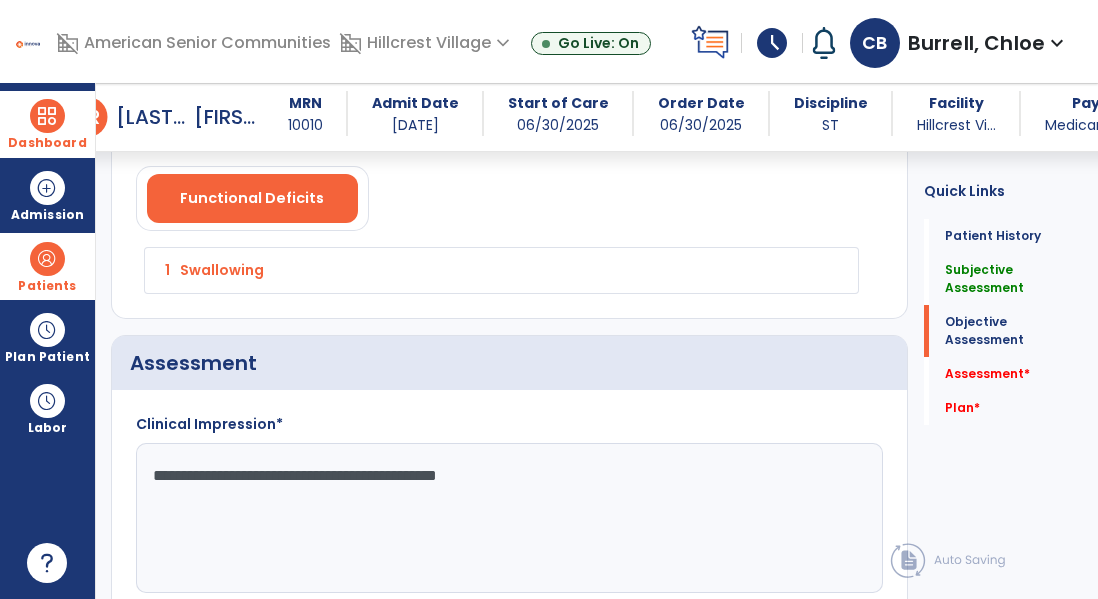 paste on "**********" 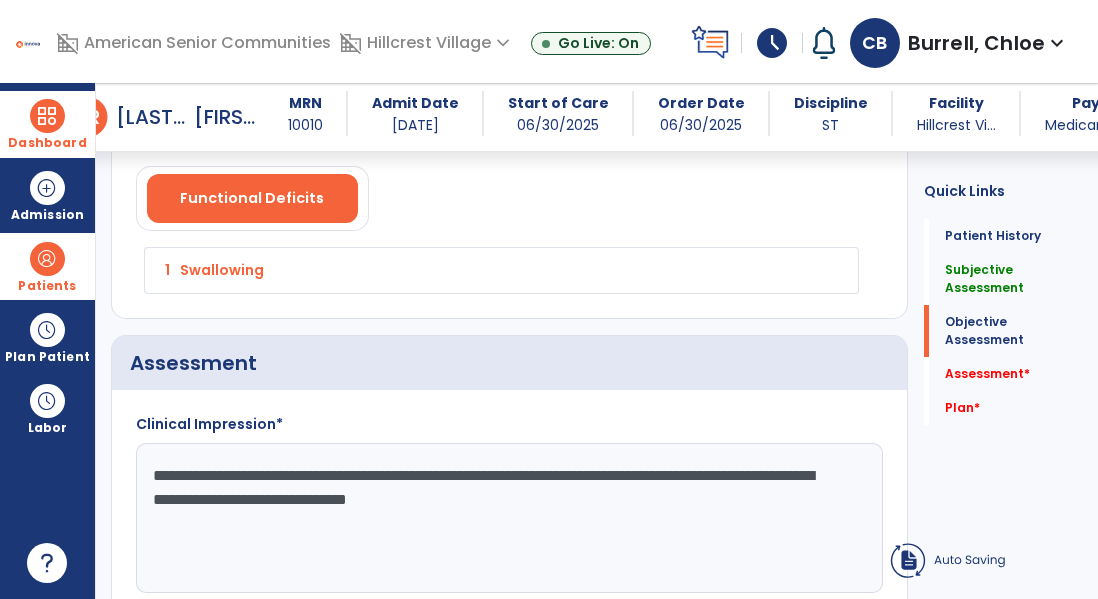 click on "**********" 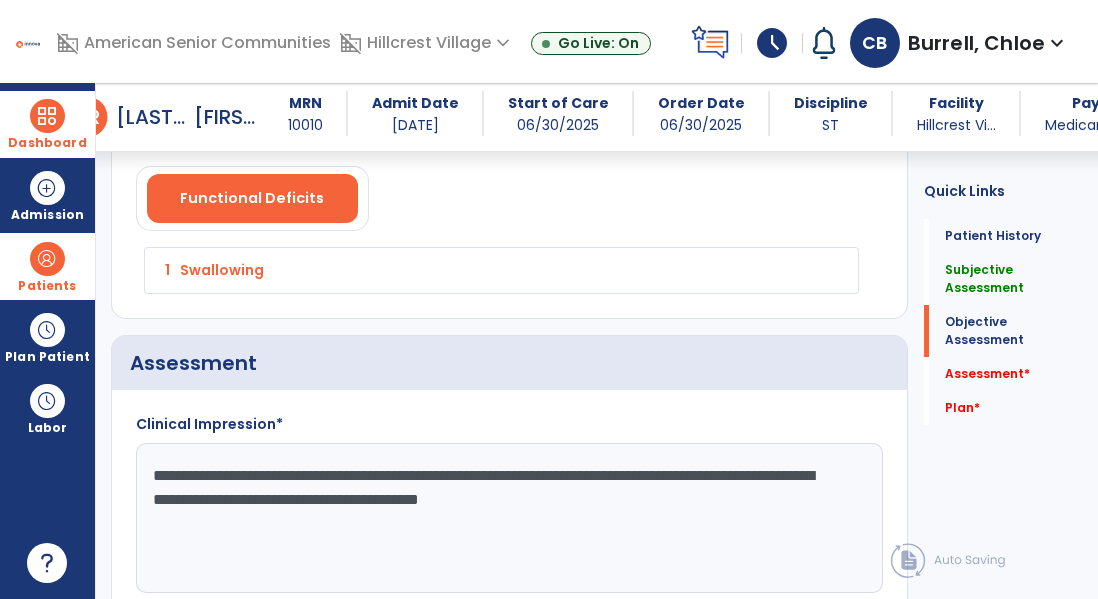 click on "**********" 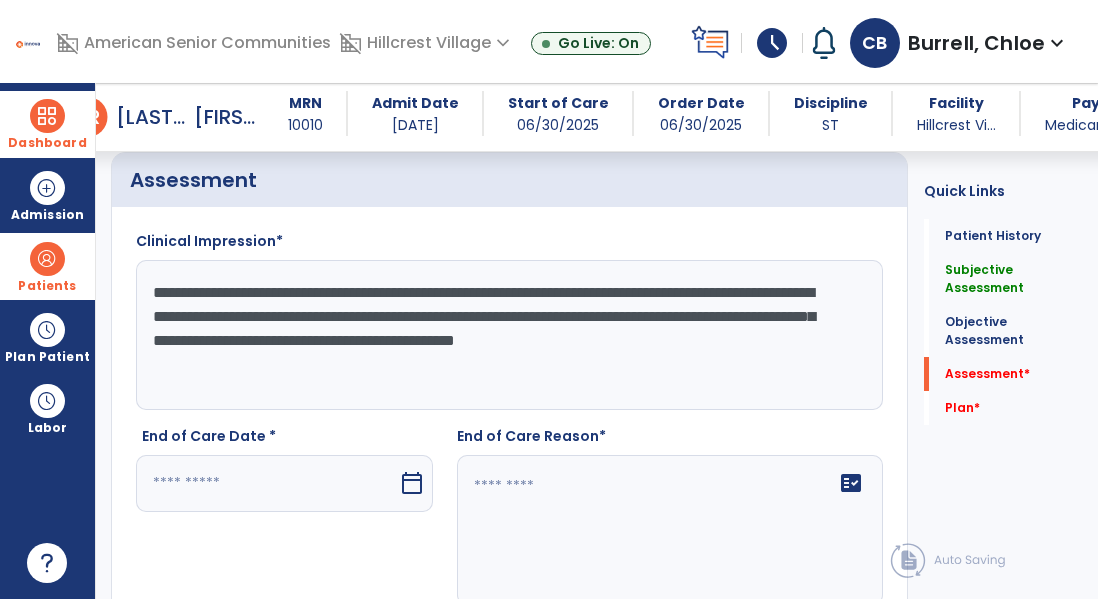 scroll, scrollTop: 1940, scrollLeft: 0, axis: vertical 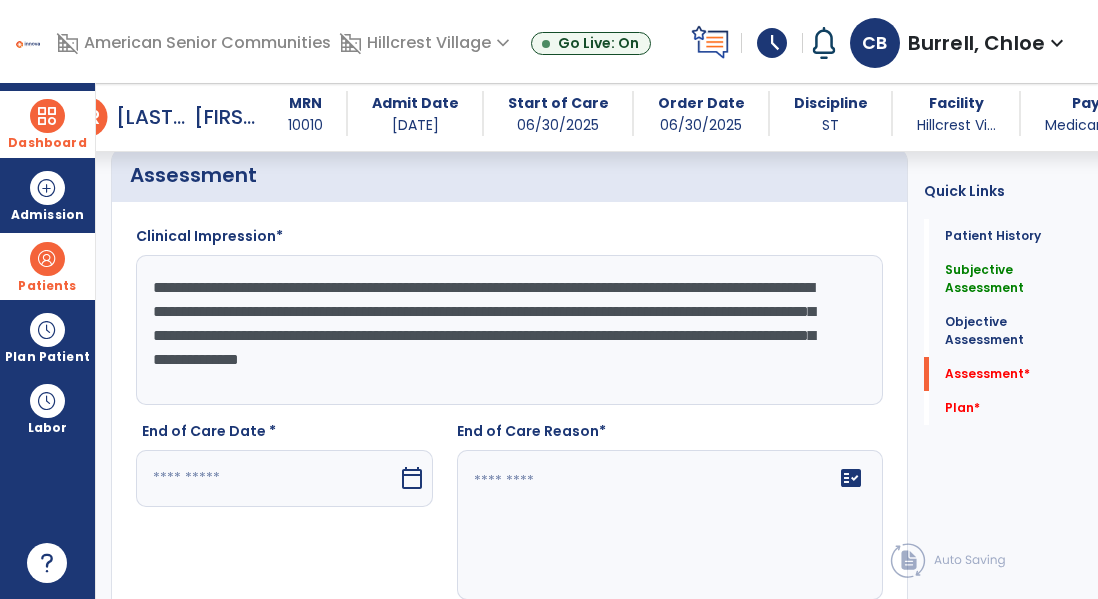 click on "**********" 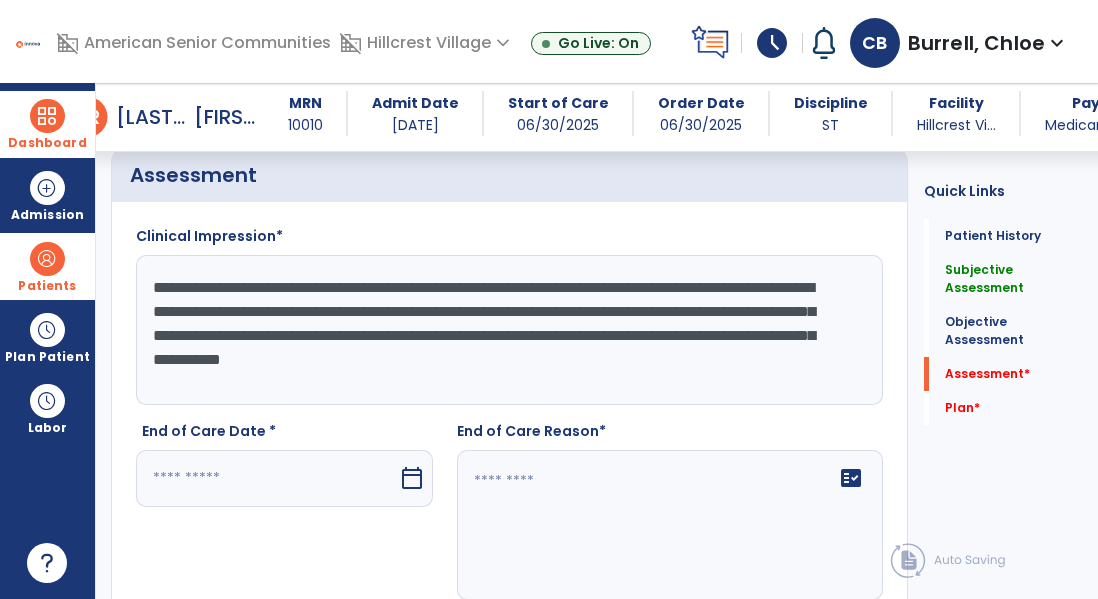 click on "**********" 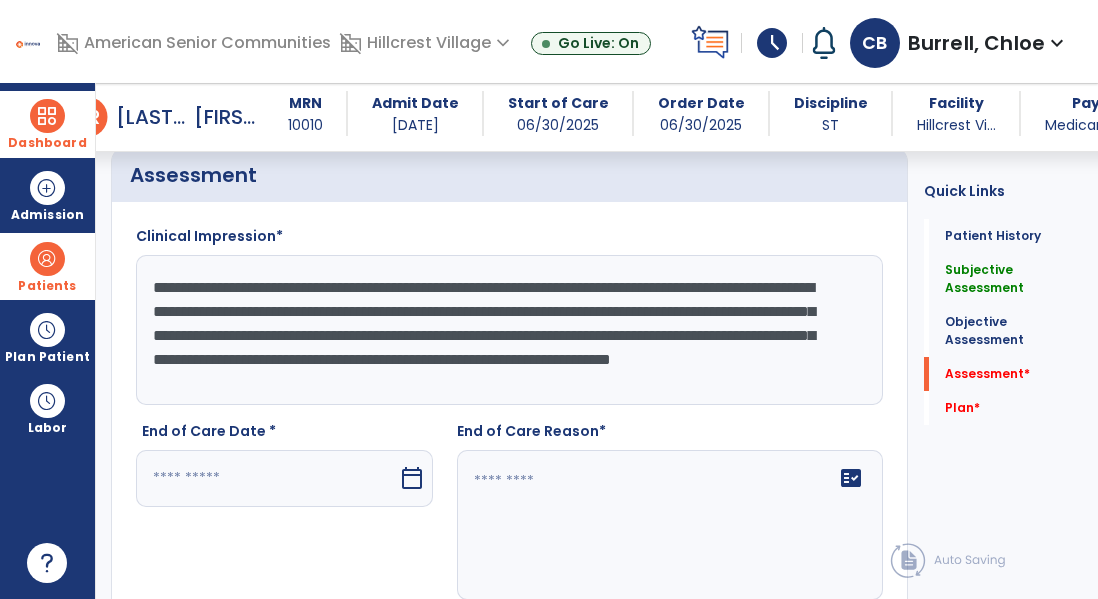 scroll, scrollTop: 15, scrollLeft: 0, axis: vertical 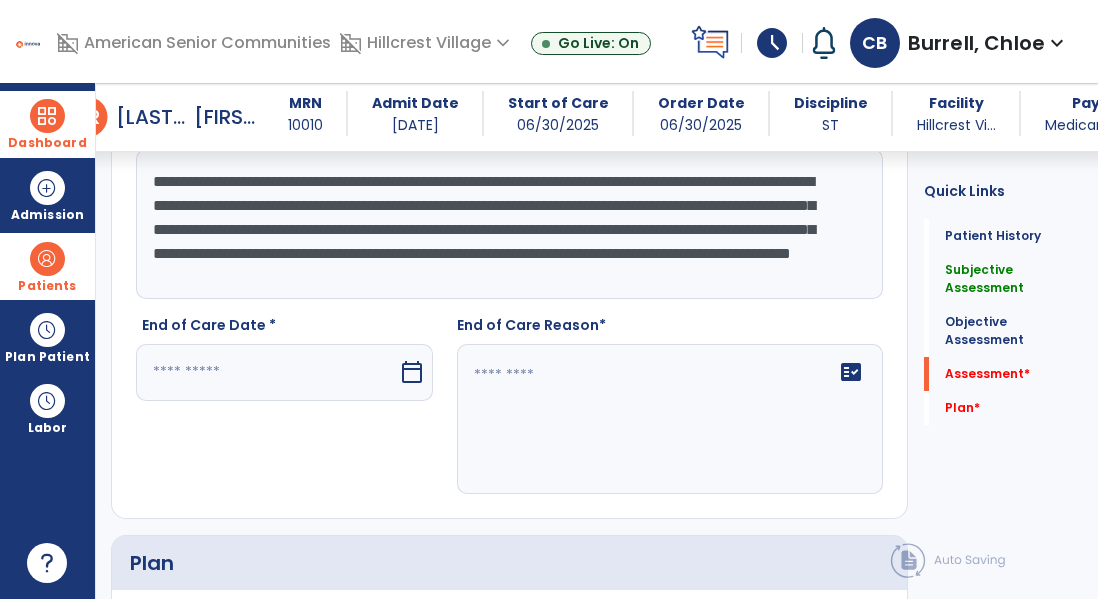 type on "**********" 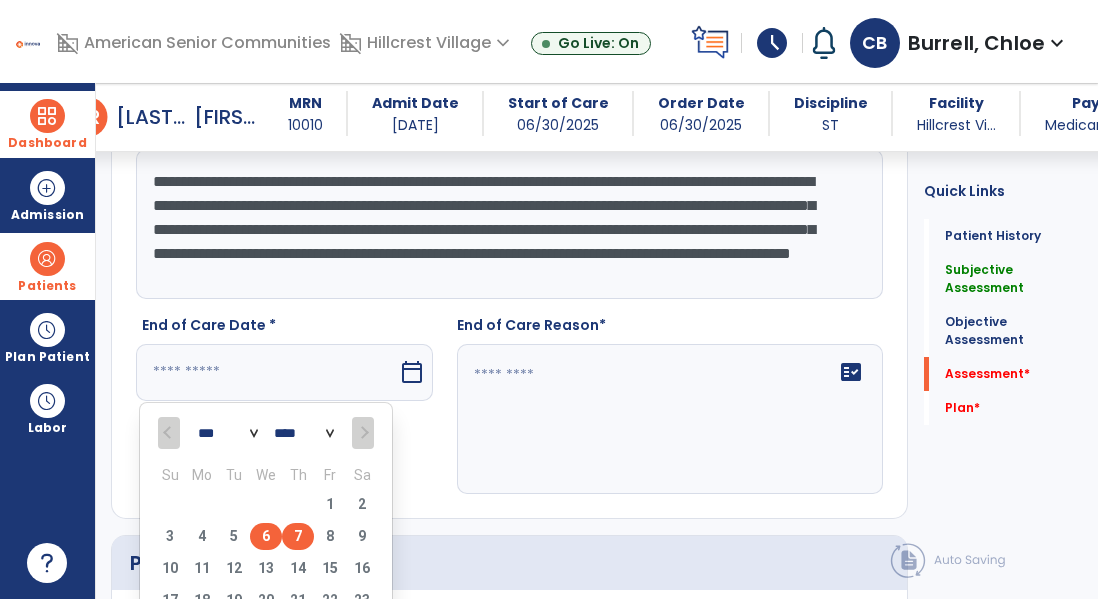 click on "6" at bounding box center (266, 536) 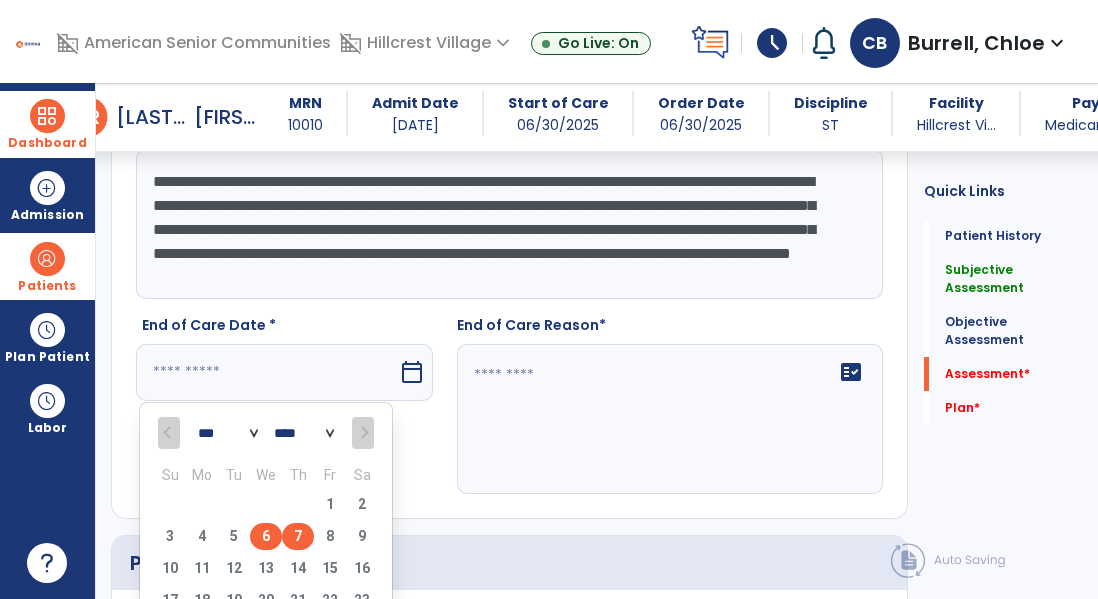type on "********" 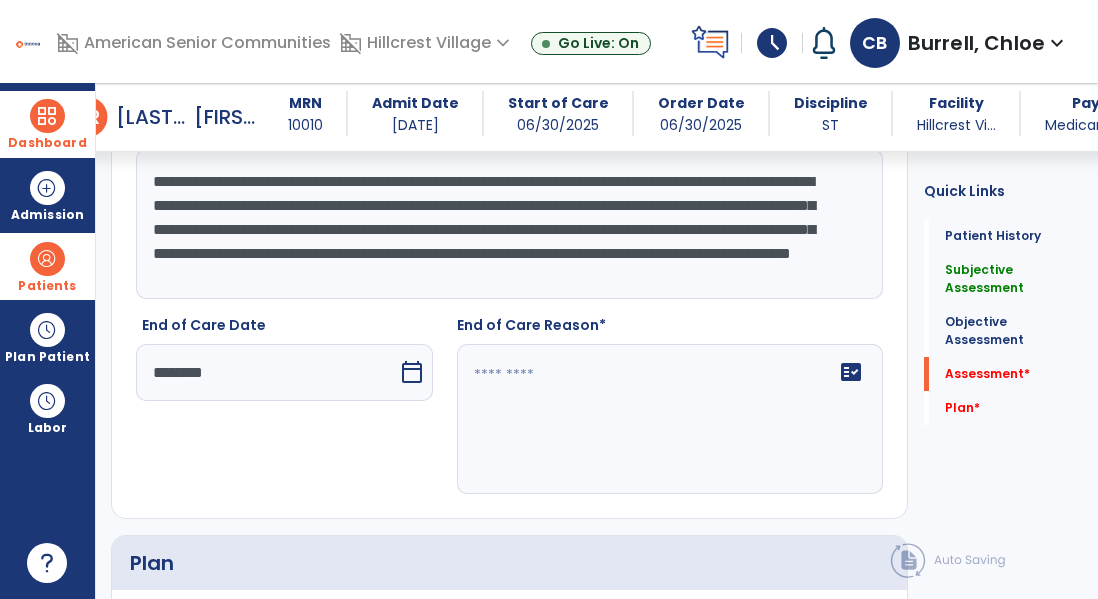 click 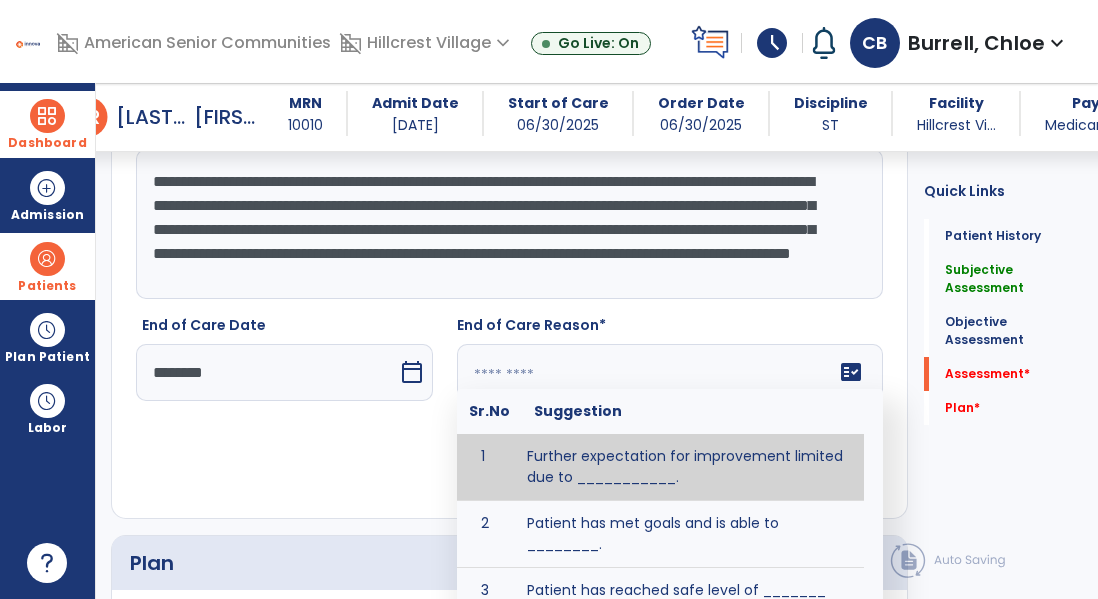 paste on "**********" 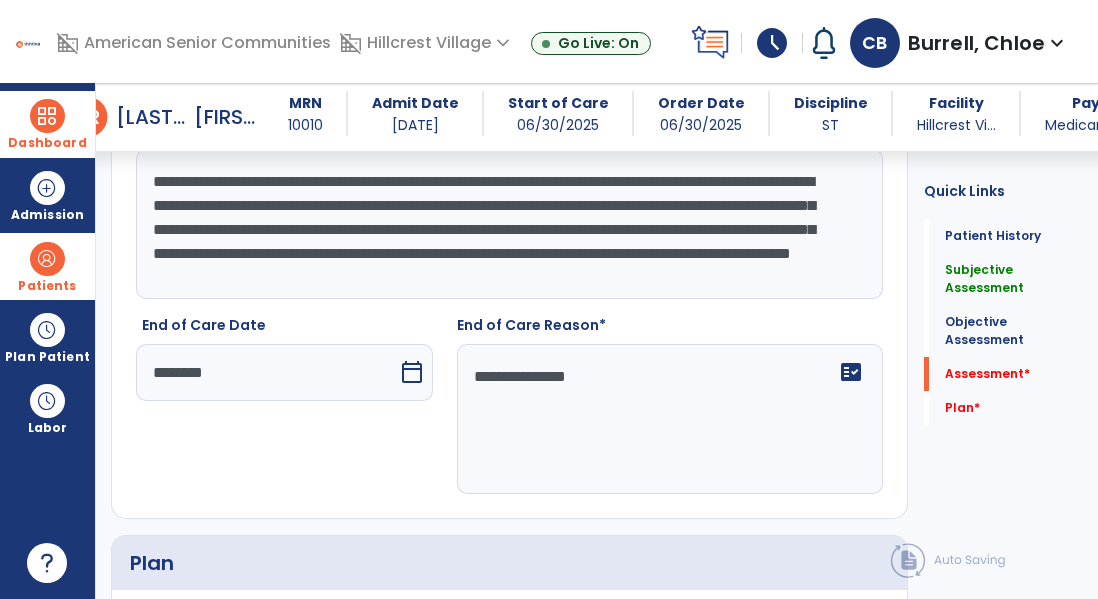 type on "**********" 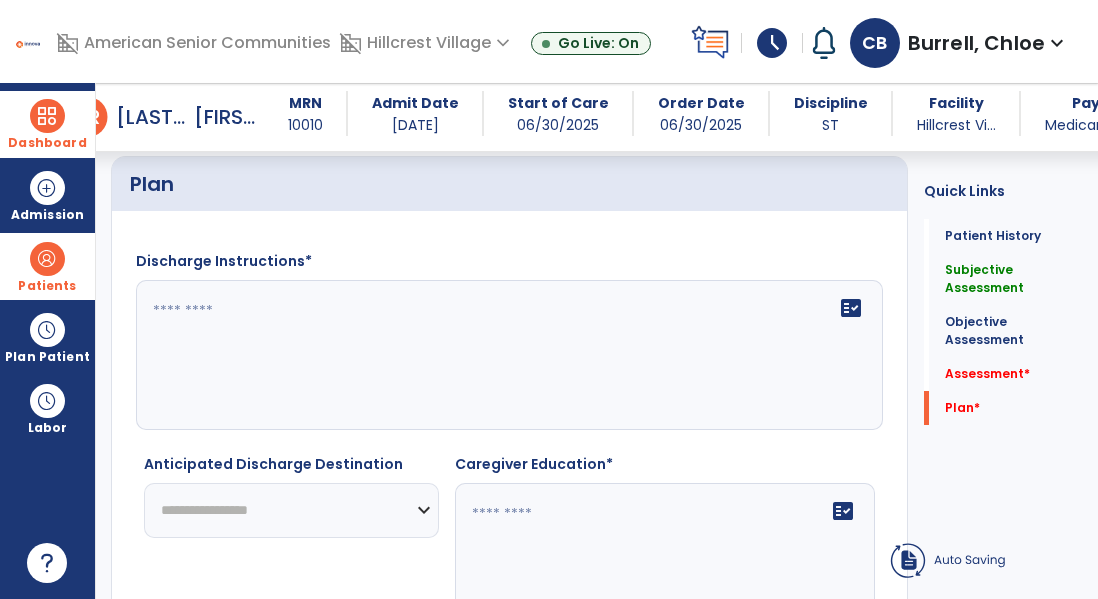 scroll, scrollTop: 2439, scrollLeft: 0, axis: vertical 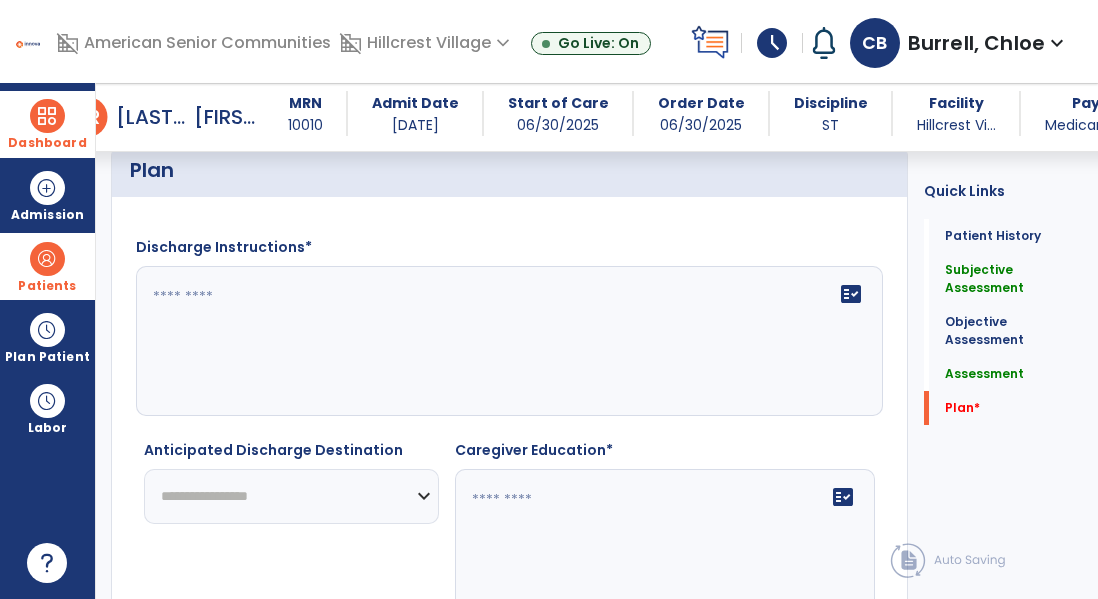 click on "fact_check" 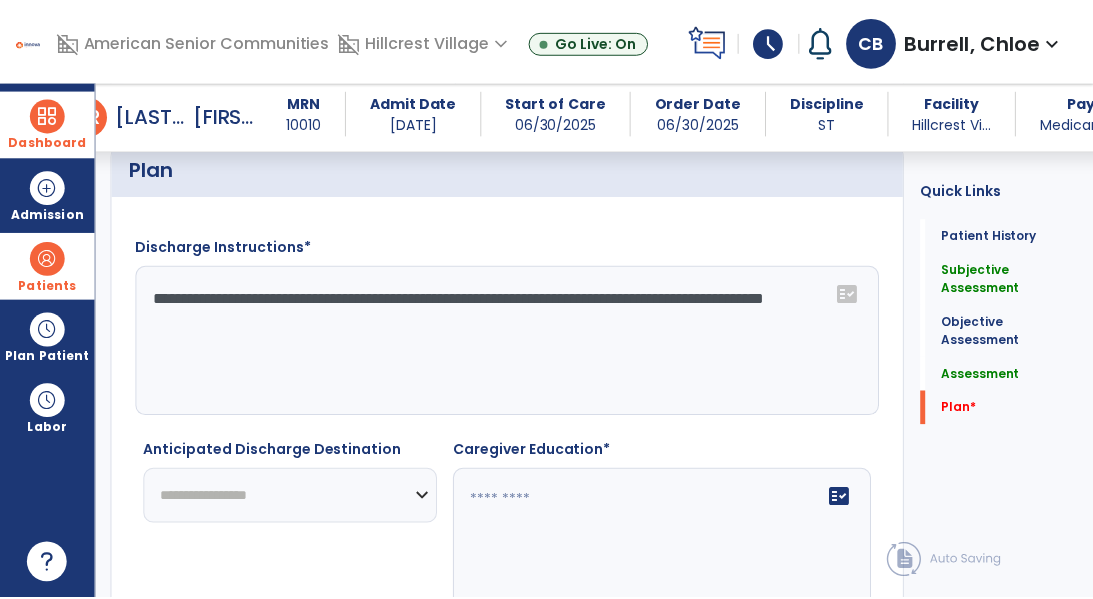 scroll, scrollTop: 2564, scrollLeft: 0, axis: vertical 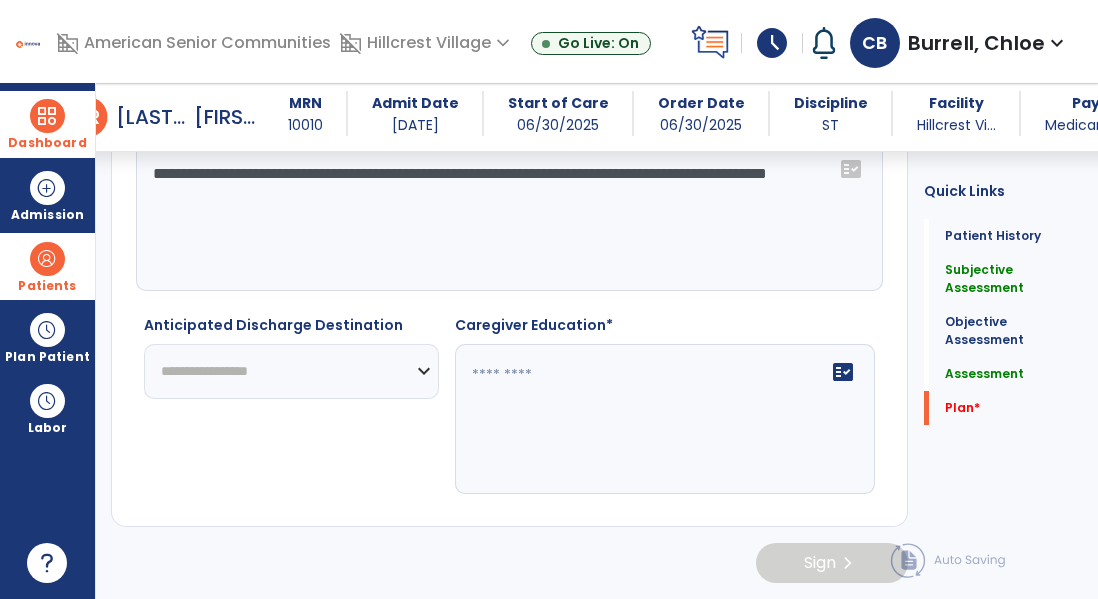 type on "**********" 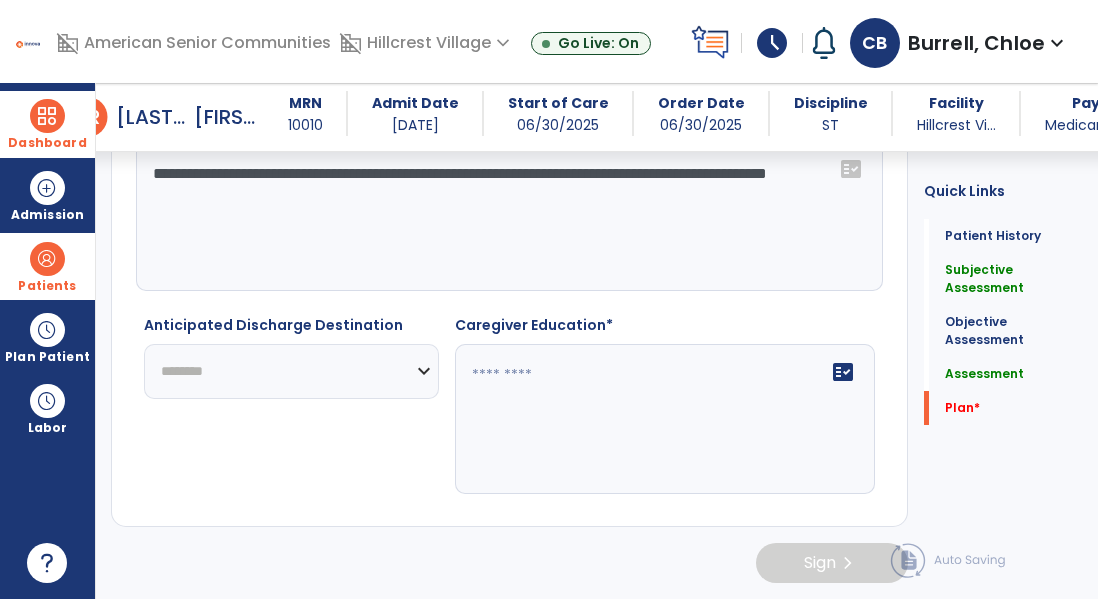 click on "**********" 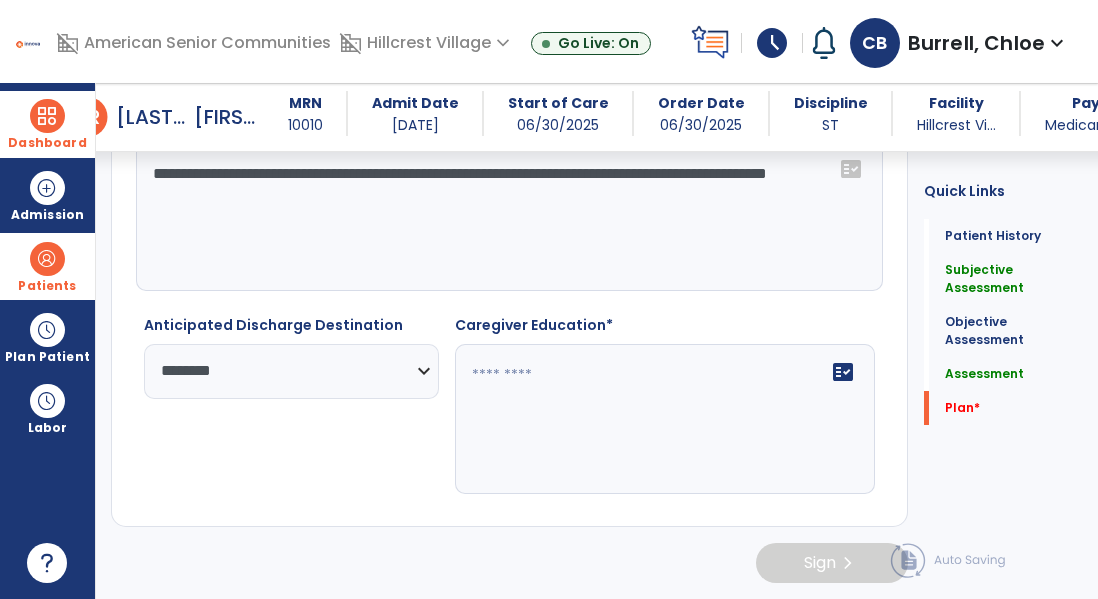 click 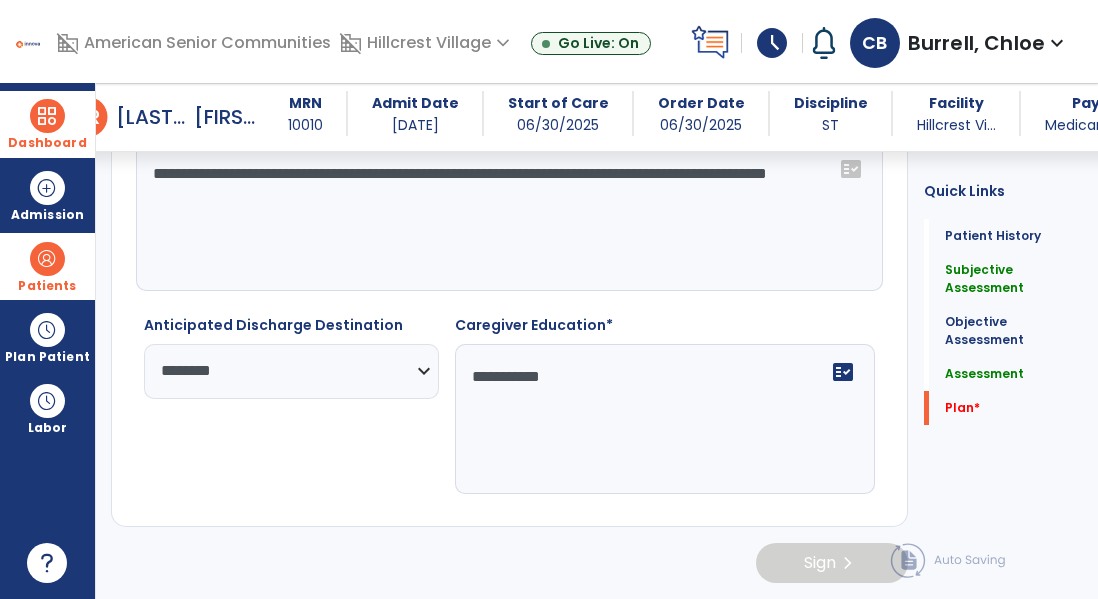 paste on "**********" 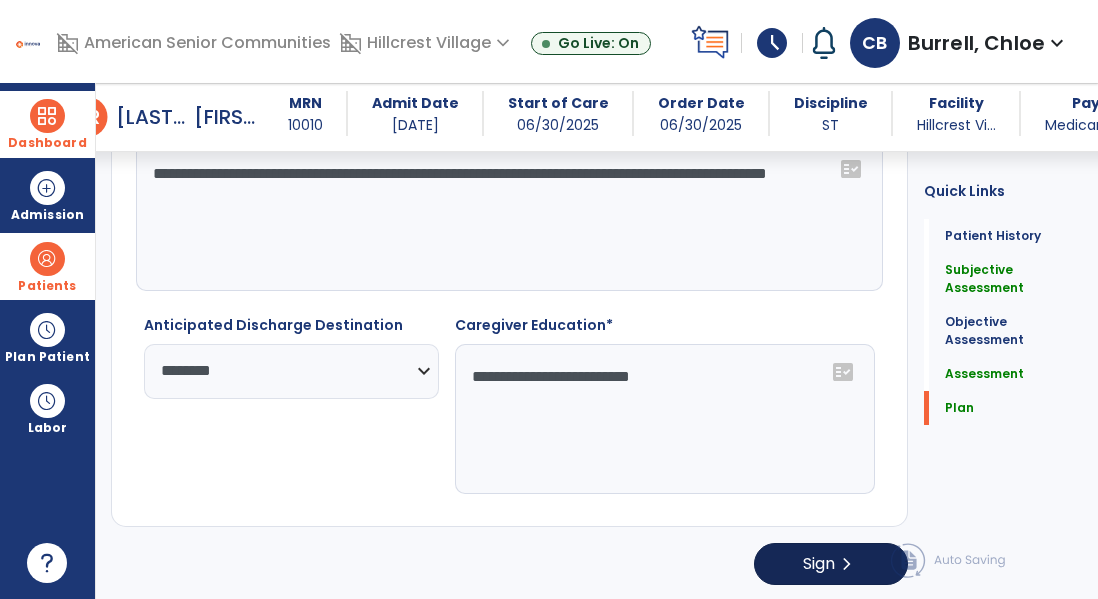 type on "**********" 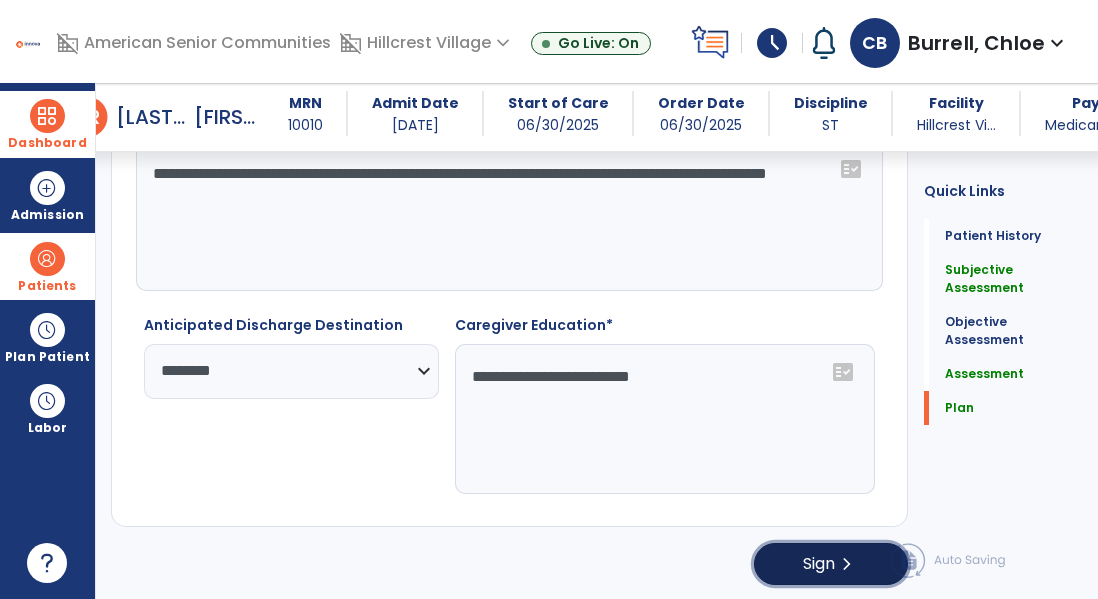 click on "Sign  chevron_right" 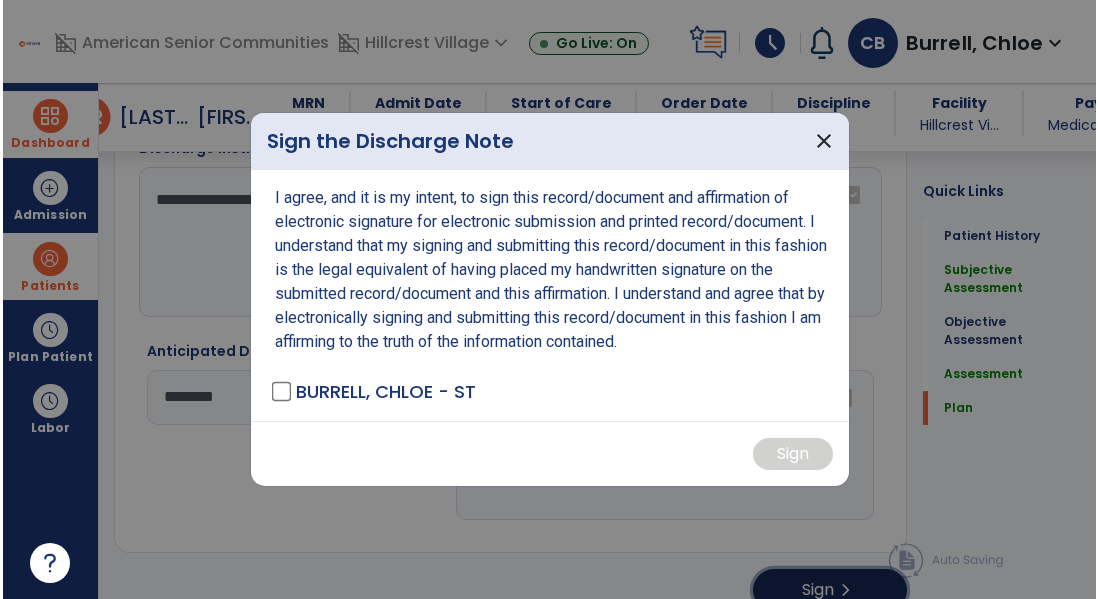 scroll, scrollTop: 2564, scrollLeft: 0, axis: vertical 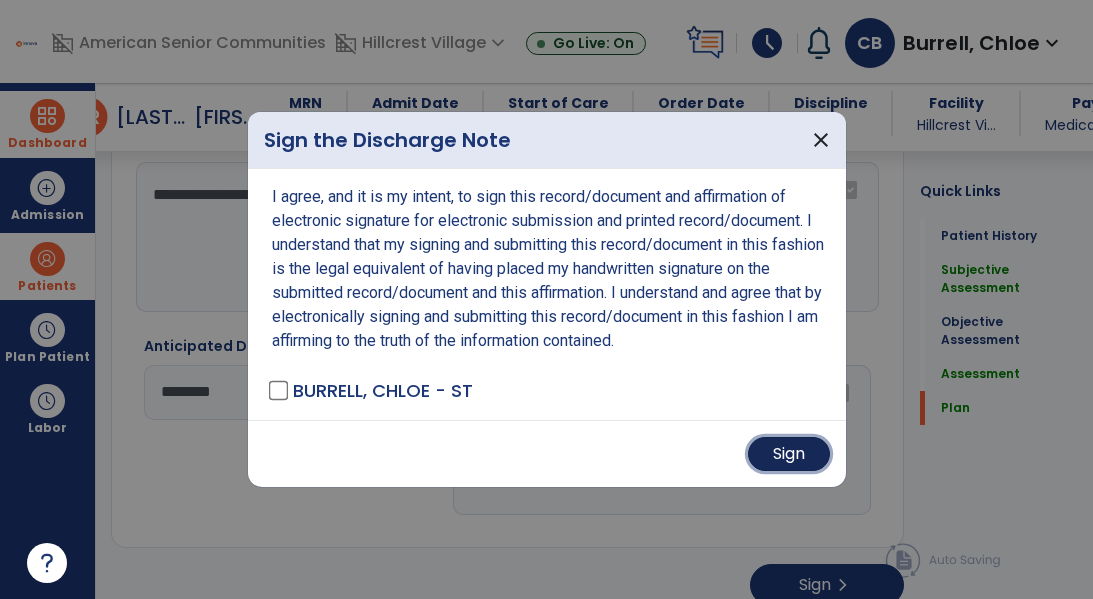 click on "Sign" at bounding box center (789, 454) 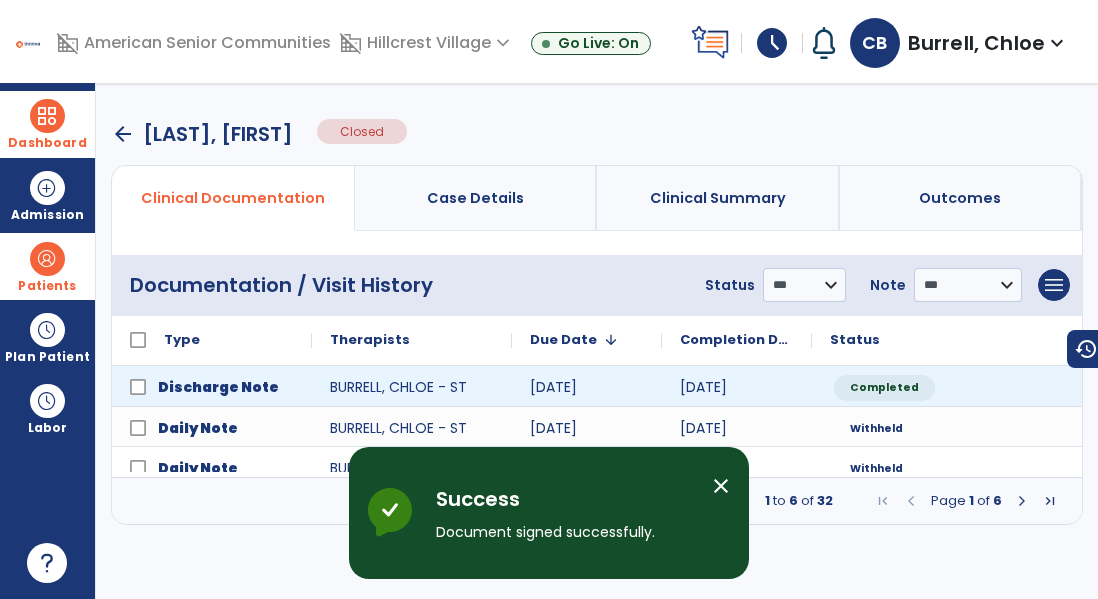 scroll, scrollTop: 0, scrollLeft: 0, axis: both 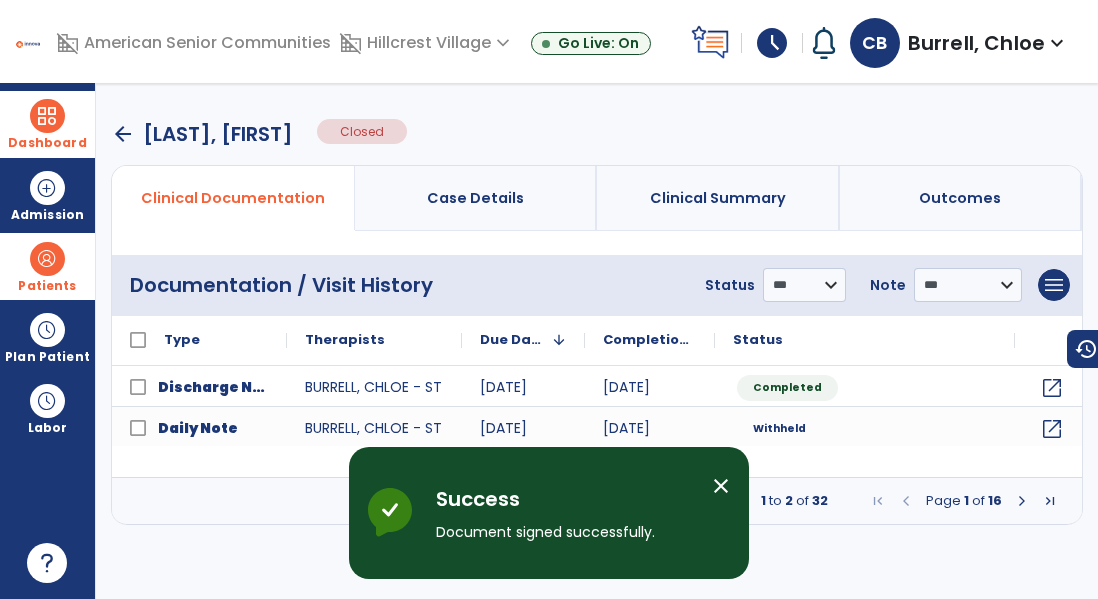 click at bounding box center (47, 116) 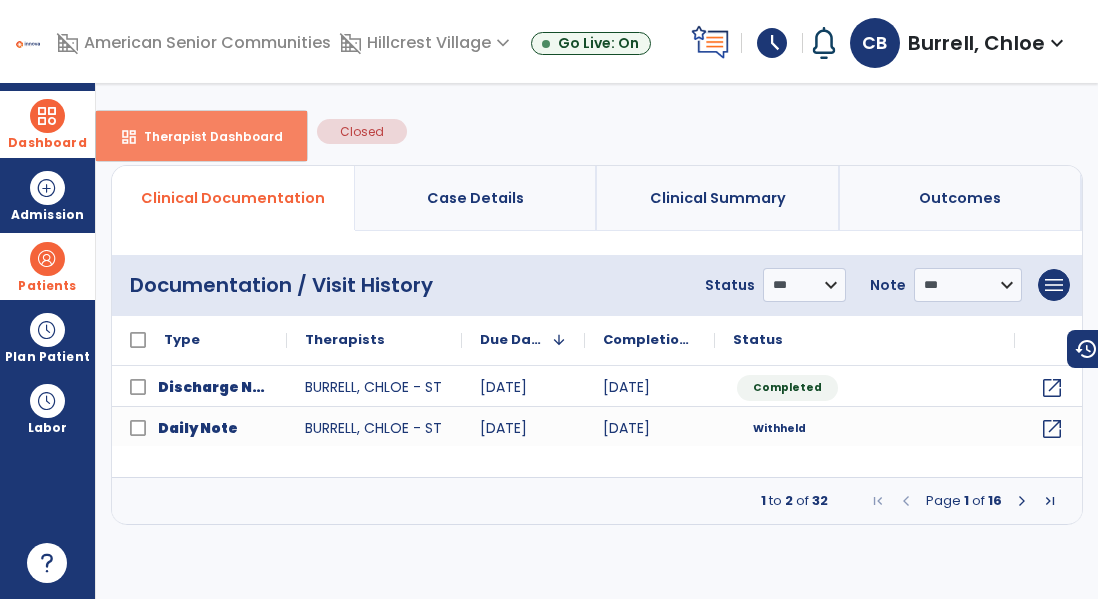 click on "Therapist Dashboard" at bounding box center (205, 136) 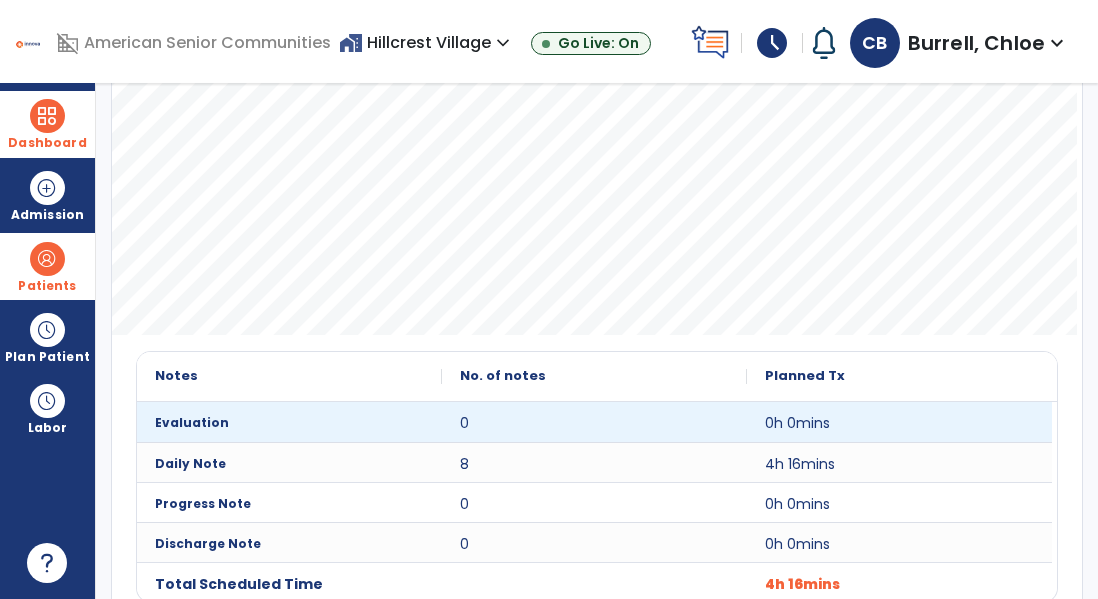 scroll, scrollTop: 0, scrollLeft: 0, axis: both 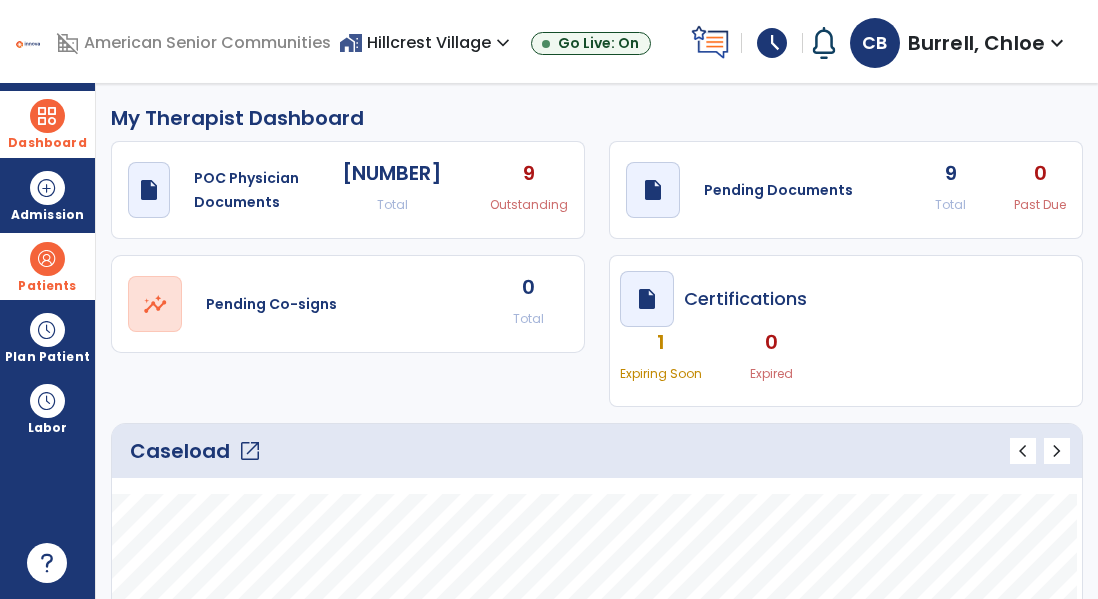 click on "draft open_in_new POC Physician Documents [NUMBER] Total [NUMBER] Outstanding draft open_in_new Pending Documents [NUMBER] Total [NUMBER] Past Due open_in_new Pending Co-signs [NUMBER] Total draft open_in_new Certifications [NUMBER] Expiring Soon [NUMBER] Expired" 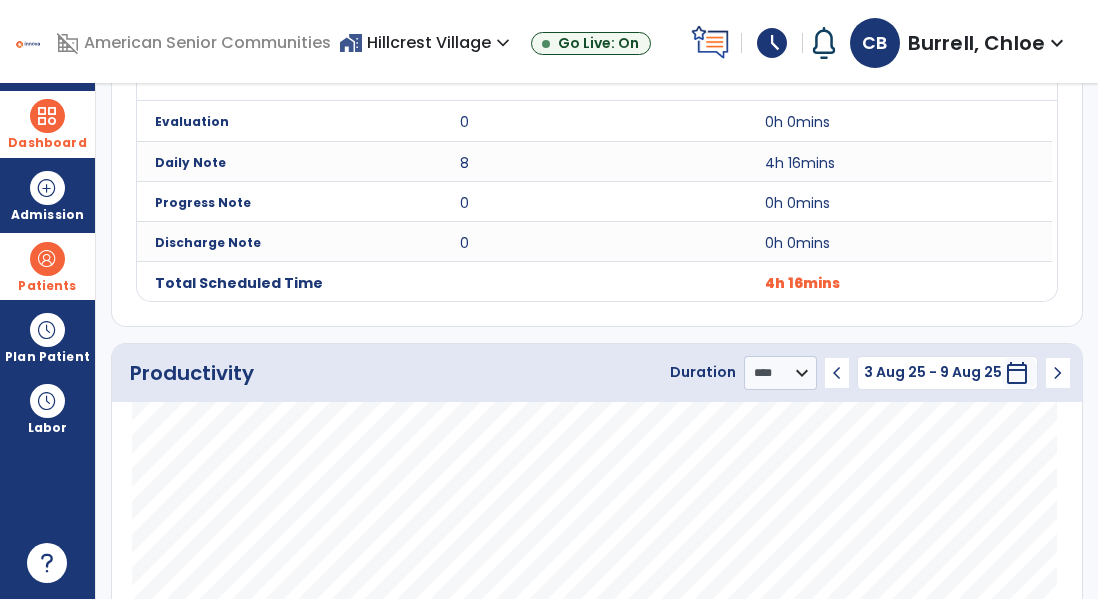 scroll, scrollTop: 0, scrollLeft: 0, axis: both 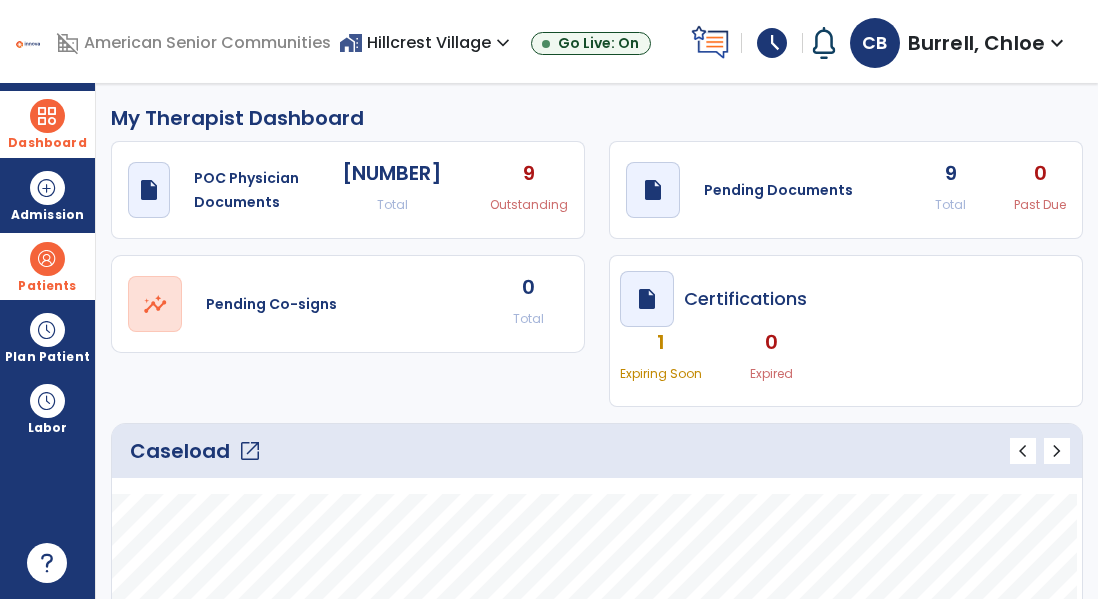 click on "open_in_new" 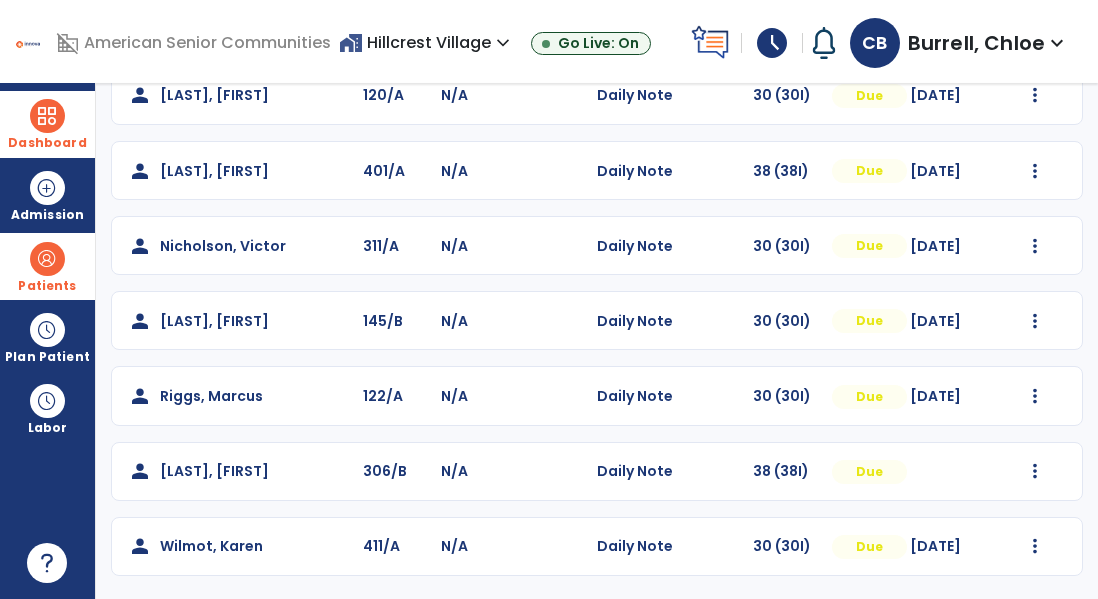 scroll, scrollTop: 0, scrollLeft: 0, axis: both 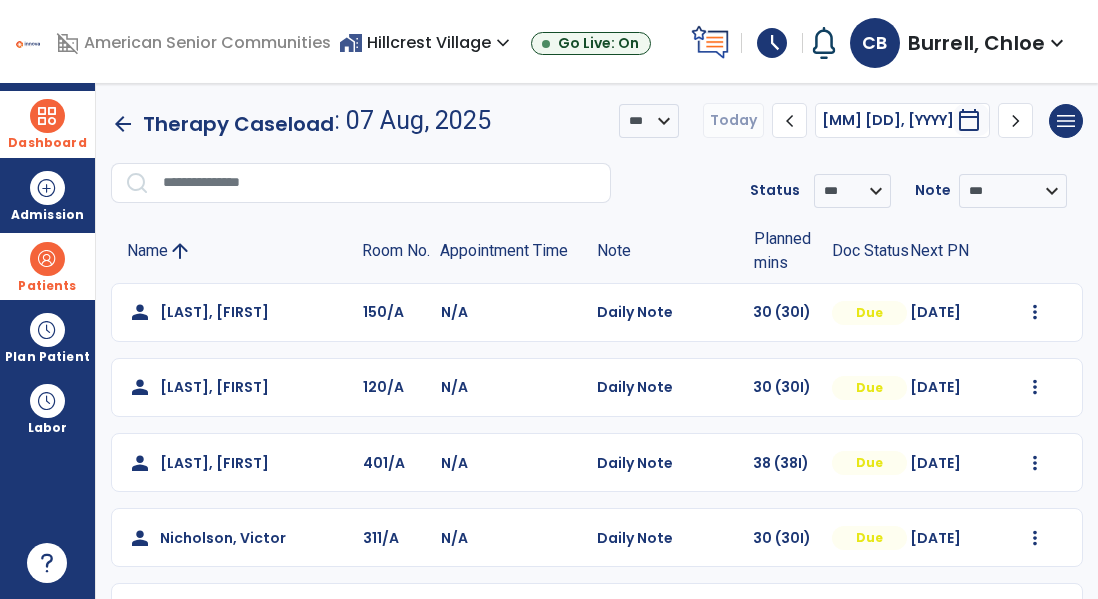 click on "**********" 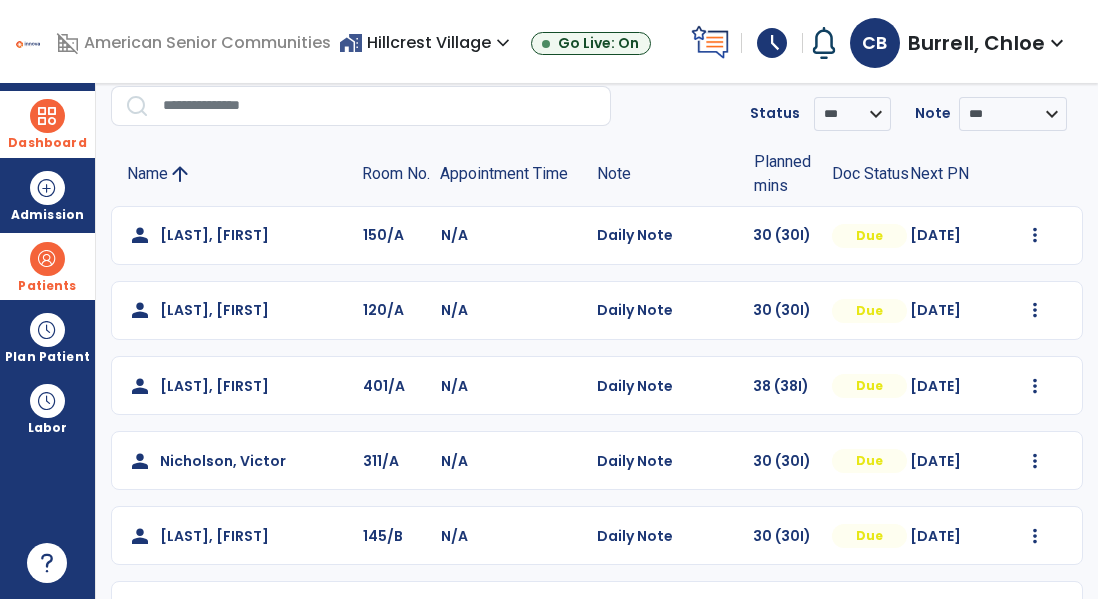 scroll, scrollTop: 62, scrollLeft: 0, axis: vertical 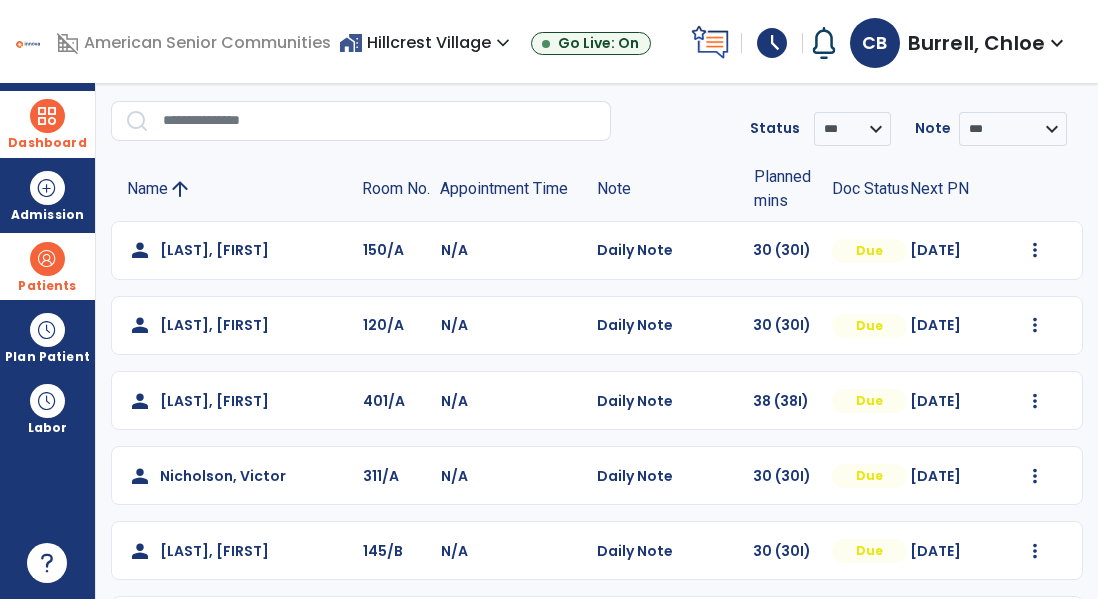 click on "**********" 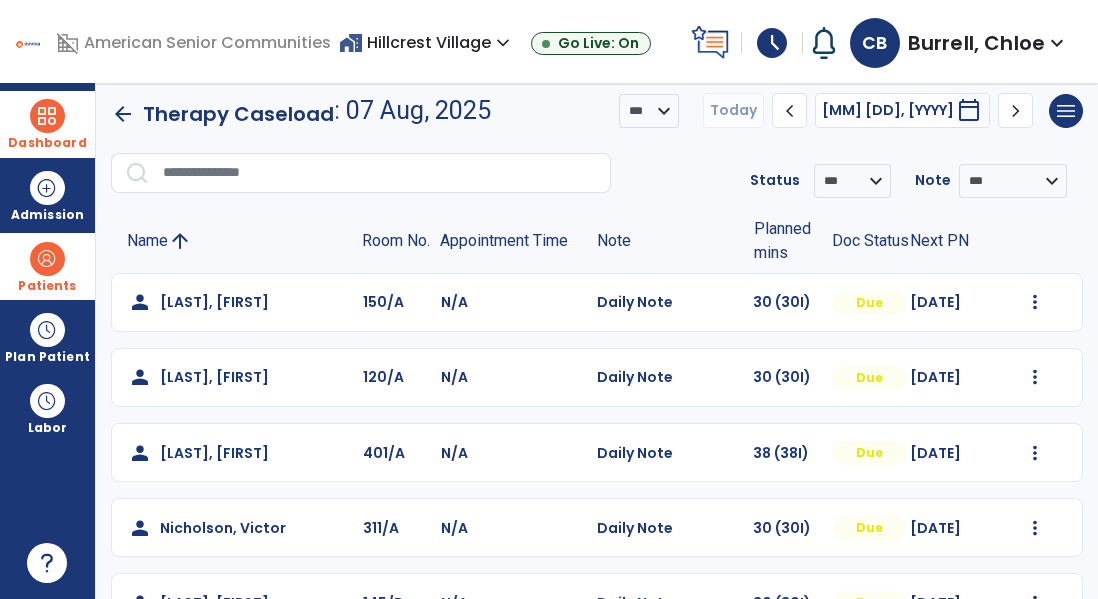 scroll, scrollTop: 0, scrollLeft: 0, axis: both 